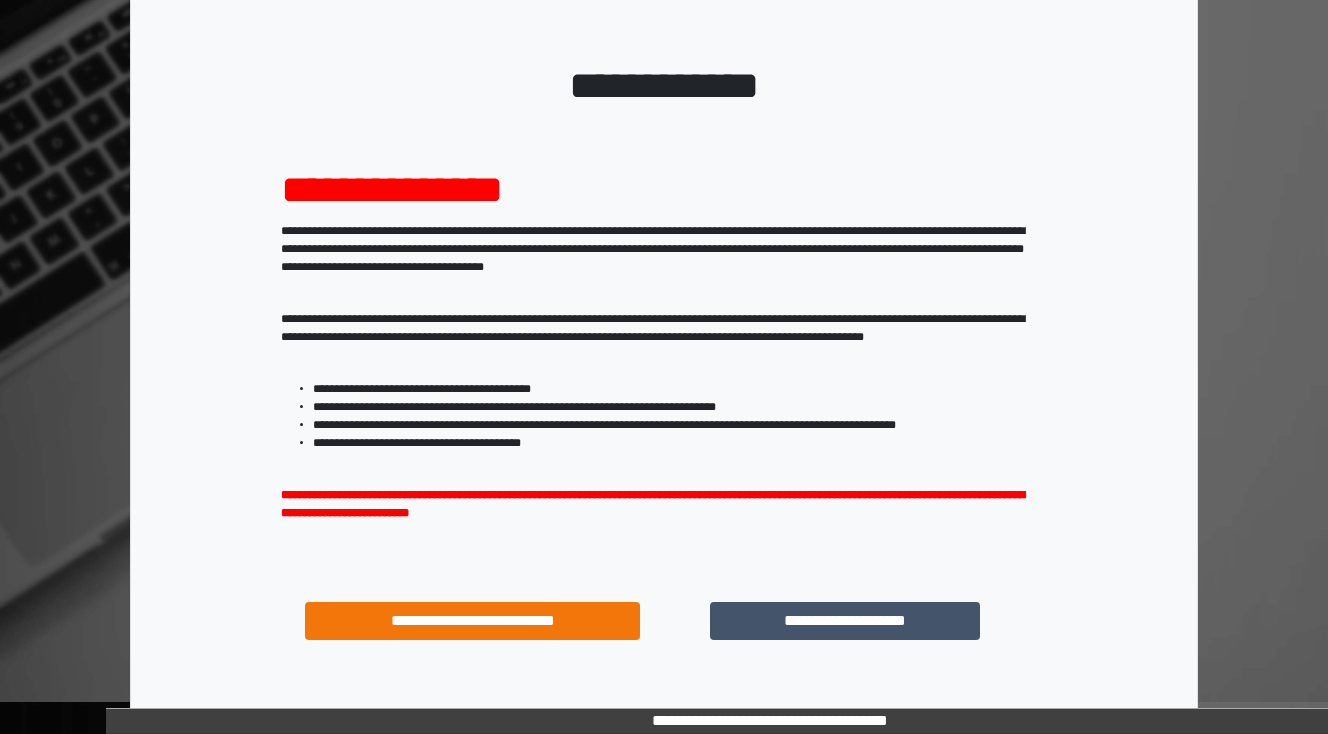 scroll, scrollTop: 192, scrollLeft: 0, axis: vertical 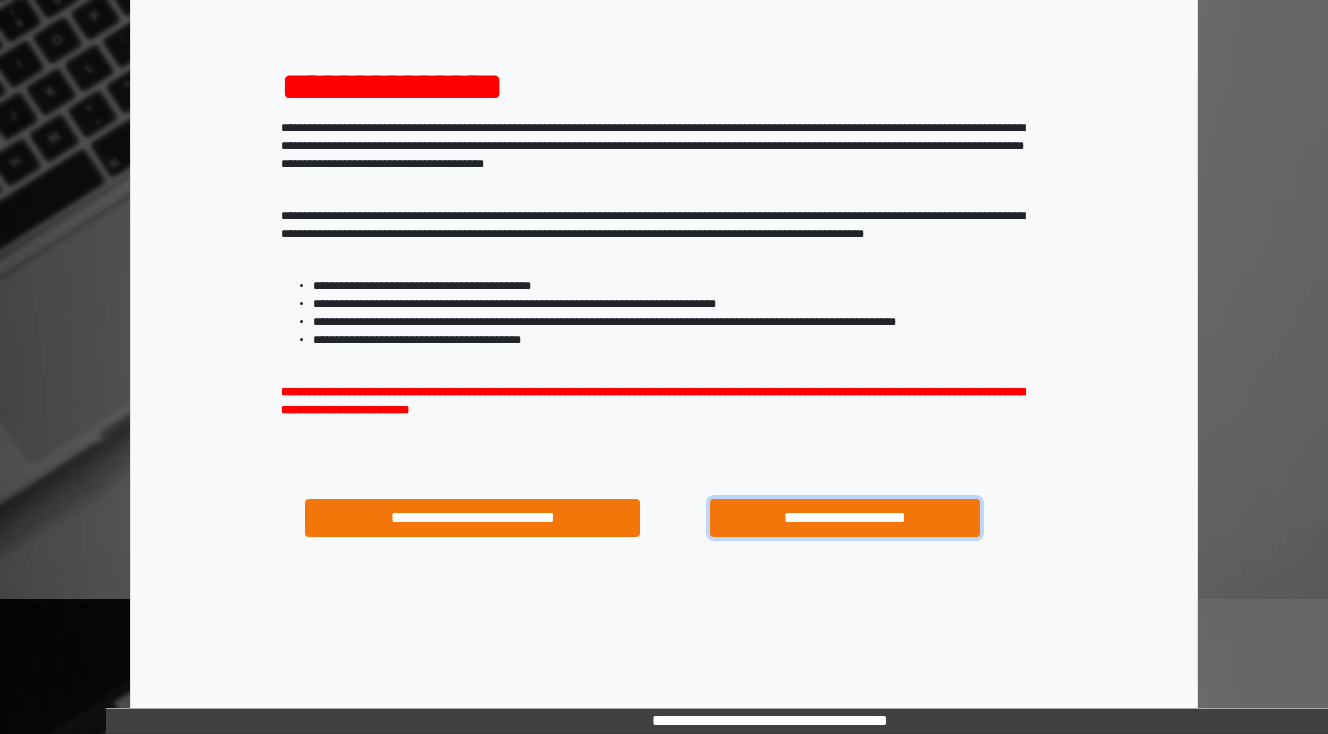 click on "**********" at bounding box center [844, 518] 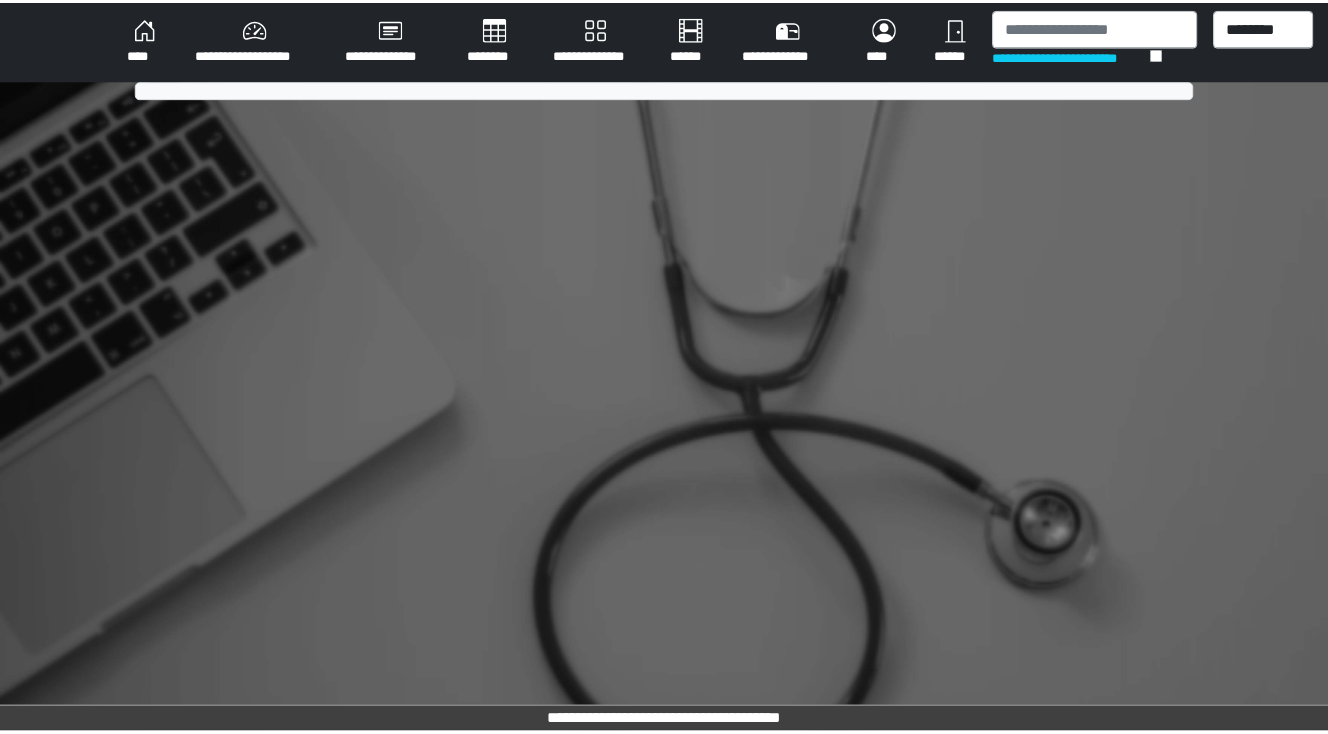 scroll, scrollTop: 0, scrollLeft: 0, axis: both 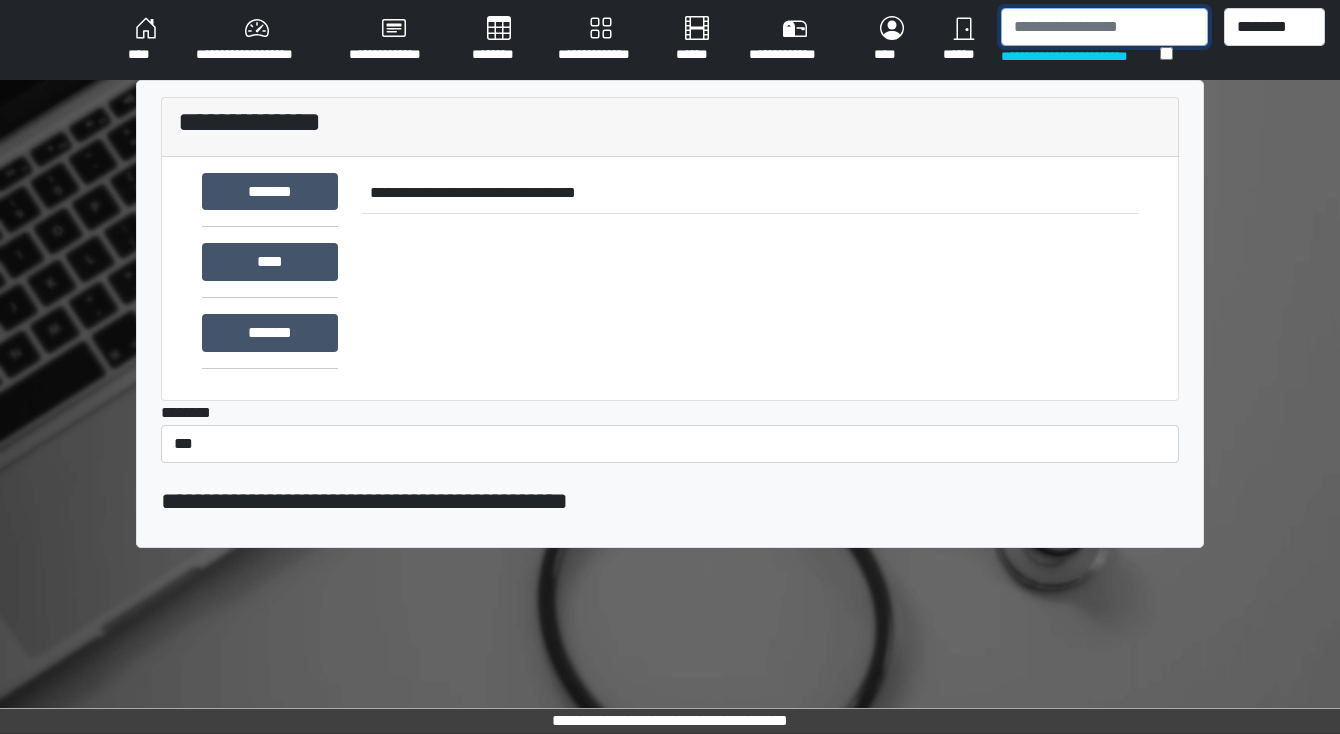 click at bounding box center (1104, 27) 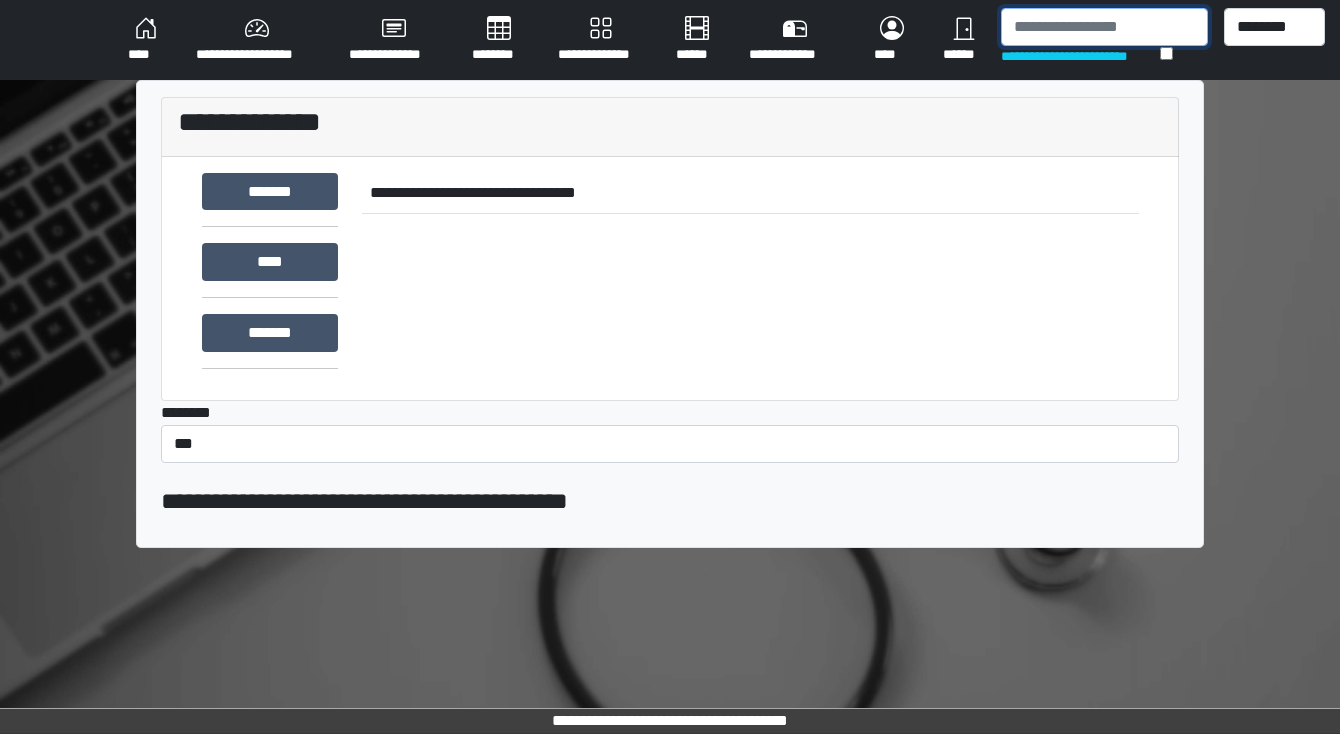 click at bounding box center (1104, 27) 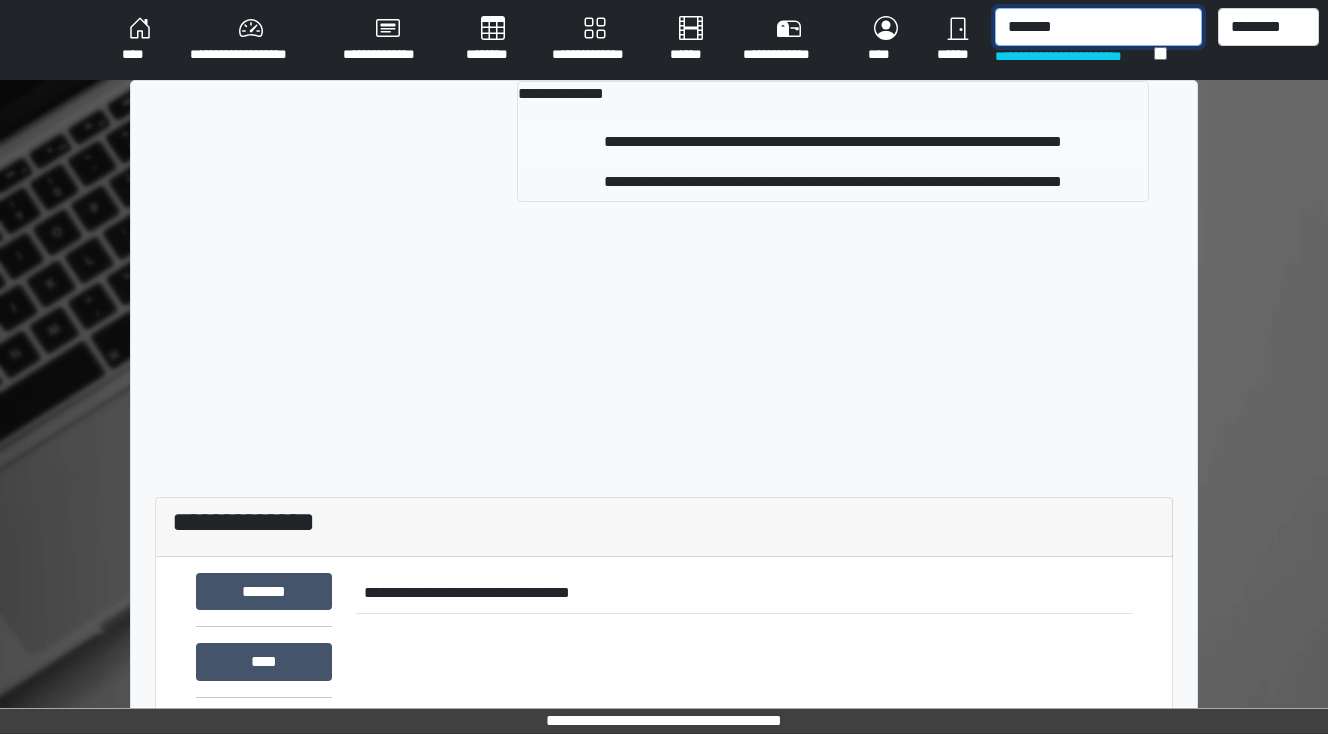 type on "*******" 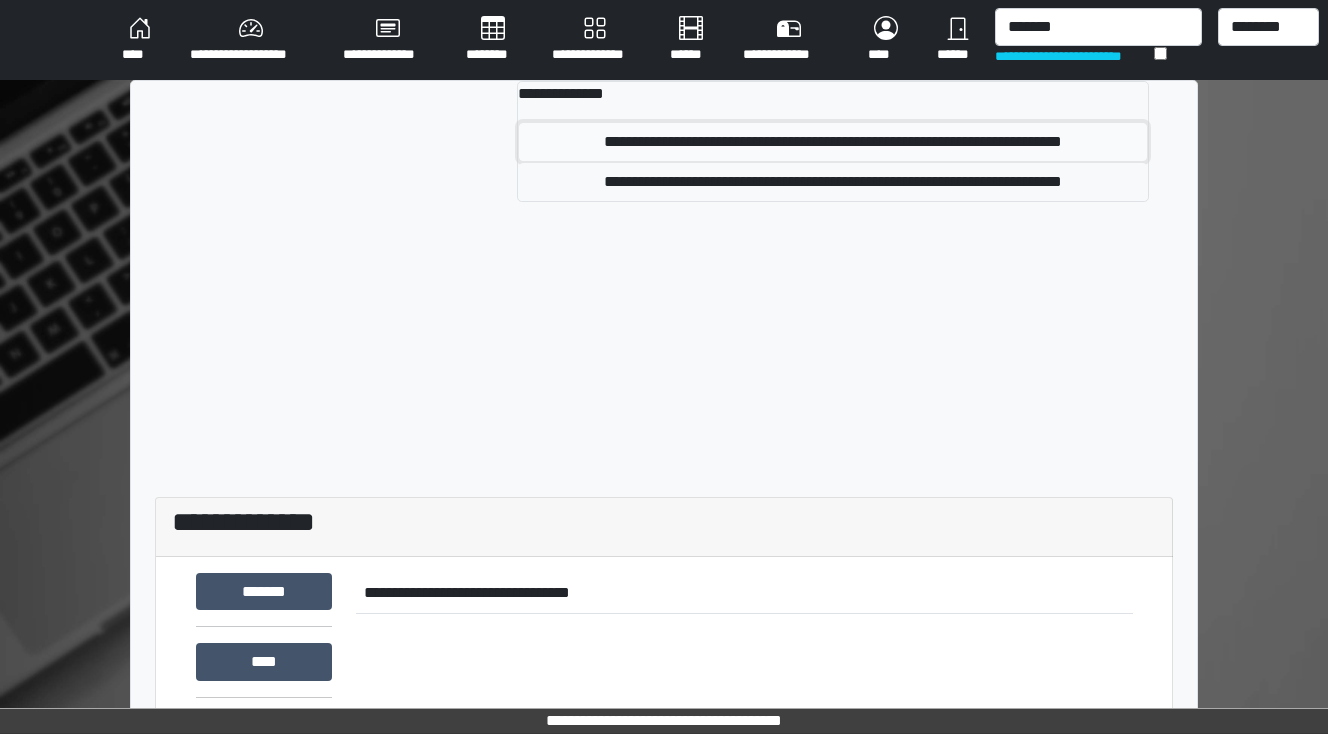 click on "**********" at bounding box center [833, 142] 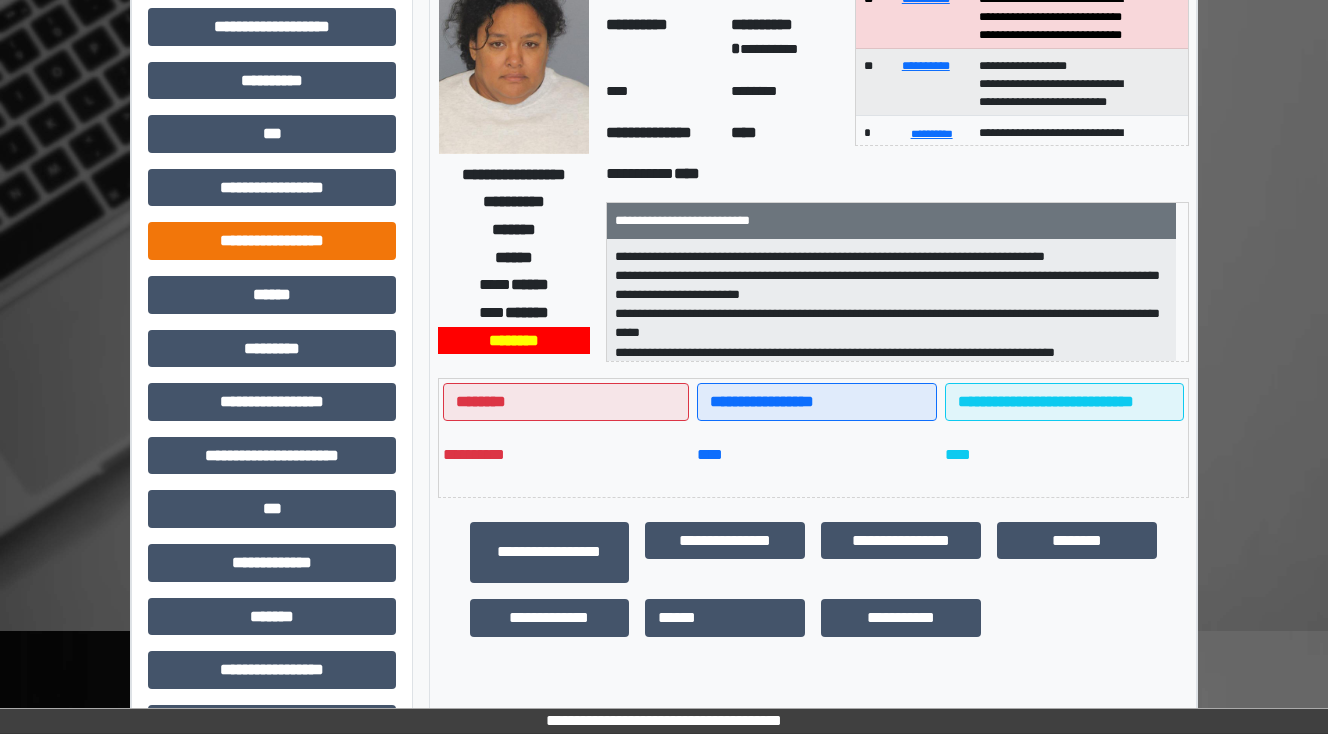 scroll, scrollTop: 0, scrollLeft: 0, axis: both 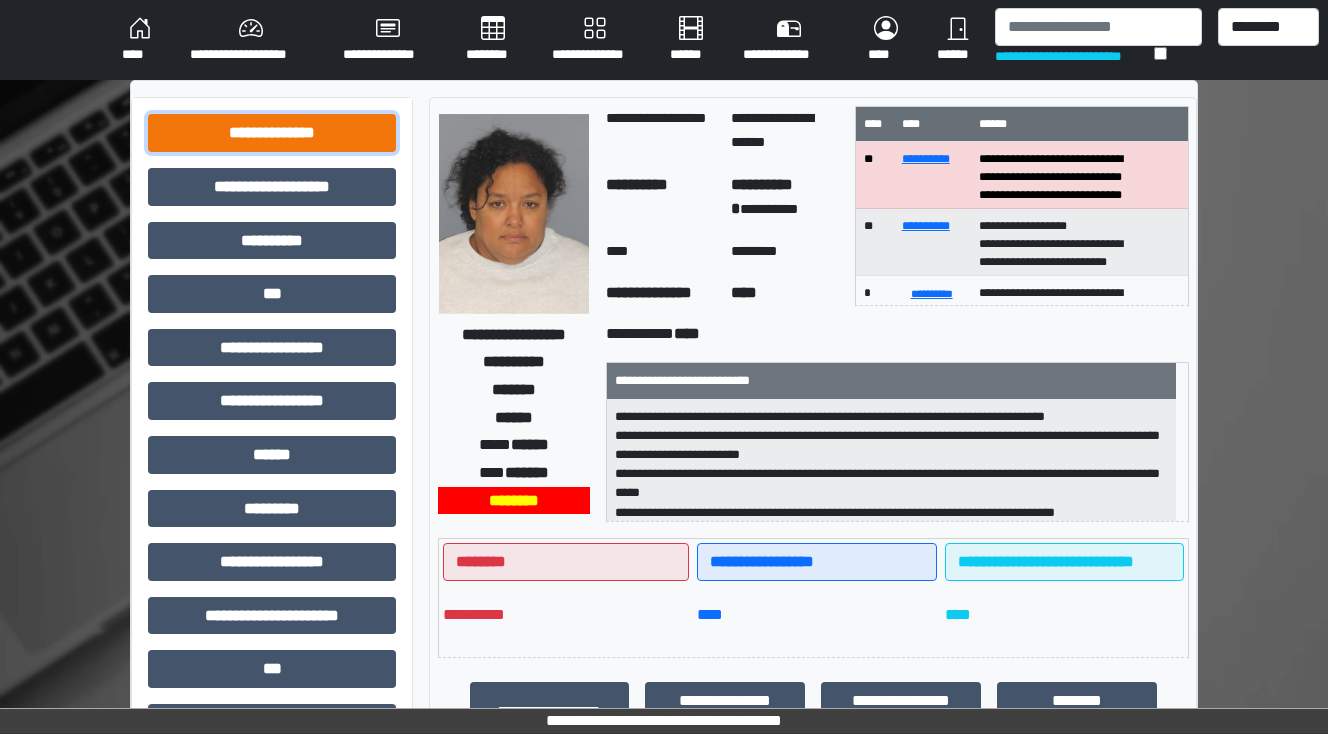 click on "**********" at bounding box center [272, 133] 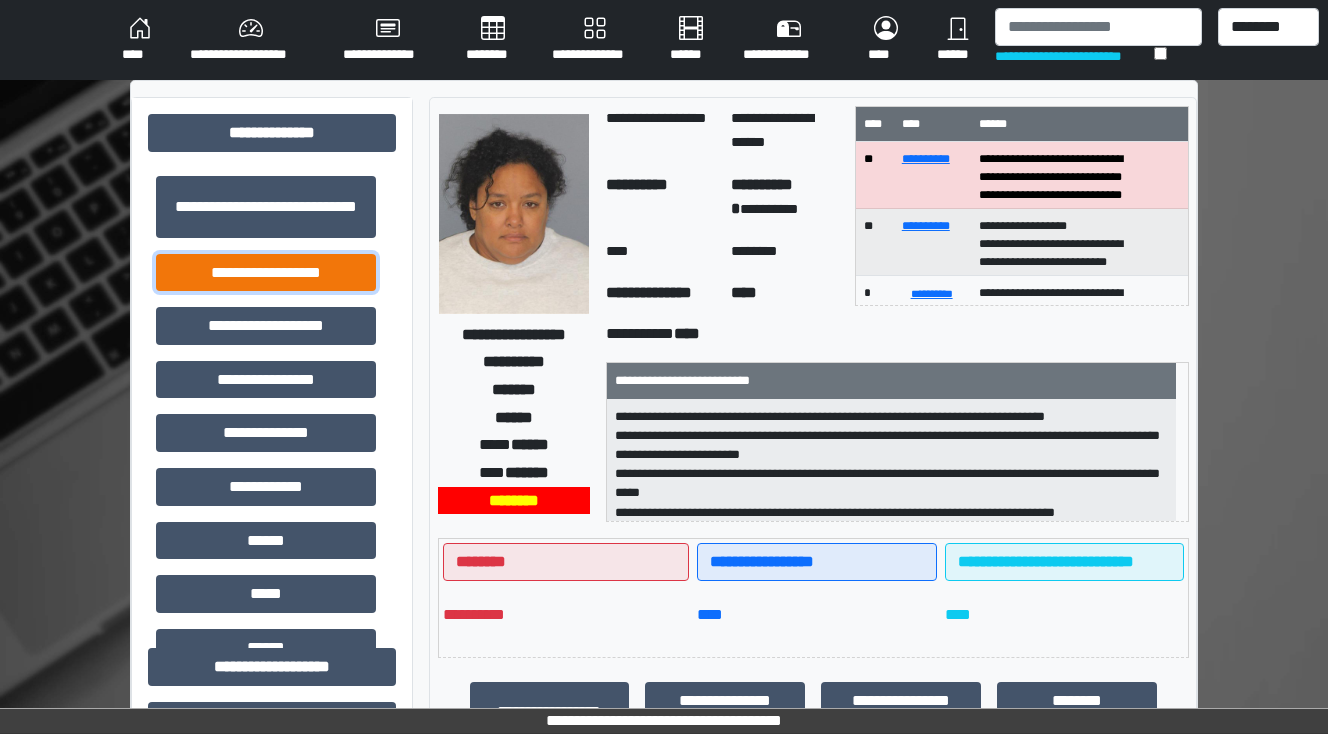 click on "**********" at bounding box center [266, 273] 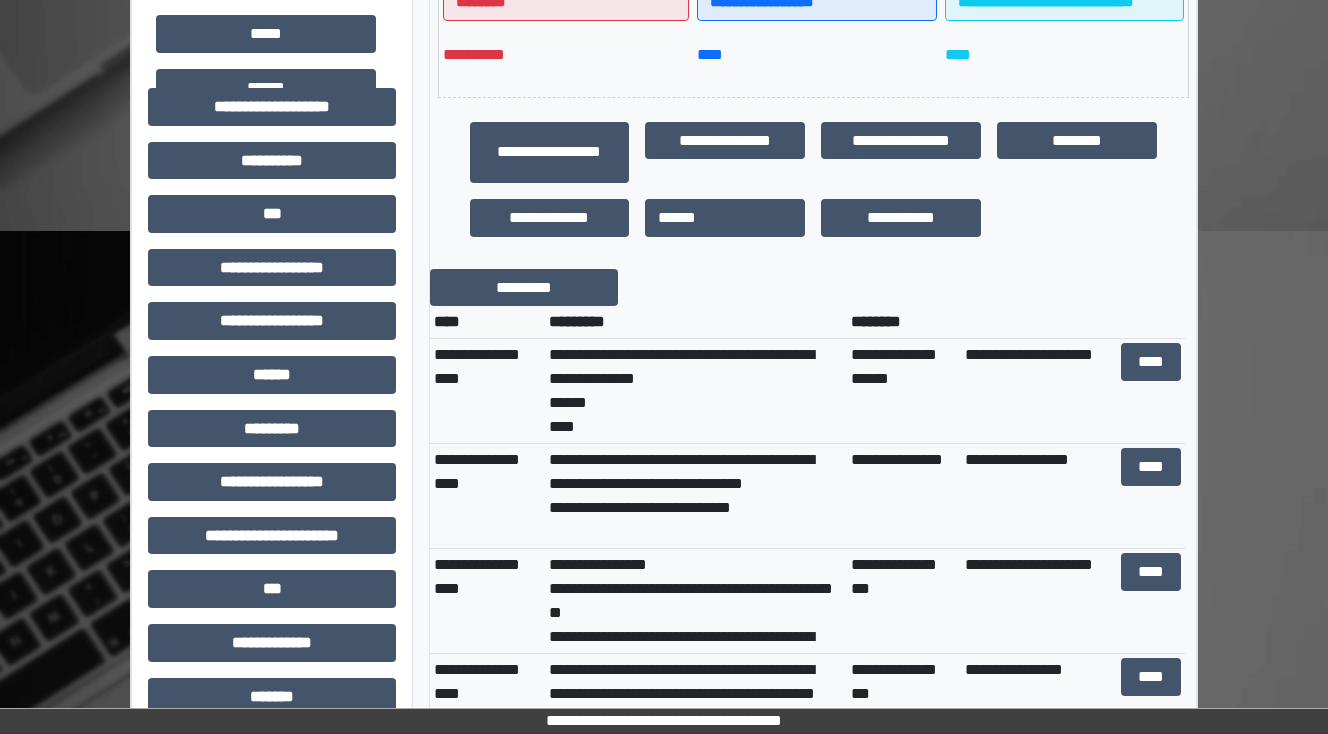 scroll, scrollTop: 640, scrollLeft: 0, axis: vertical 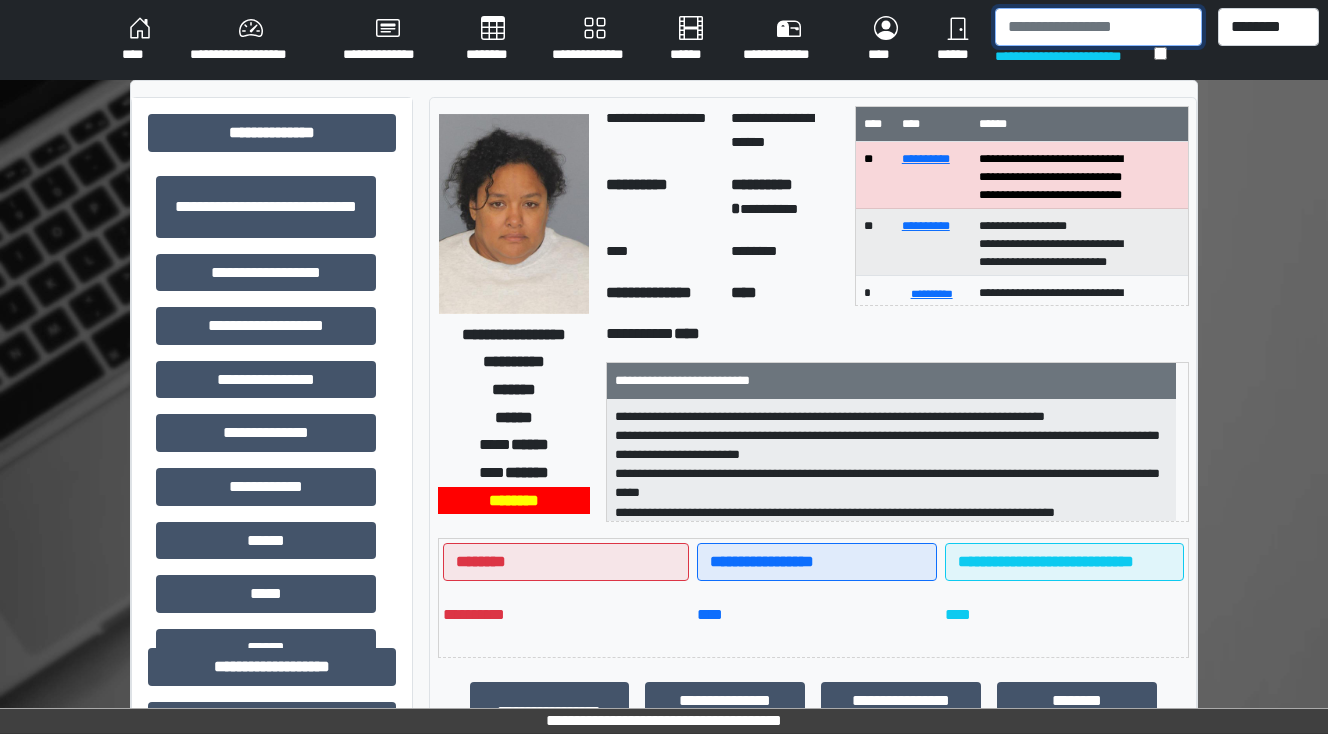 click at bounding box center (1098, 27) 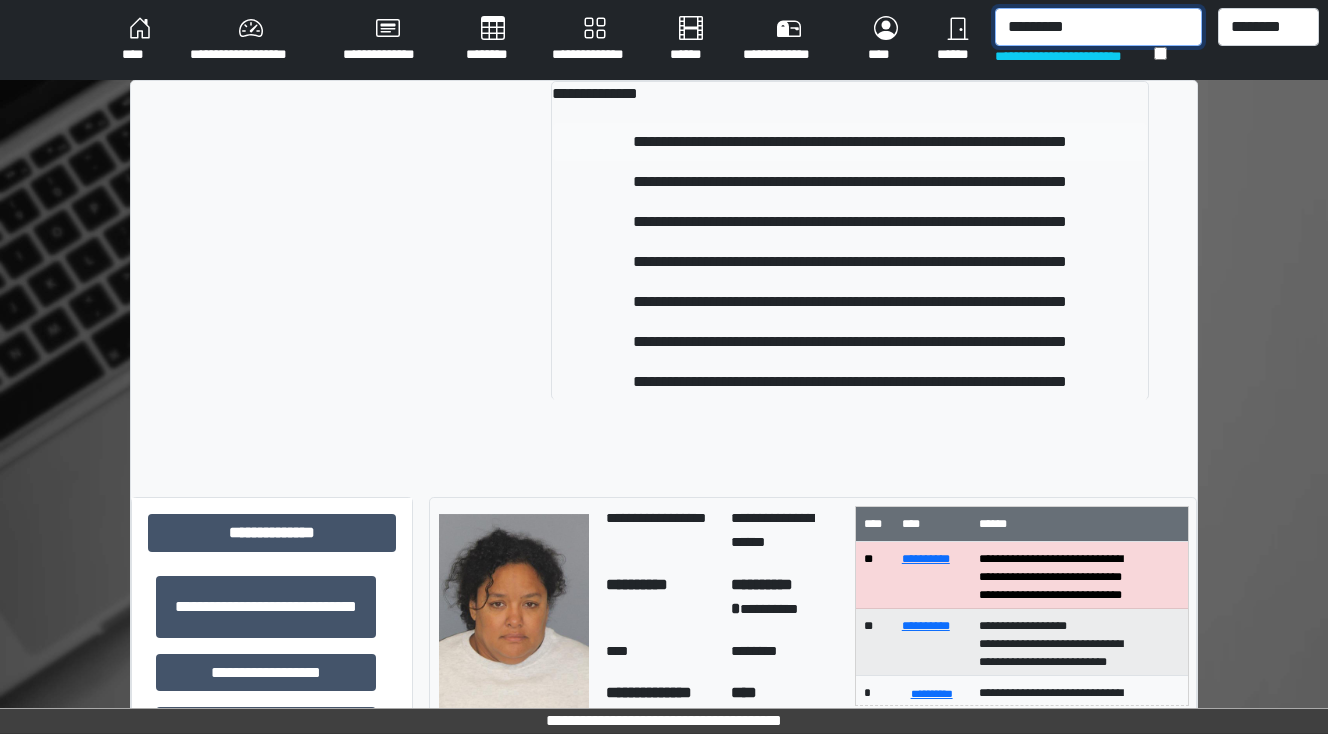 type on "*********" 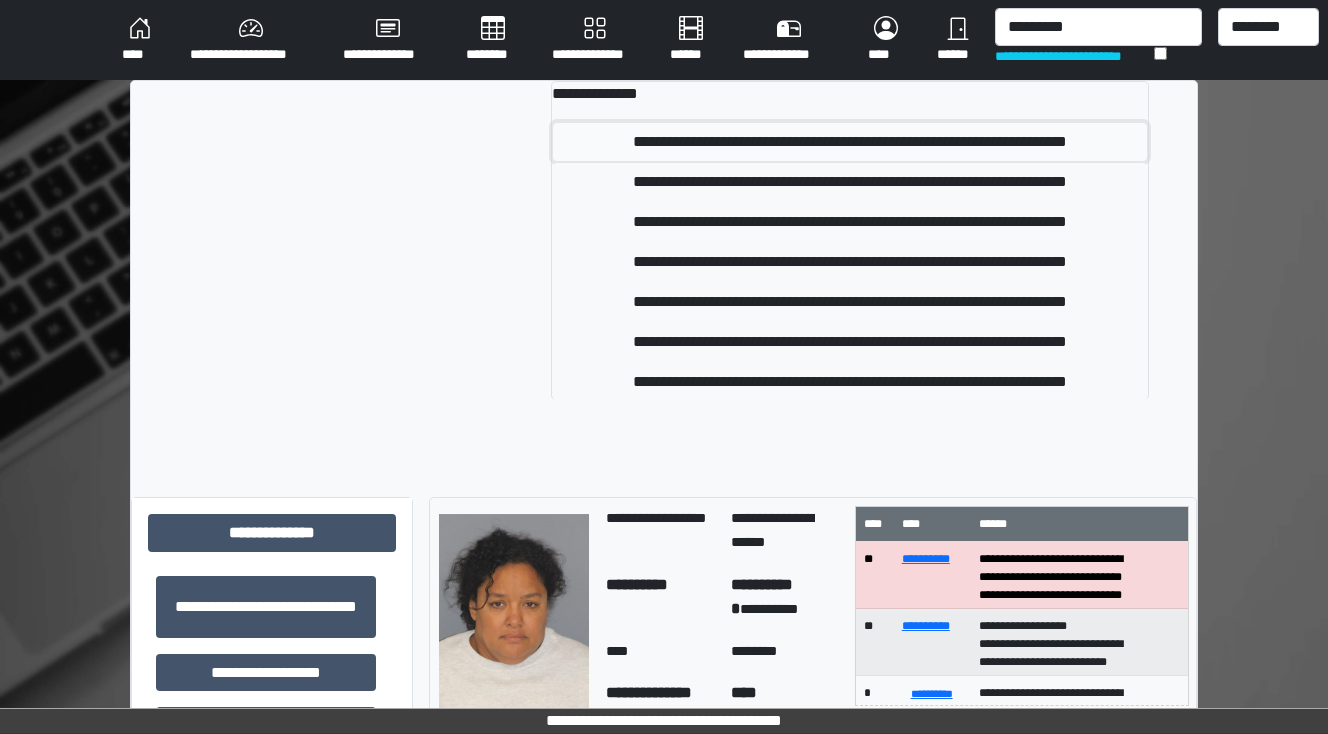click on "**********" at bounding box center [850, 142] 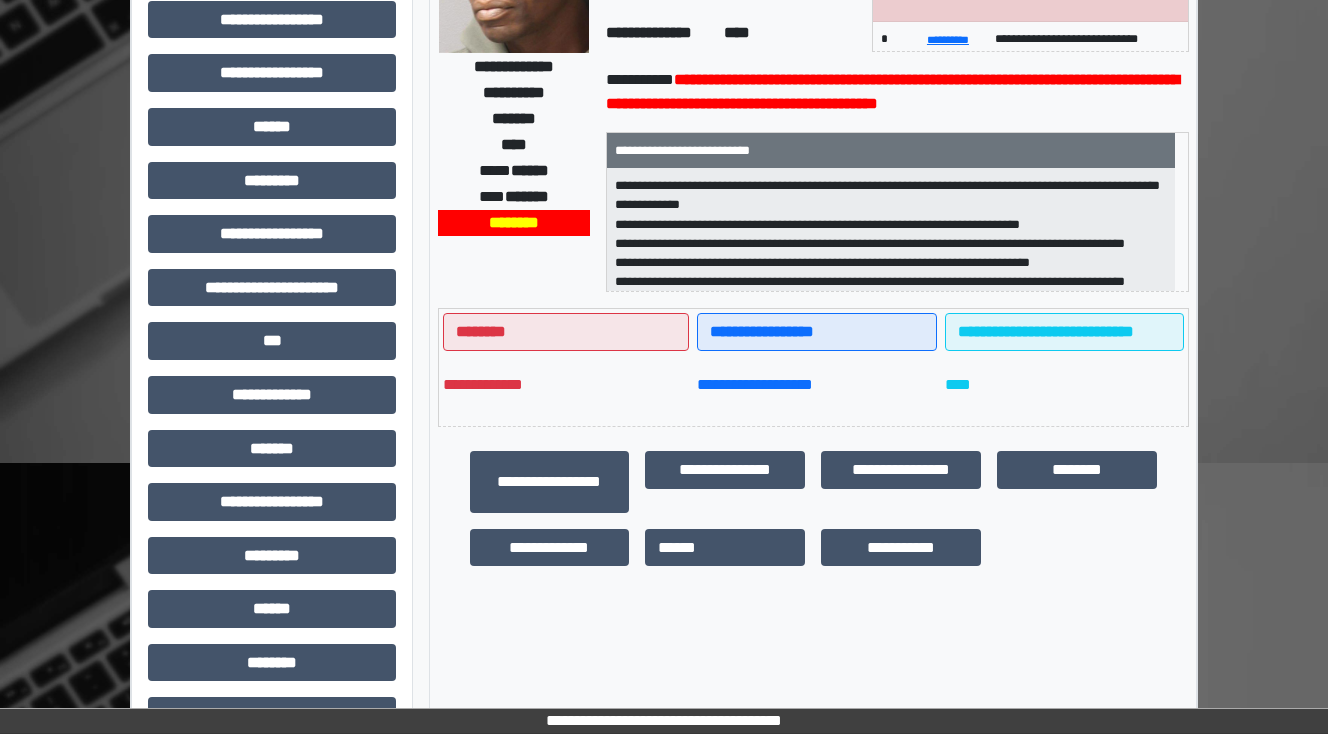 scroll, scrollTop: 240, scrollLeft: 0, axis: vertical 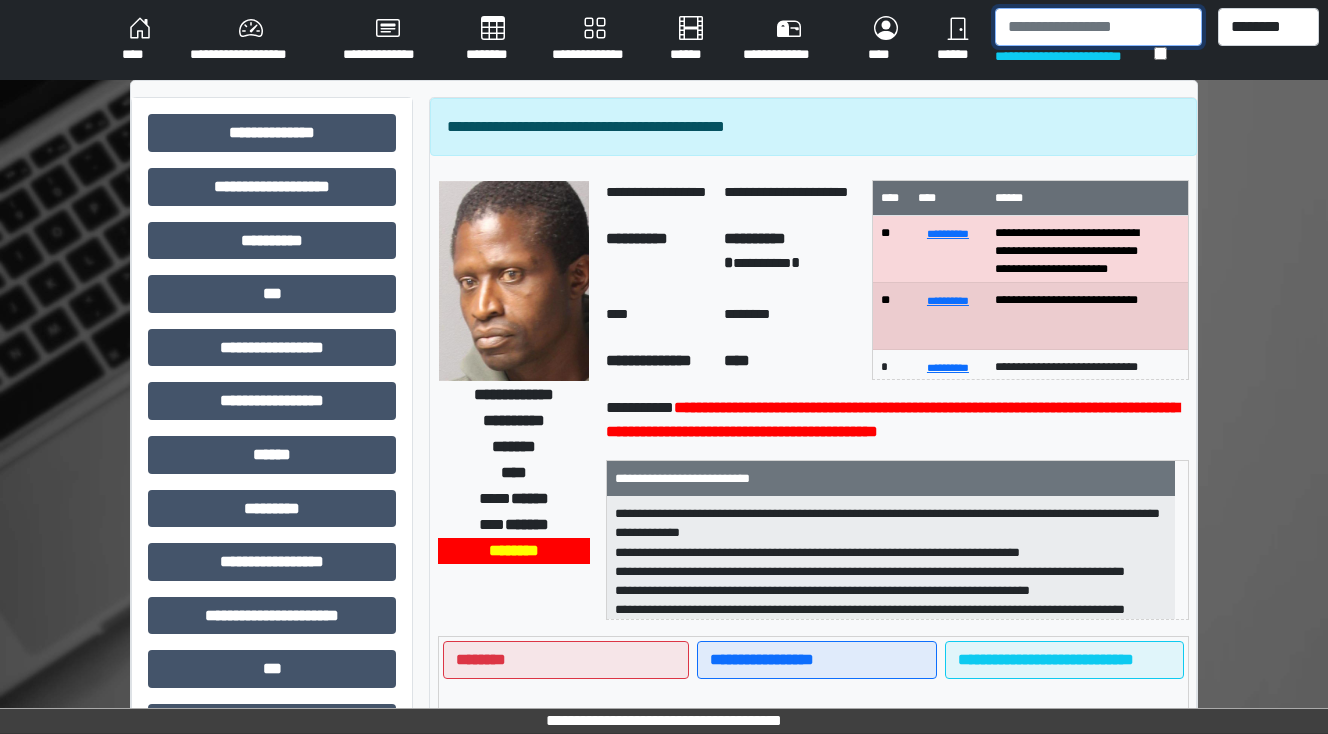 click at bounding box center (1098, 27) 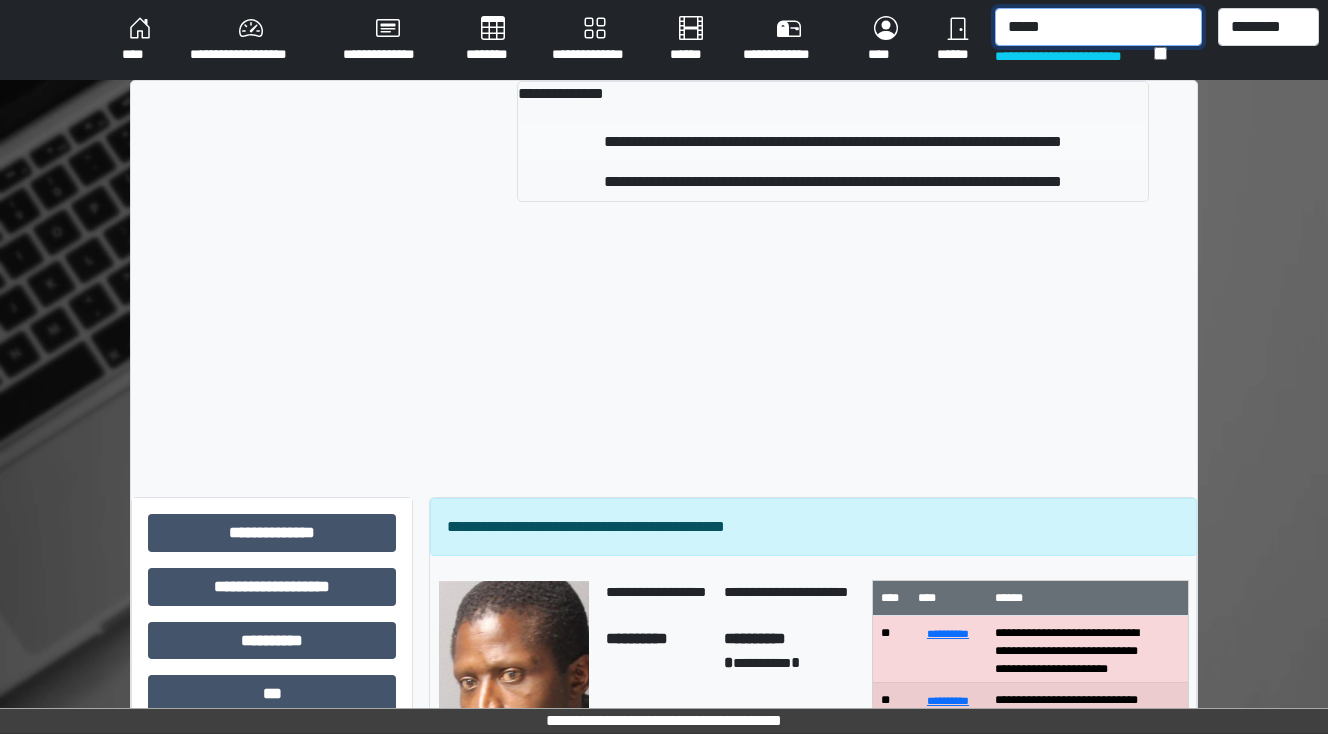 type on "*****" 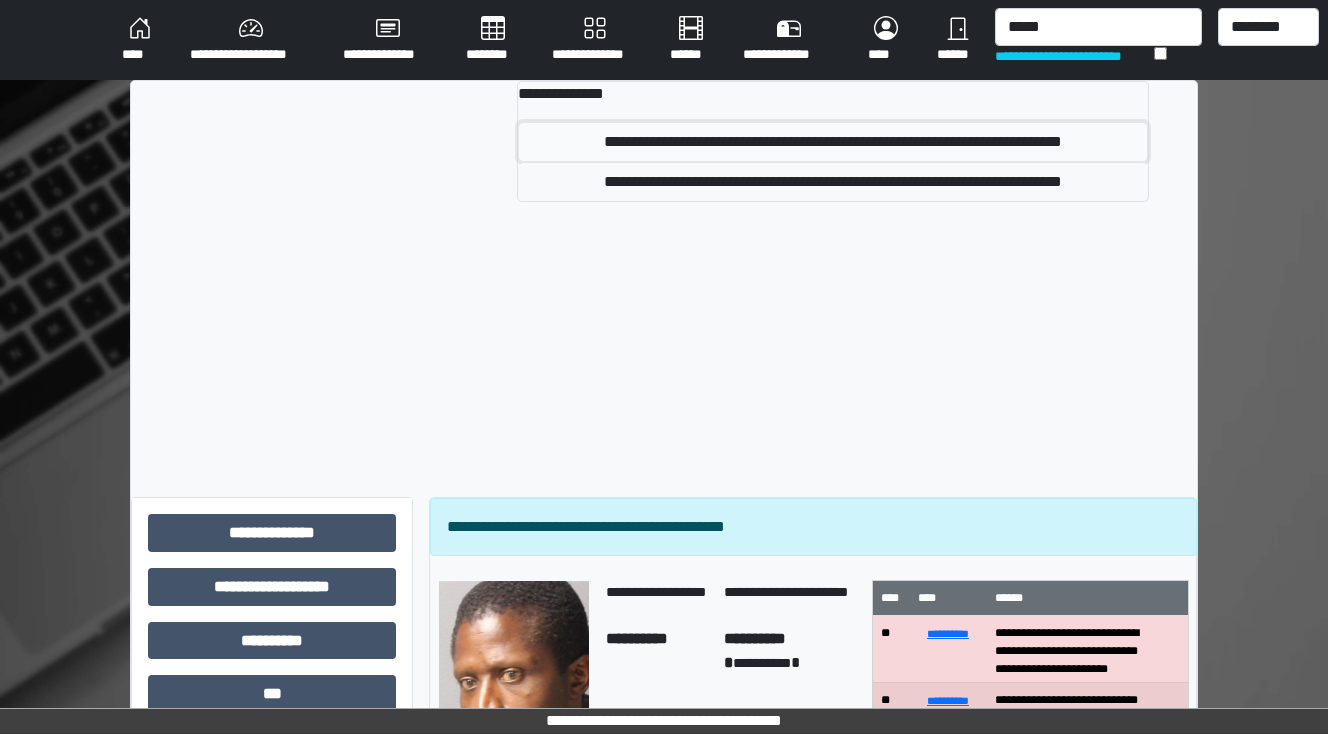 click on "**********" at bounding box center [833, 142] 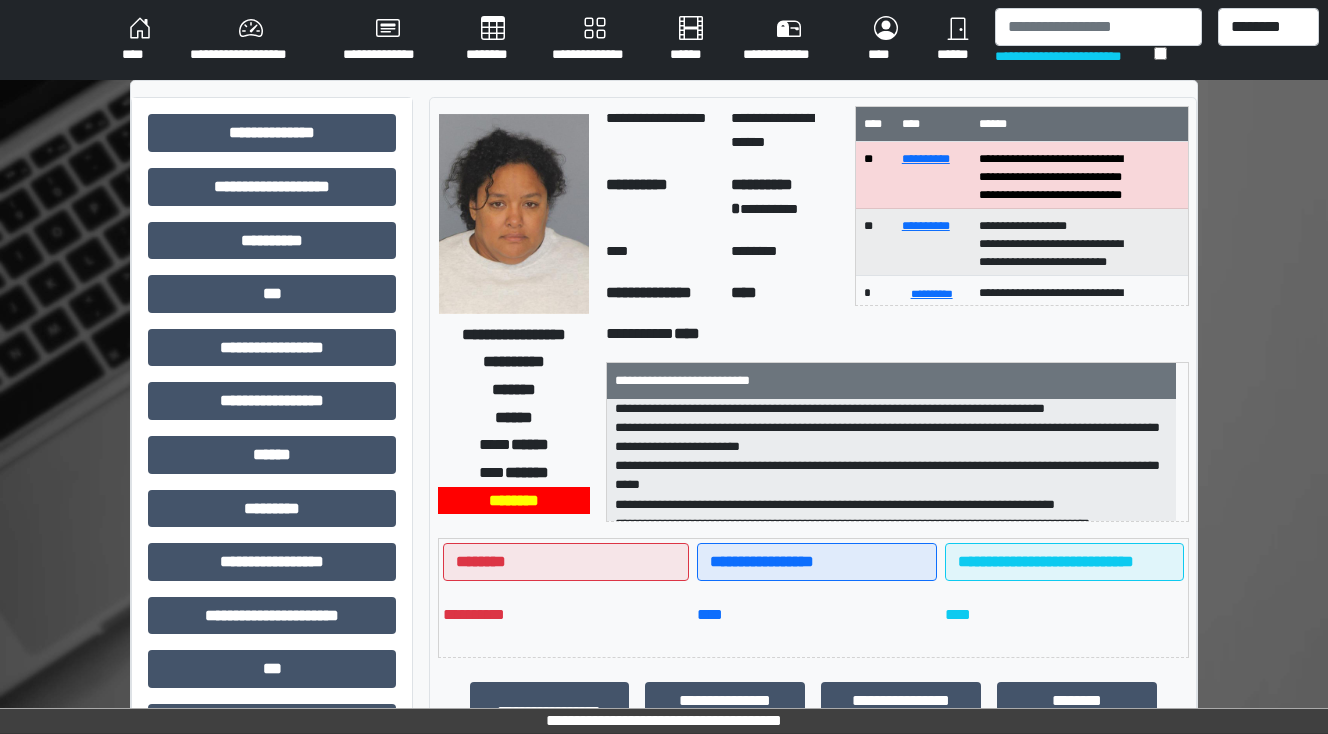 scroll, scrollTop: 0, scrollLeft: 0, axis: both 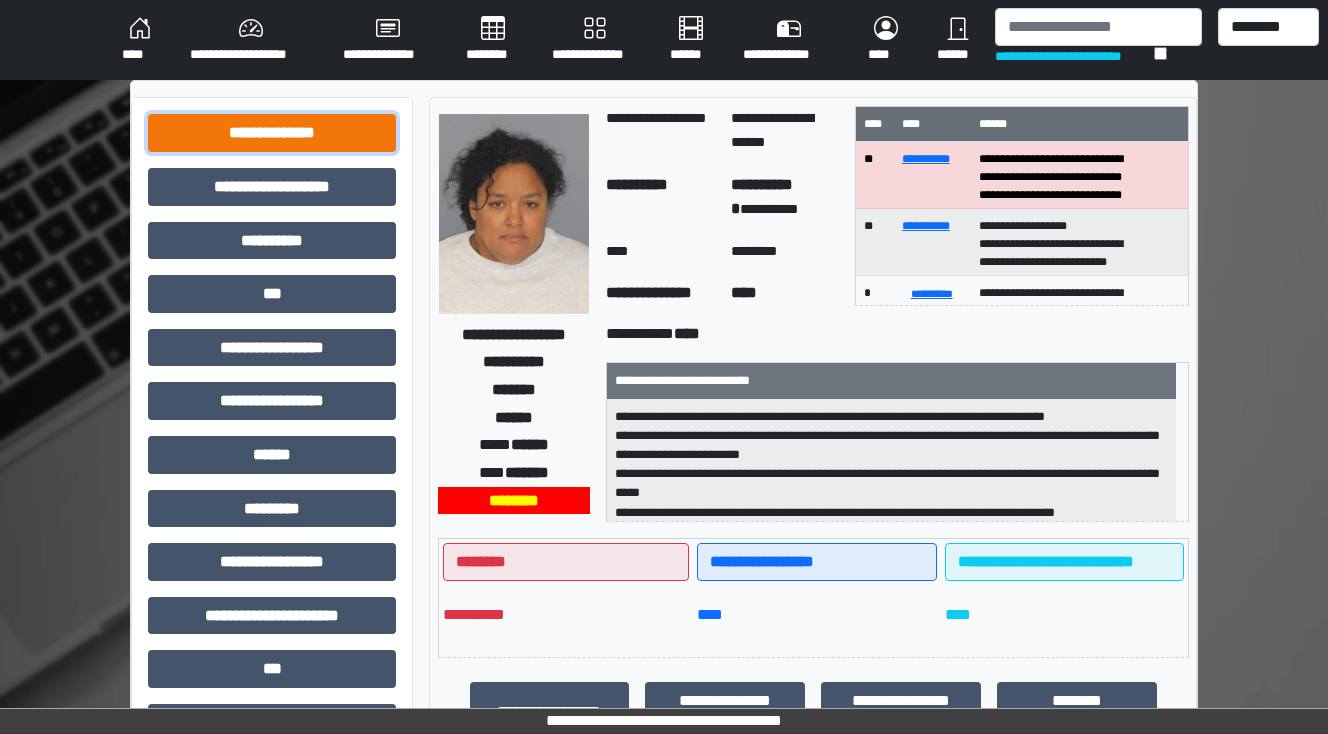click on "**********" at bounding box center [272, 133] 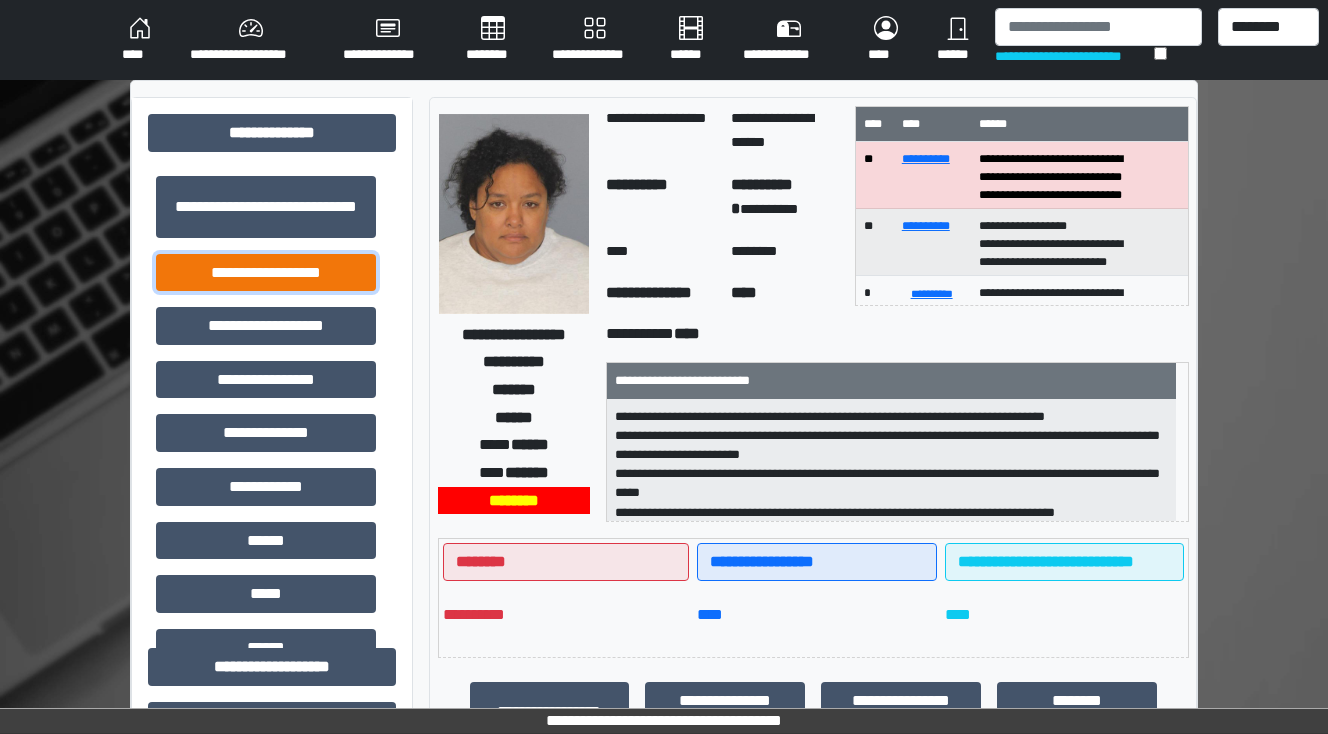 click on "**********" at bounding box center [266, 273] 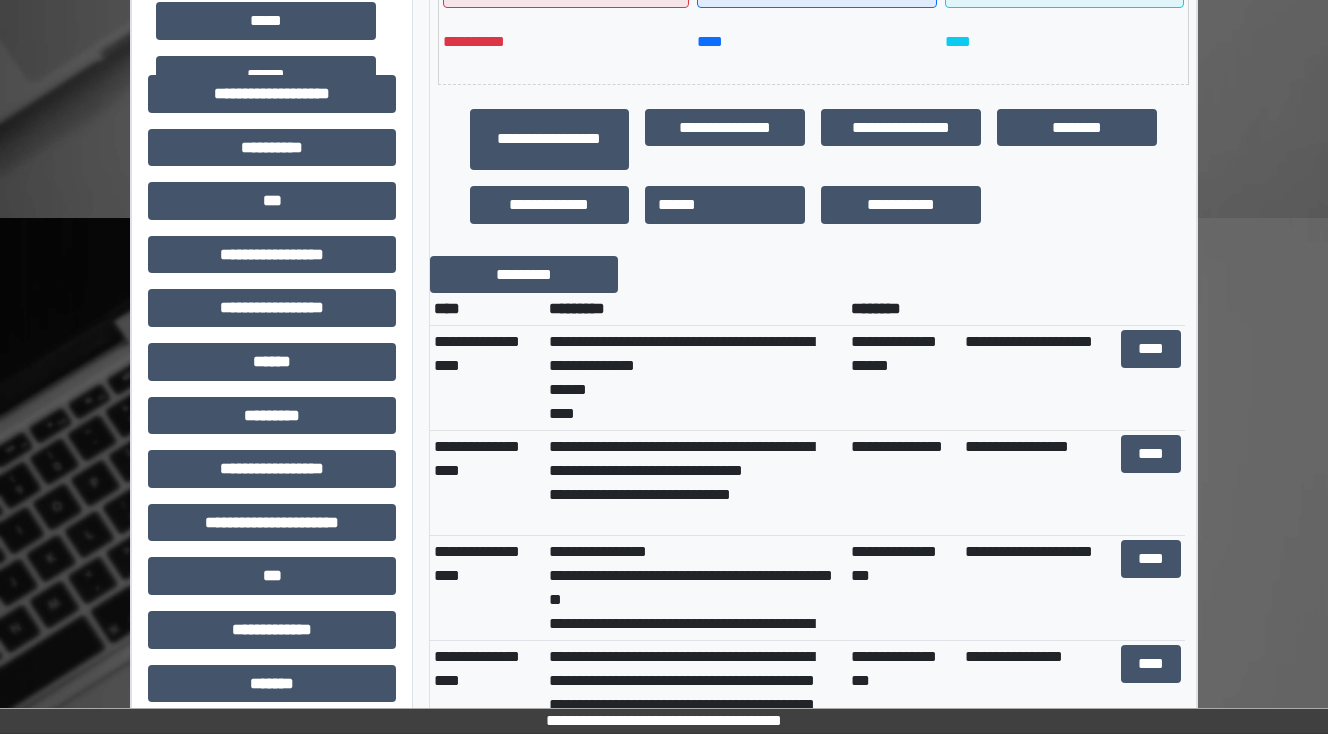 scroll, scrollTop: 640, scrollLeft: 0, axis: vertical 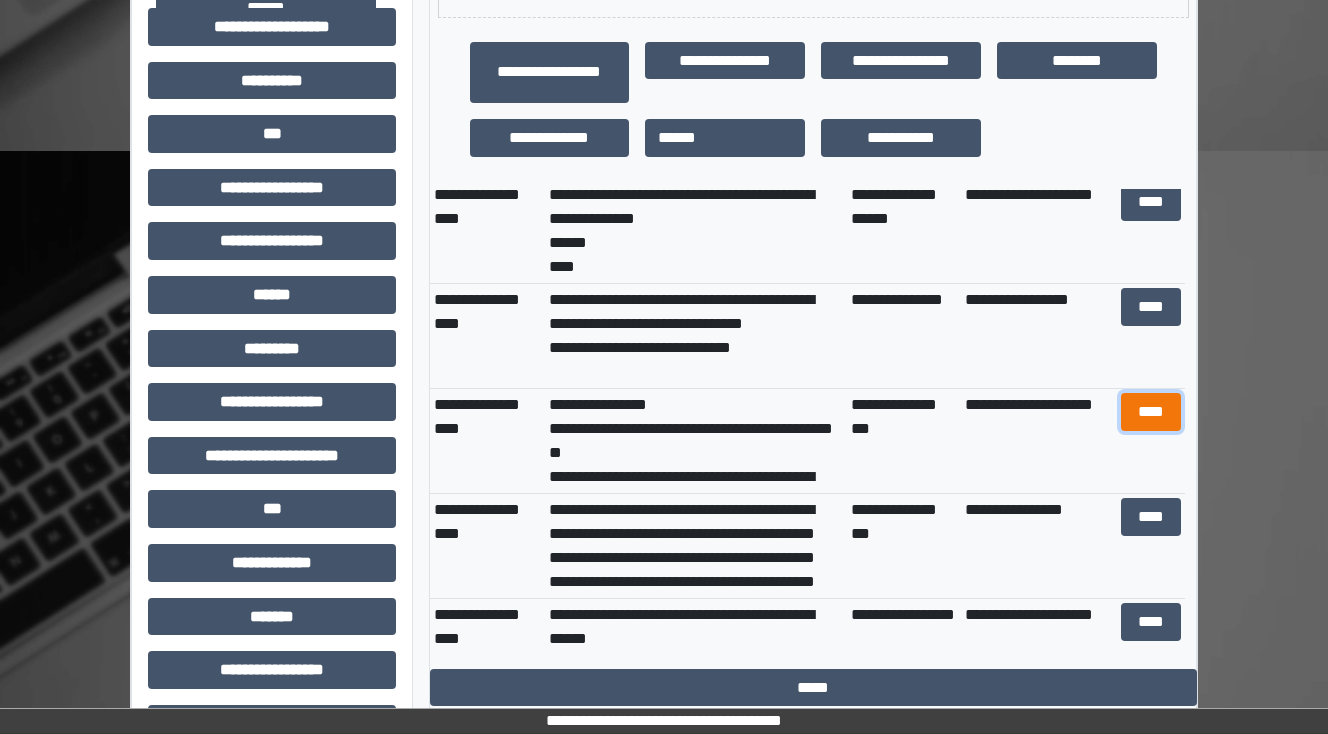 click on "****" at bounding box center [1150, 412] 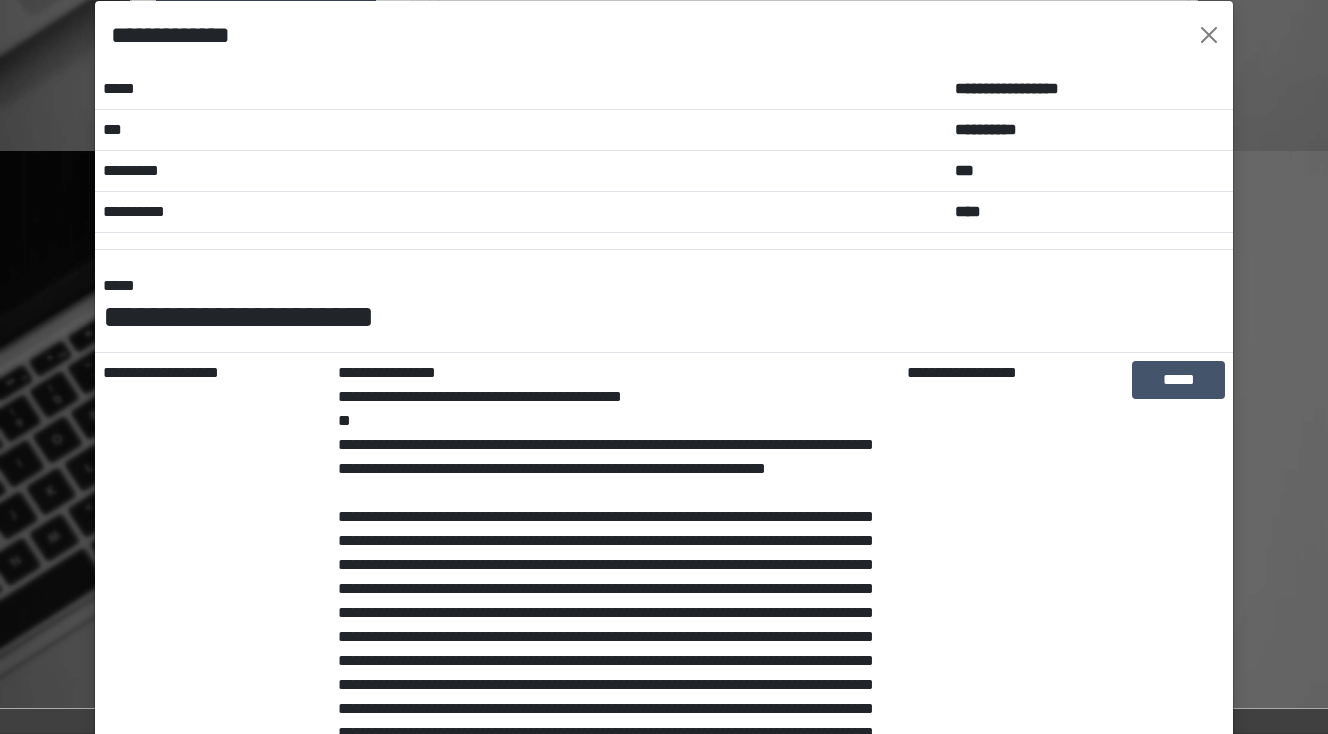 scroll, scrollTop: 0, scrollLeft: 0, axis: both 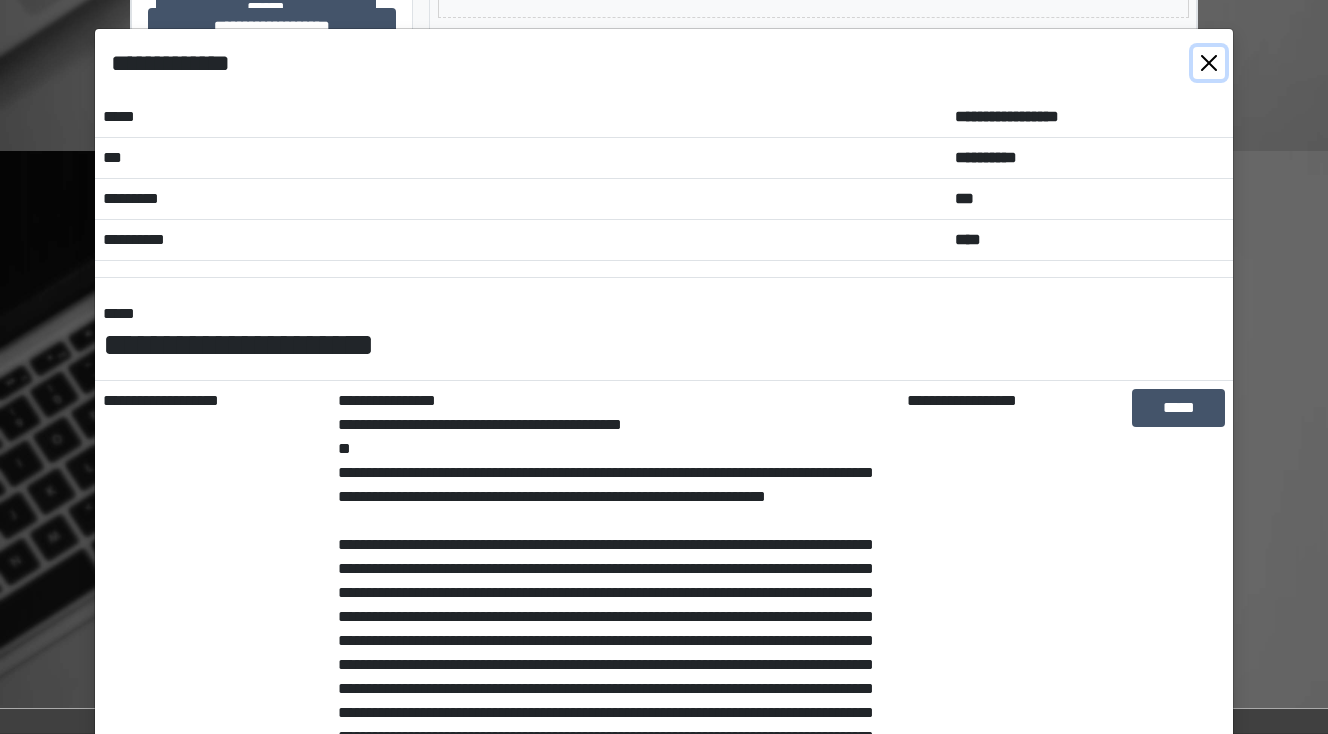 click at bounding box center (1209, 63) 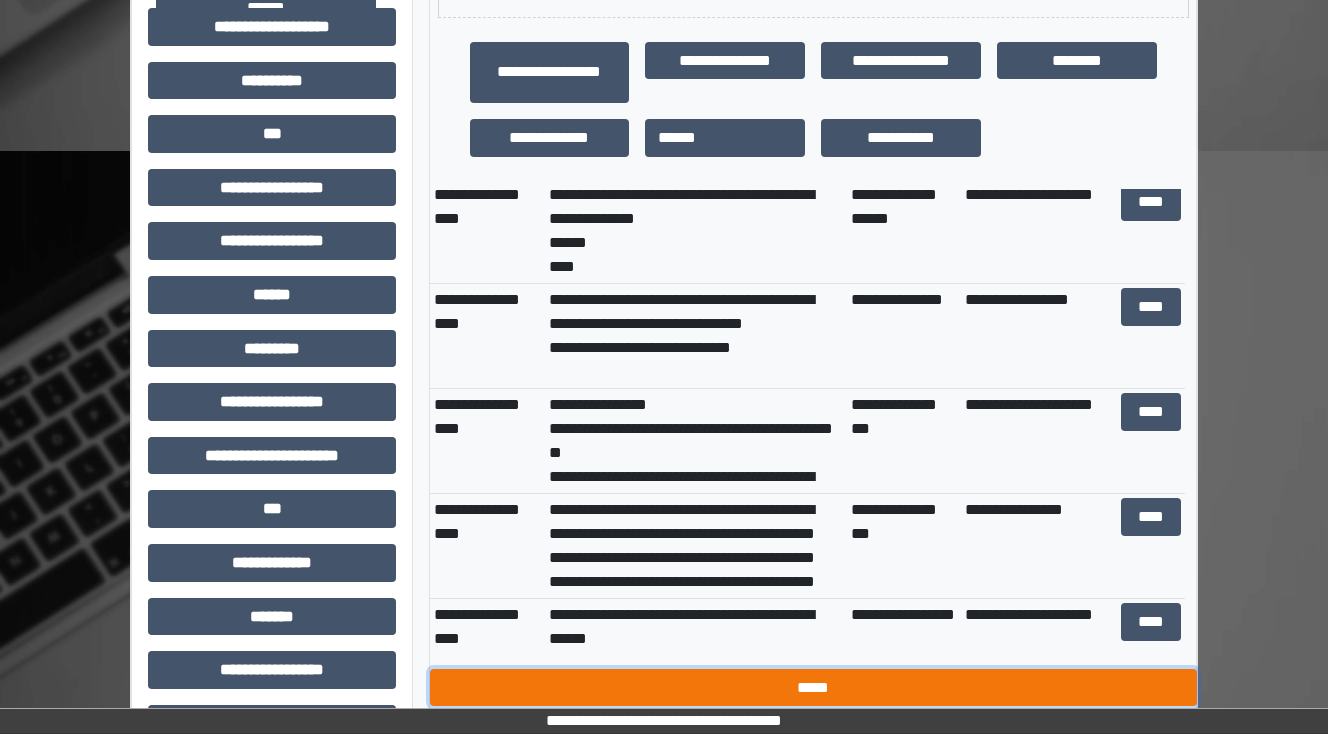 click on "*****" at bounding box center (813, 688) 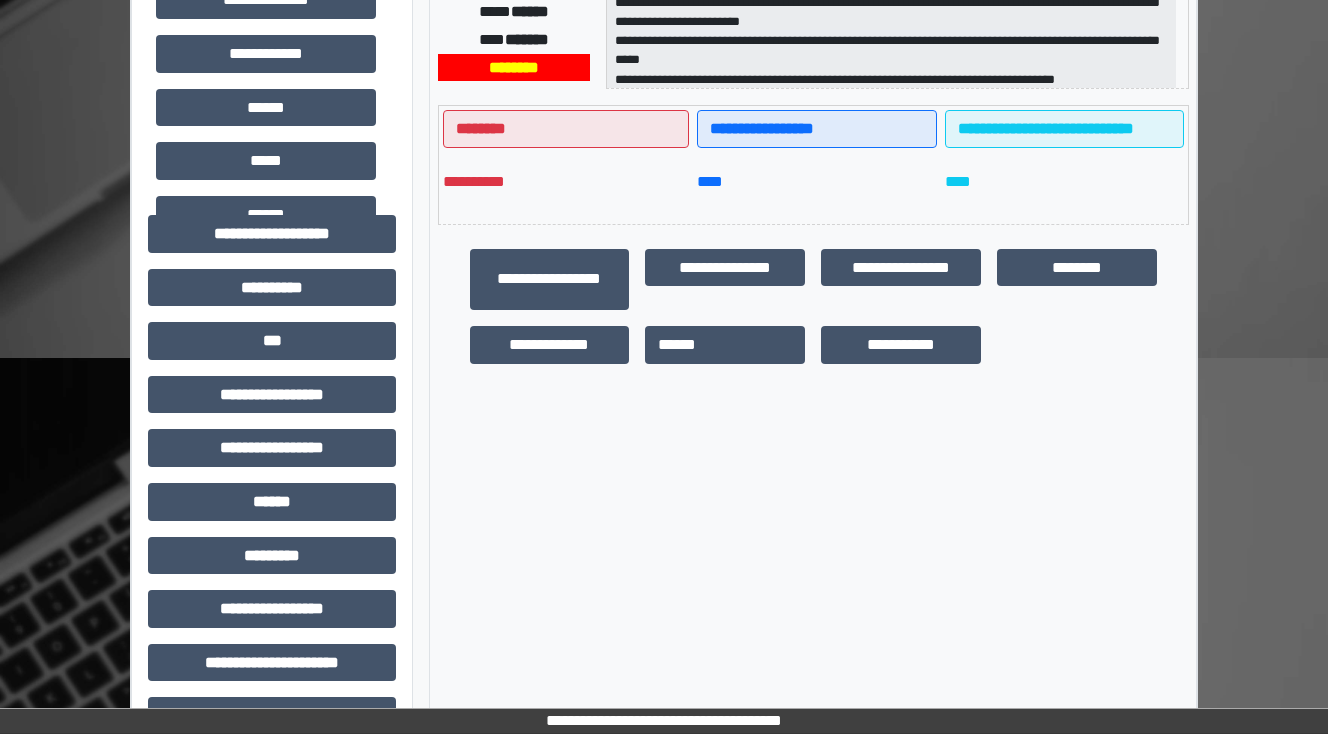 scroll, scrollTop: 80, scrollLeft: 0, axis: vertical 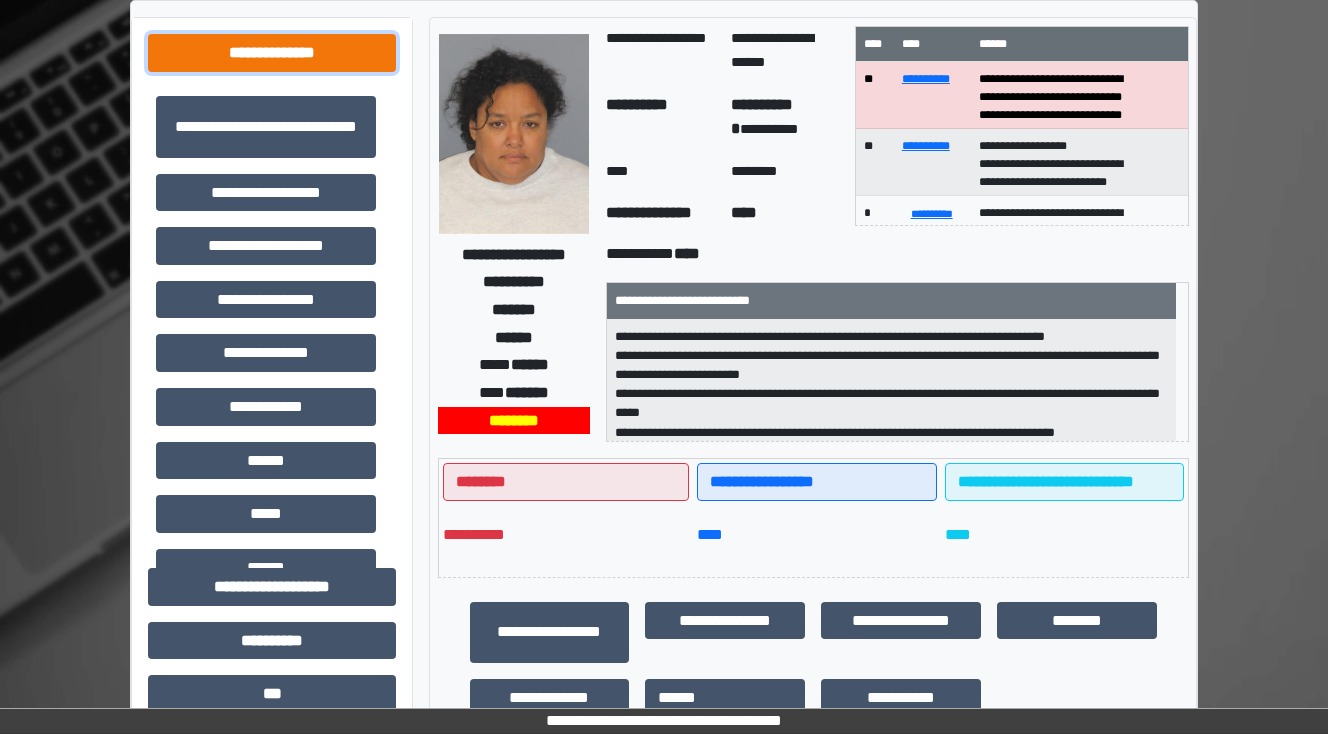 click on "**********" at bounding box center (272, 53) 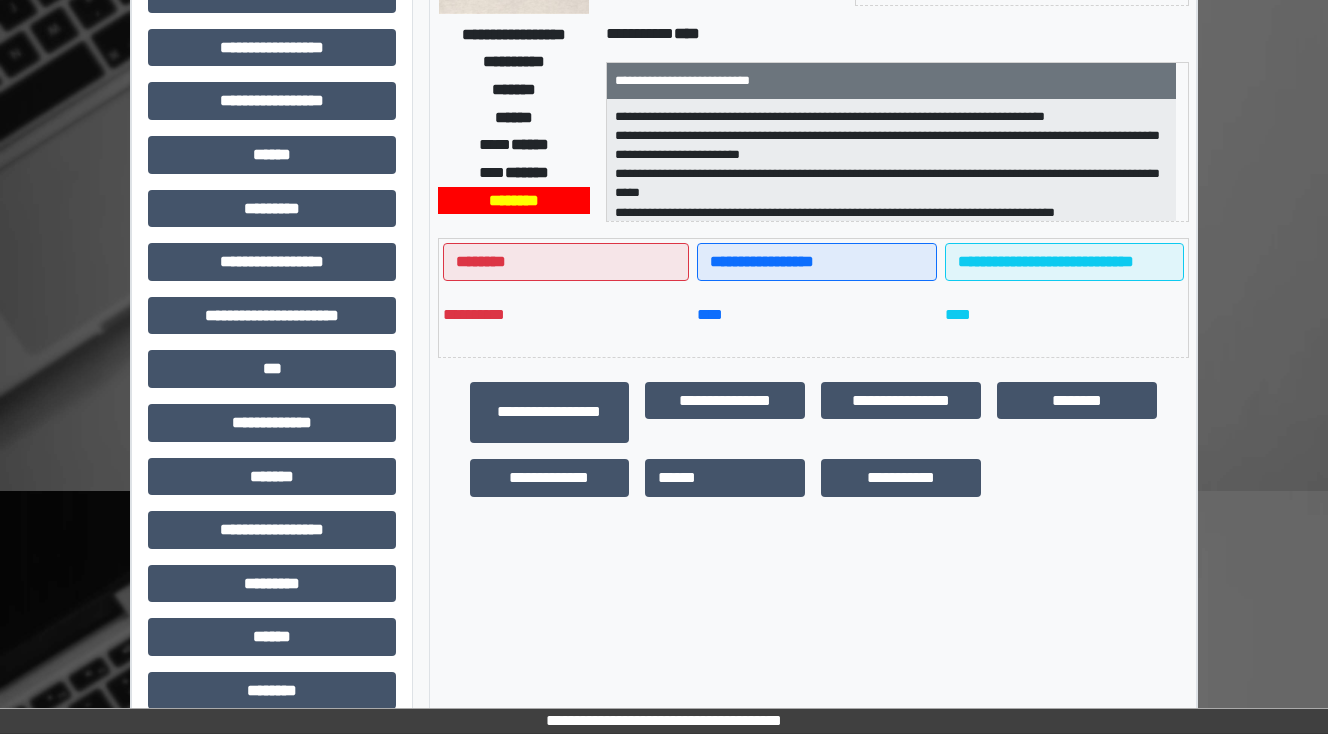 scroll, scrollTop: 0, scrollLeft: 0, axis: both 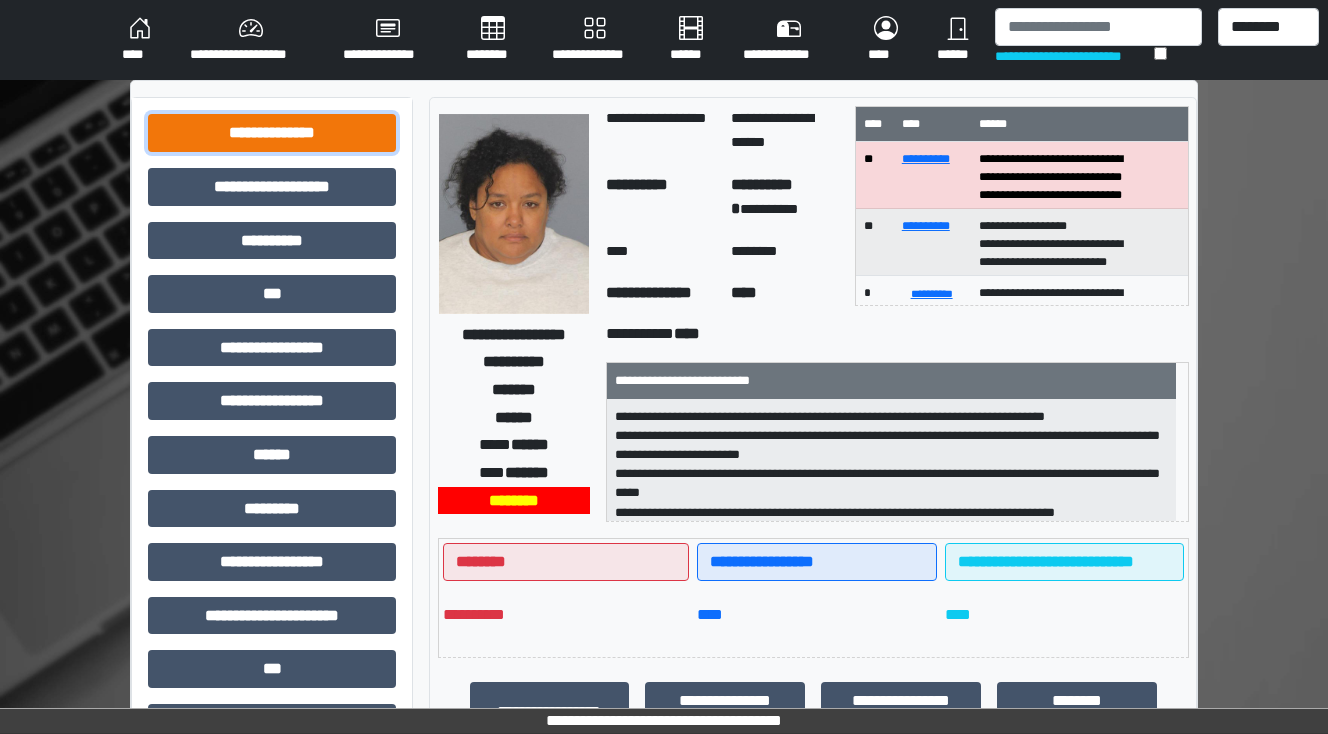 click on "**********" at bounding box center [272, 133] 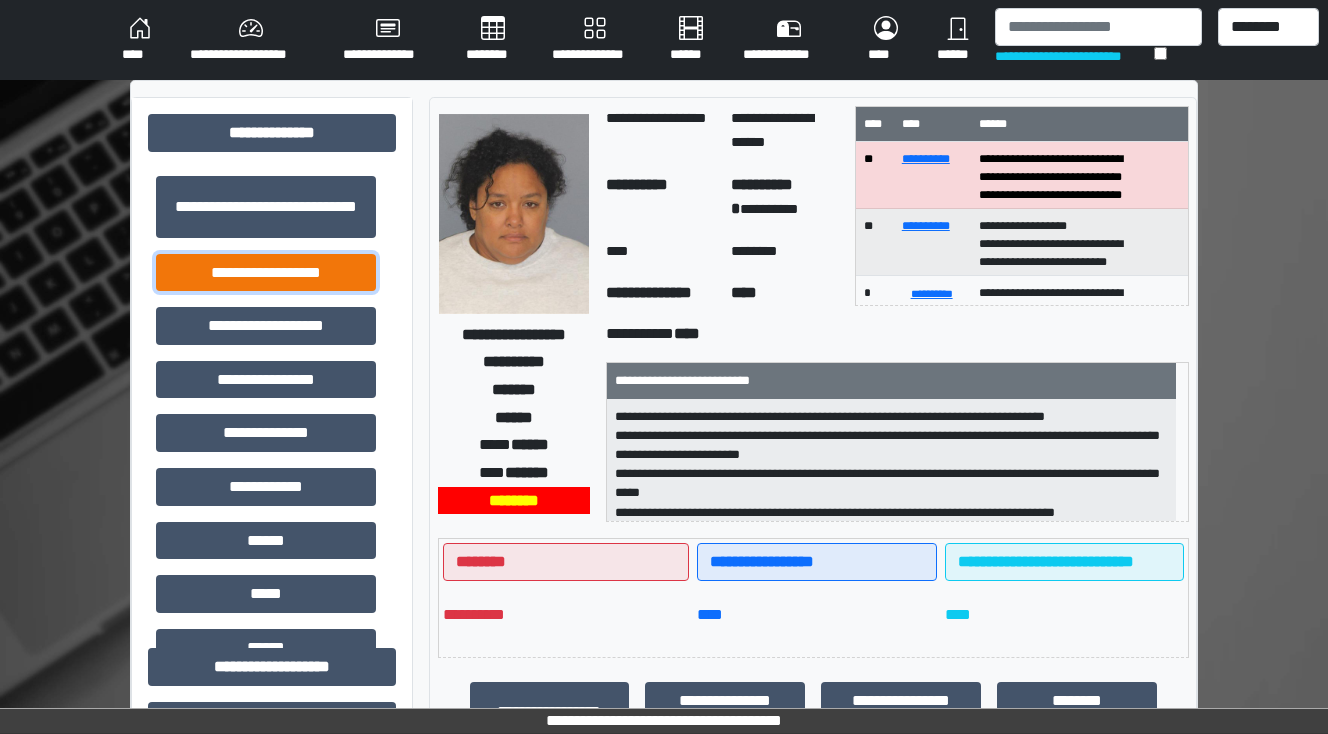 click on "**********" at bounding box center (266, 273) 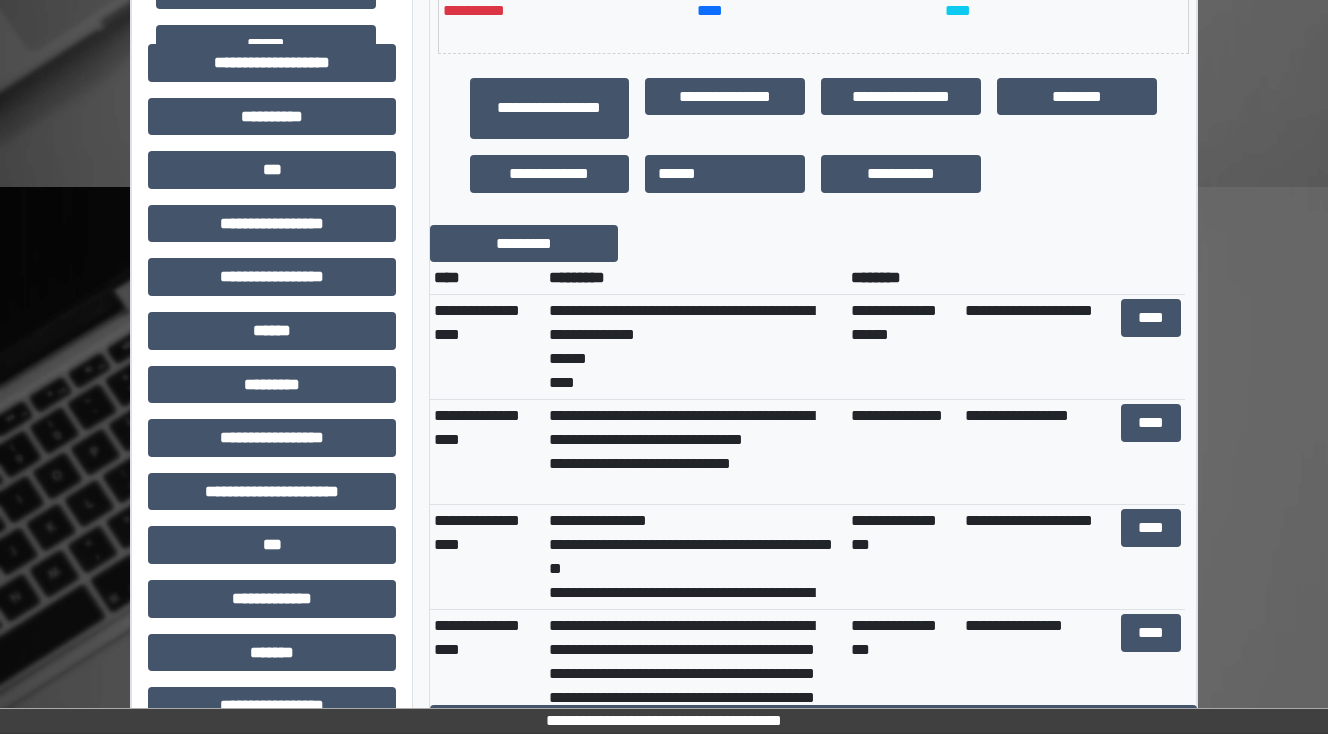 scroll, scrollTop: 640, scrollLeft: 0, axis: vertical 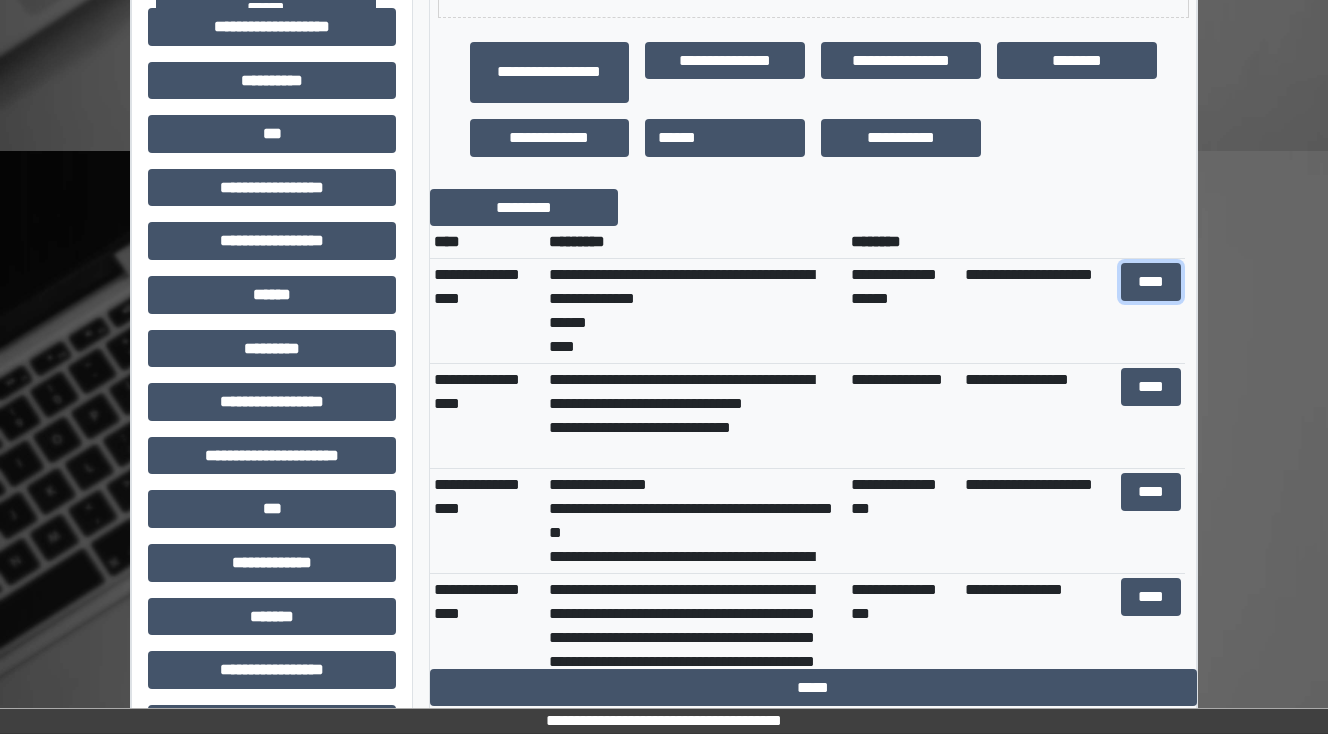 click on "****" at bounding box center (1150, 282) 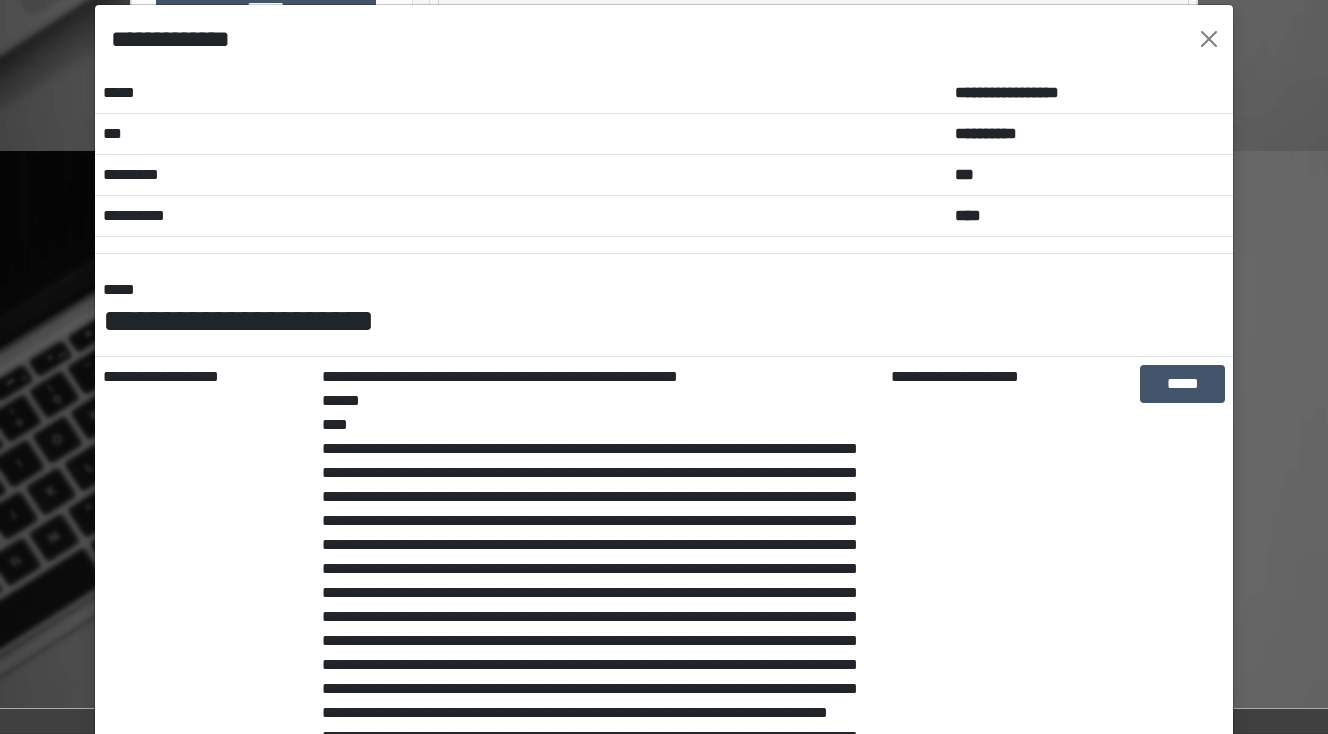 scroll, scrollTop: 0, scrollLeft: 0, axis: both 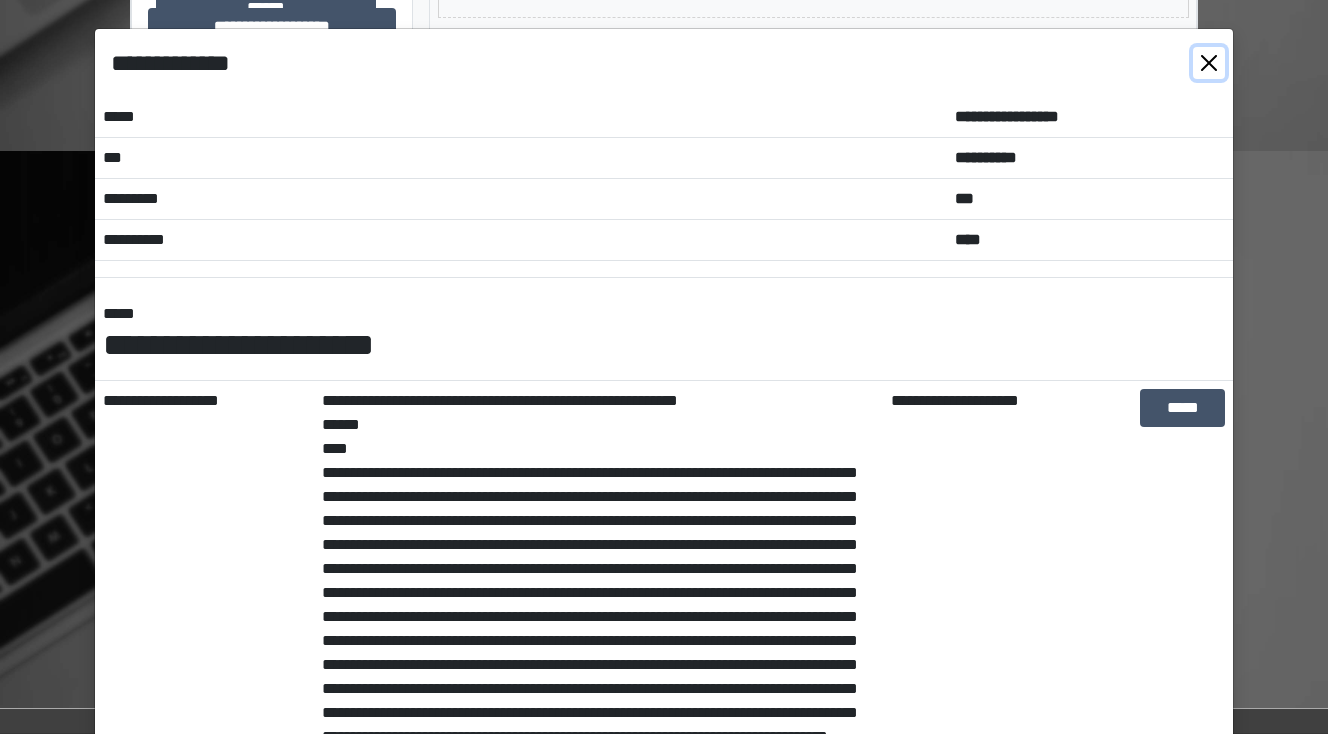 click at bounding box center (1209, 63) 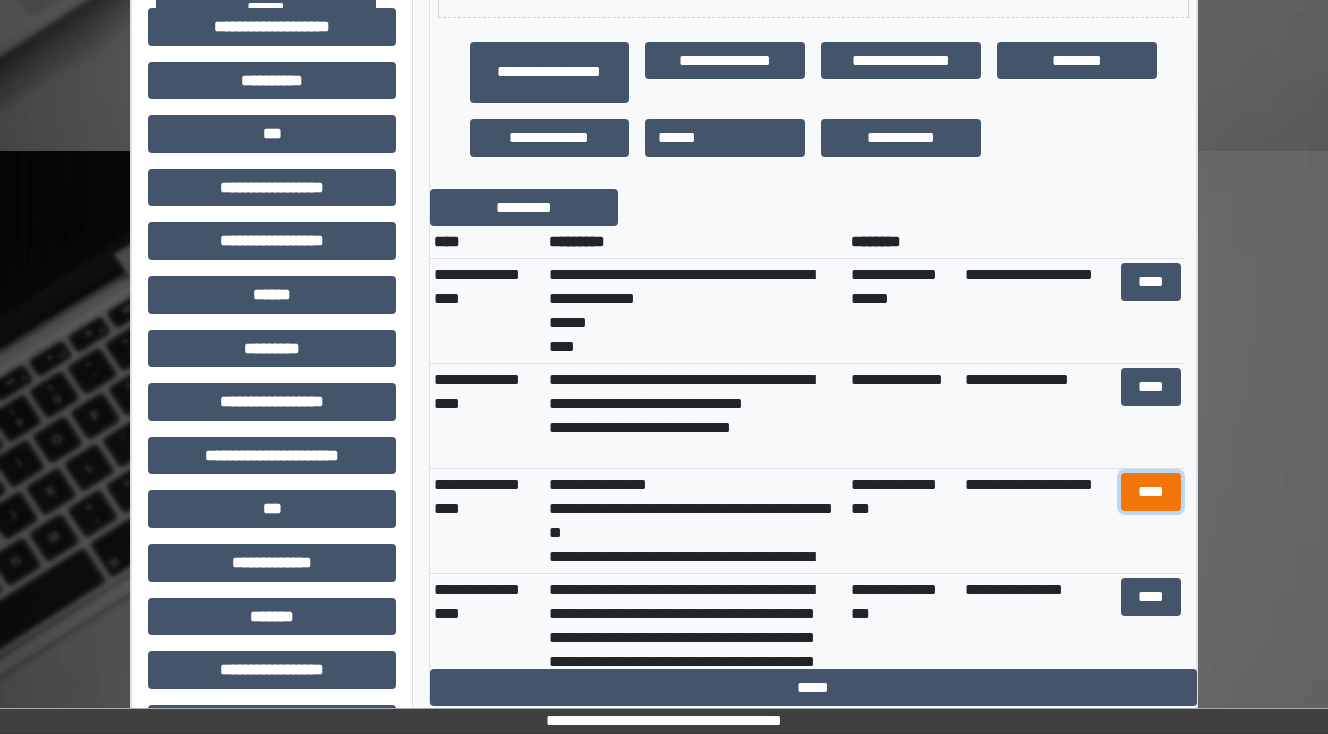 click on "****" at bounding box center [1150, 492] 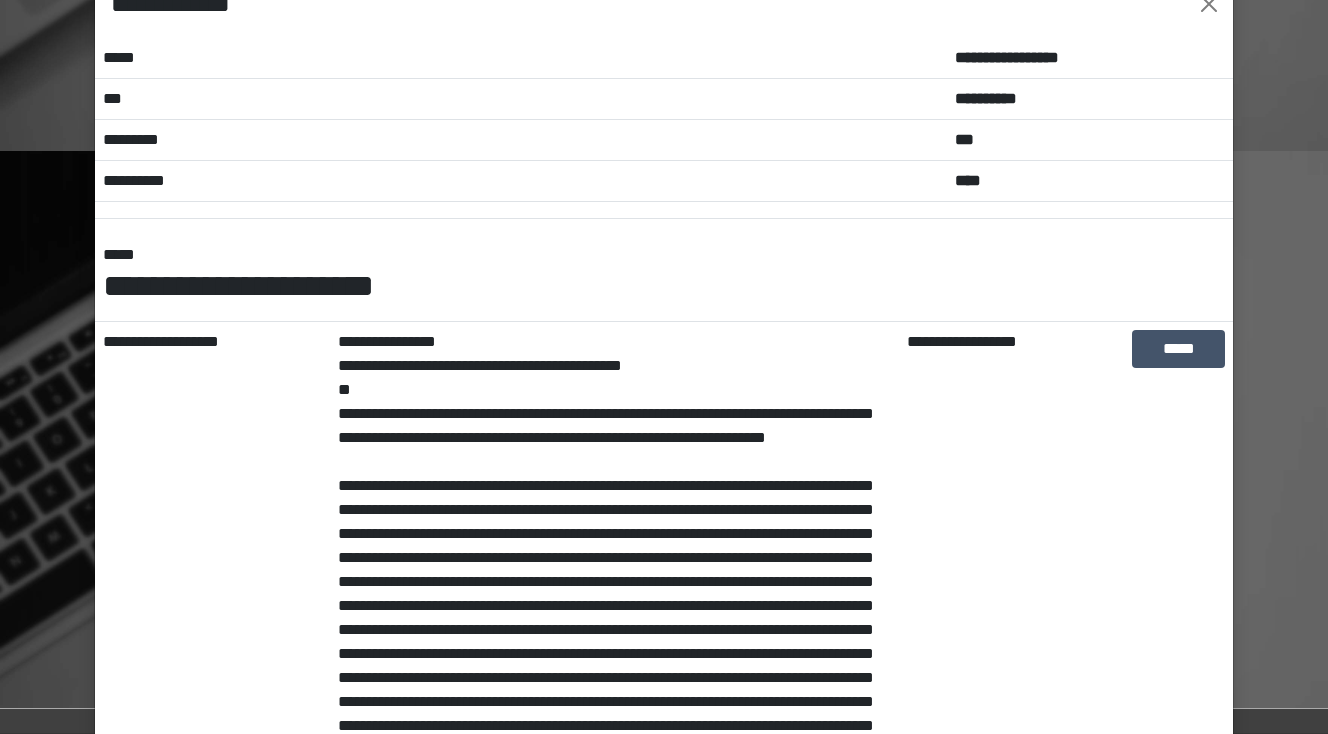 scroll, scrollTop: 0, scrollLeft: 0, axis: both 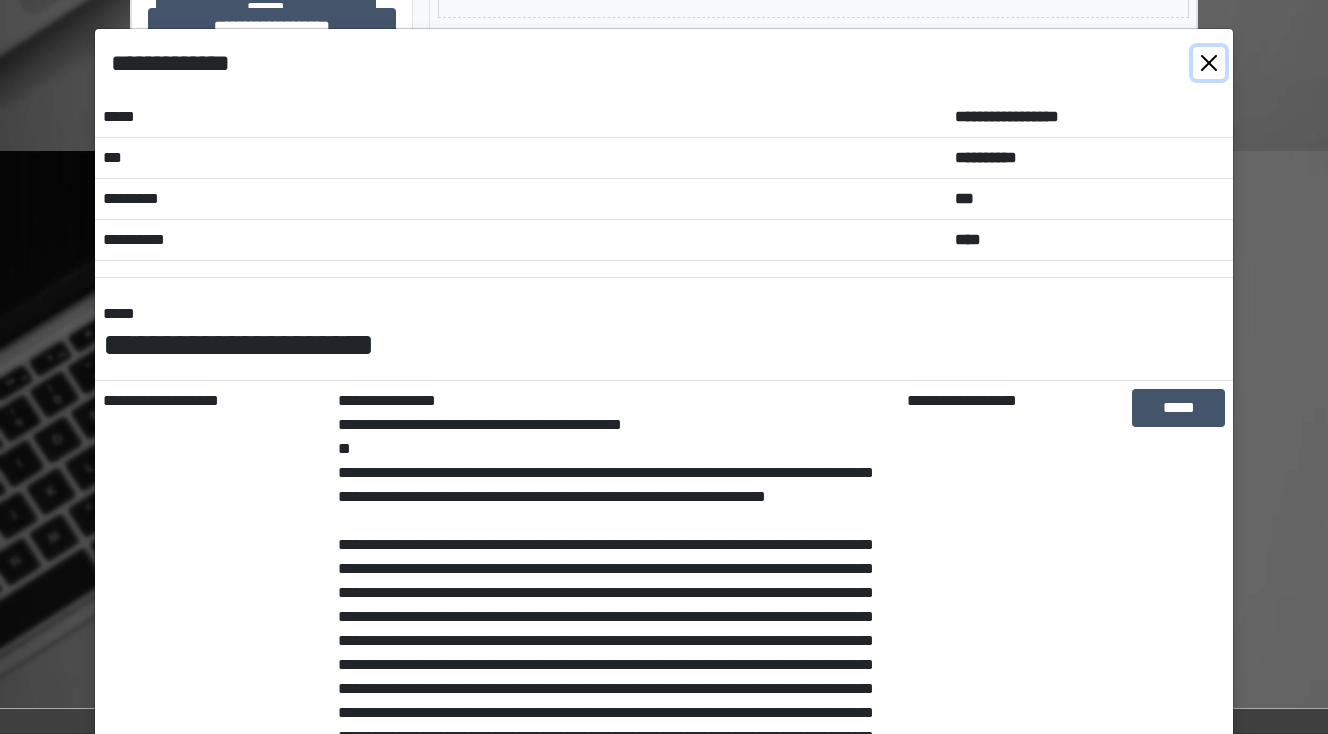click at bounding box center [1209, 63] 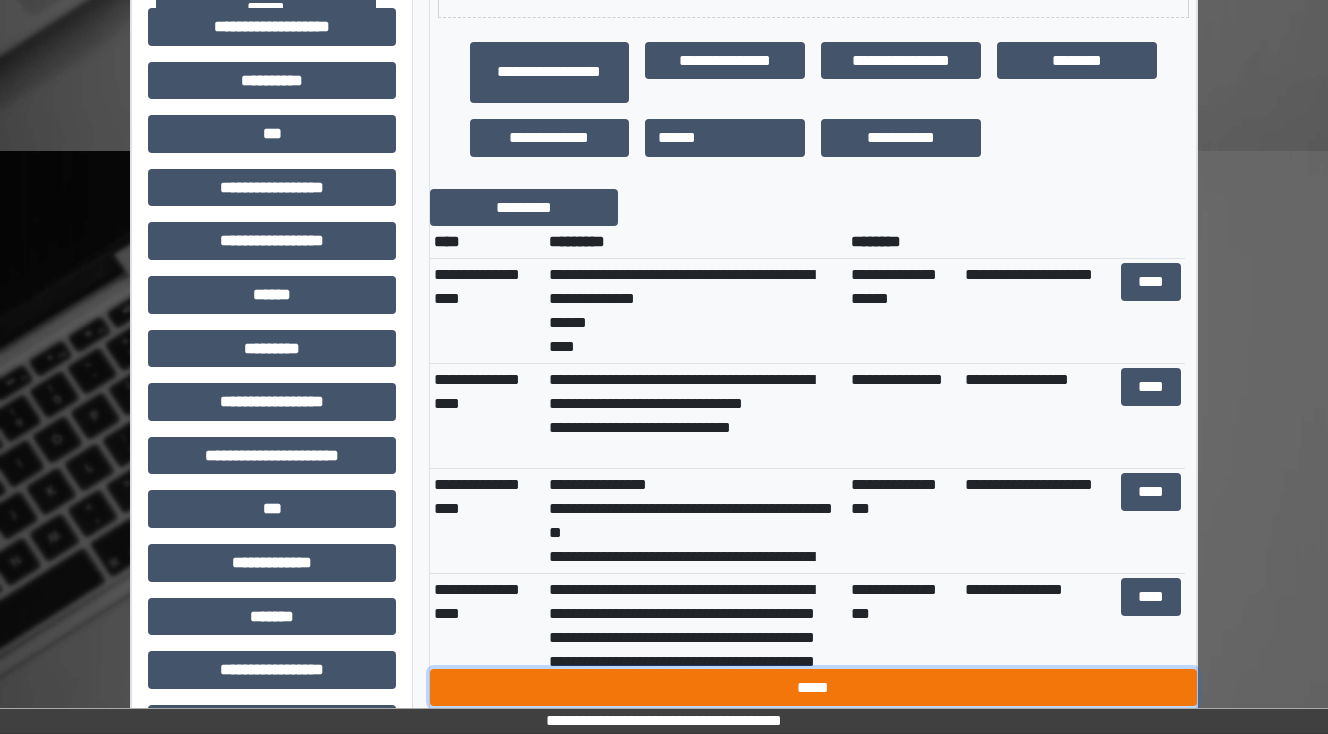 click on "*****" at bounding box center [813, 688] 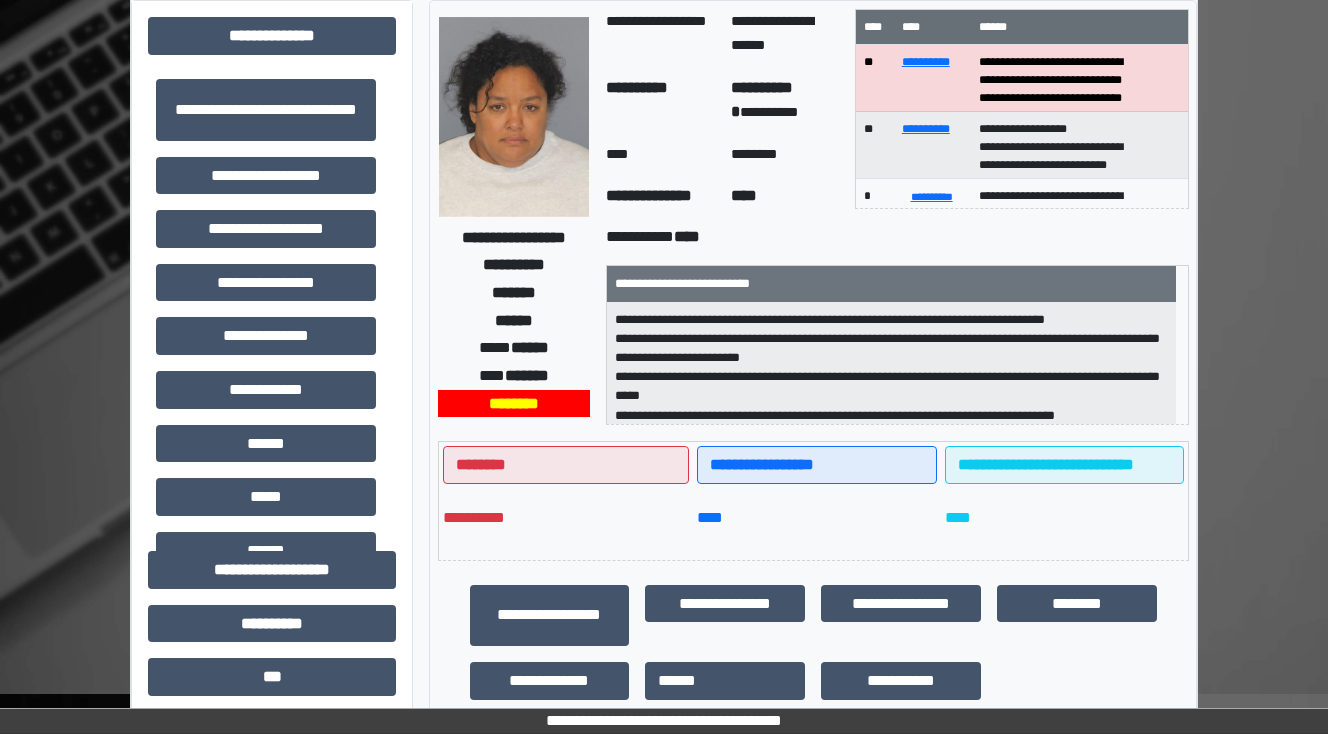 scroll, scrollTop: 0, scrollLeft: 0, axis: both 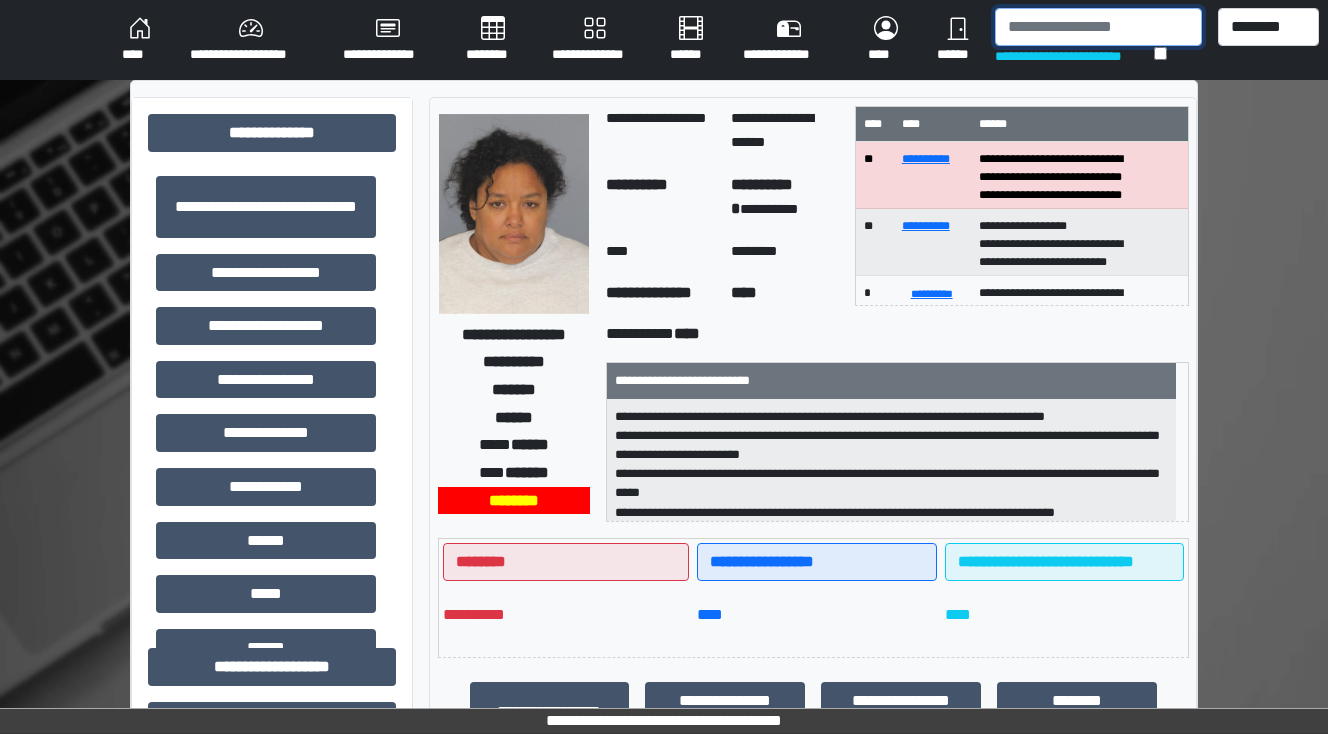 click at bounding box center (1098, 27) 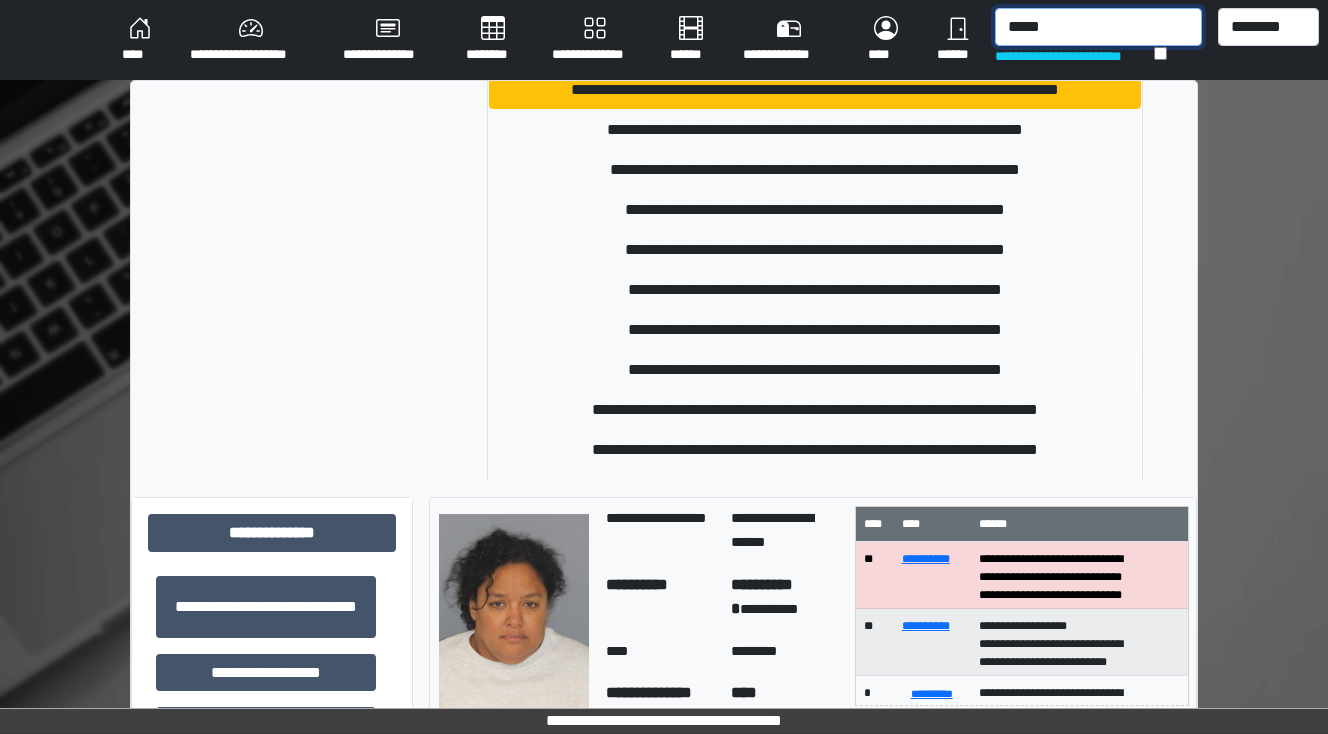 scroll, scrollTop: 320, scrollLeft: 0, axis: vertical 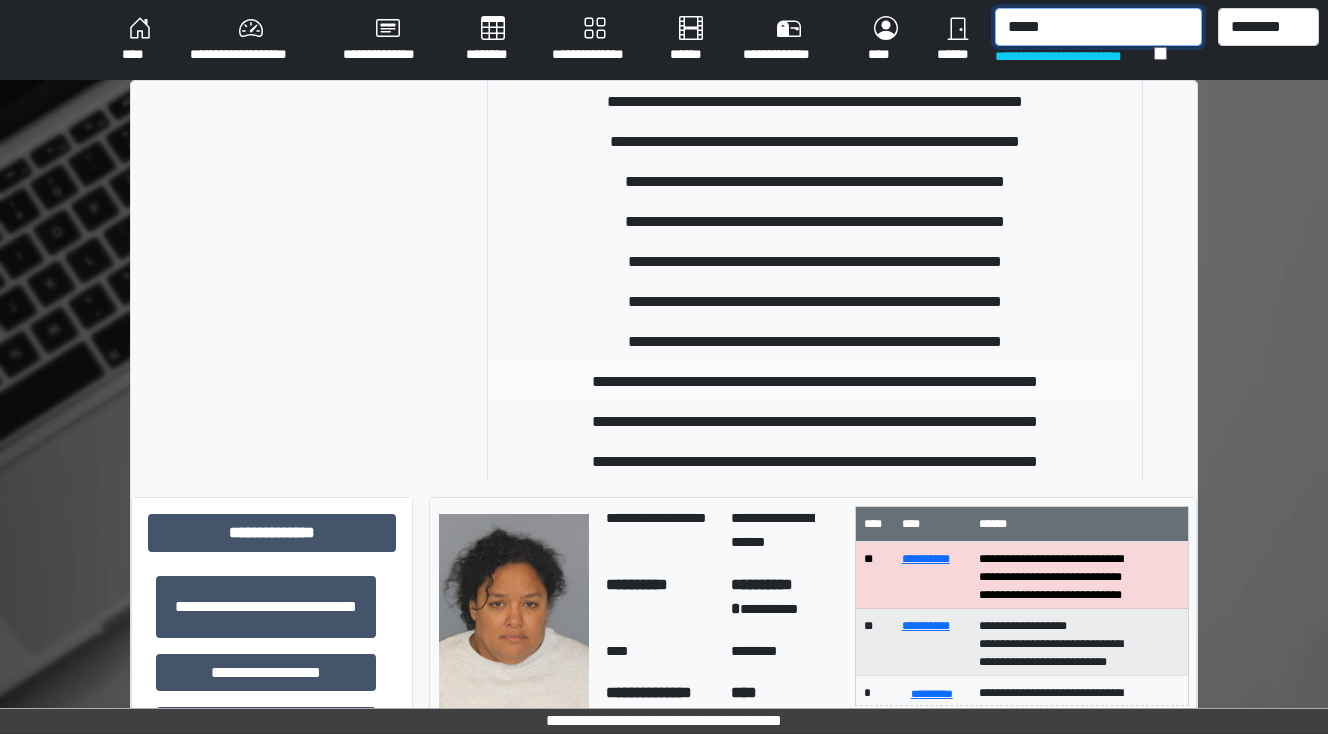 type on "*****" 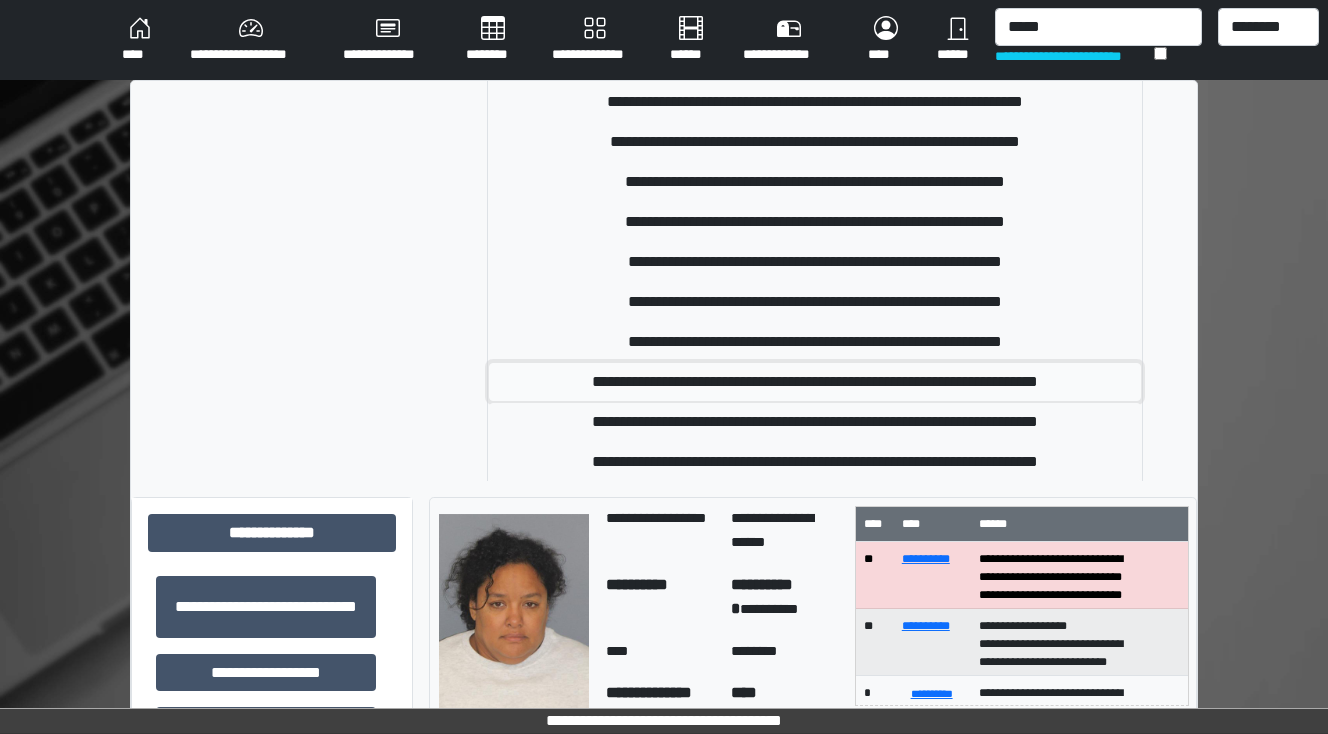 click on "**********" at bounding box center (815, 382) 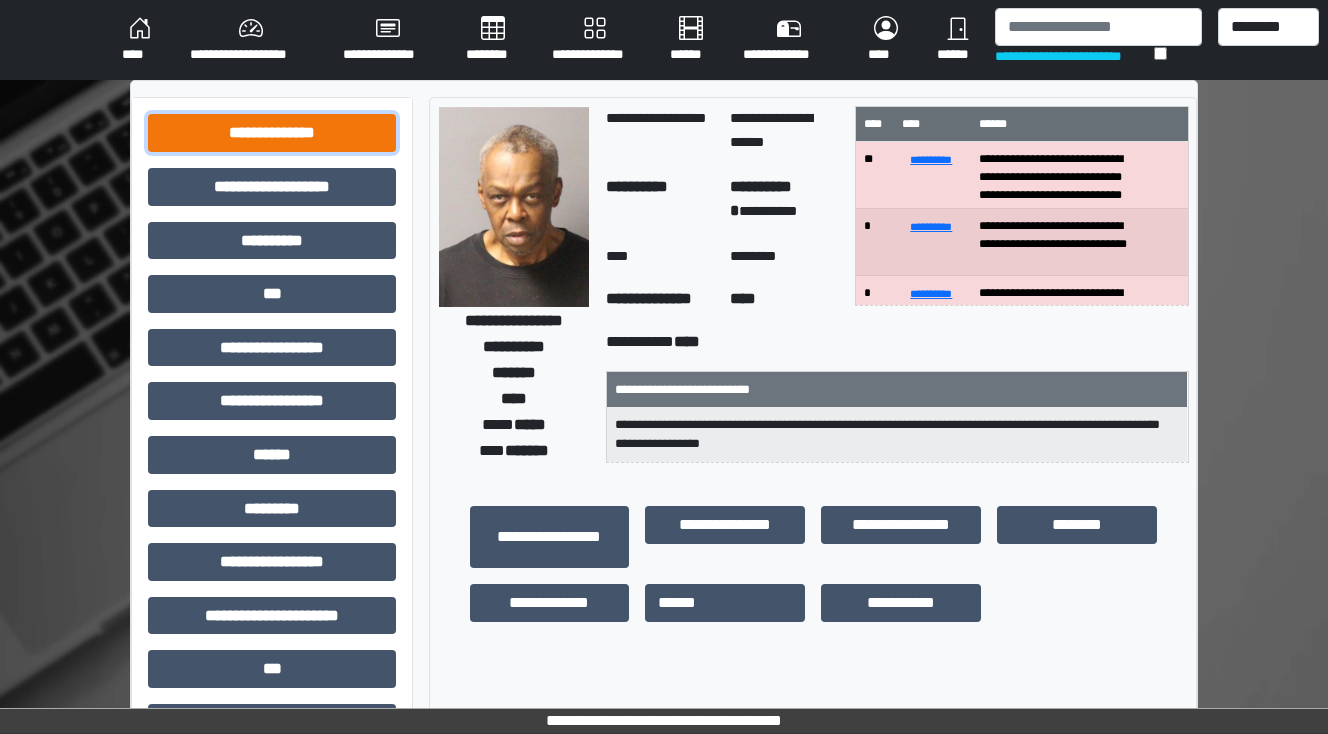 click on "**********" at bounding box center [272, 133] 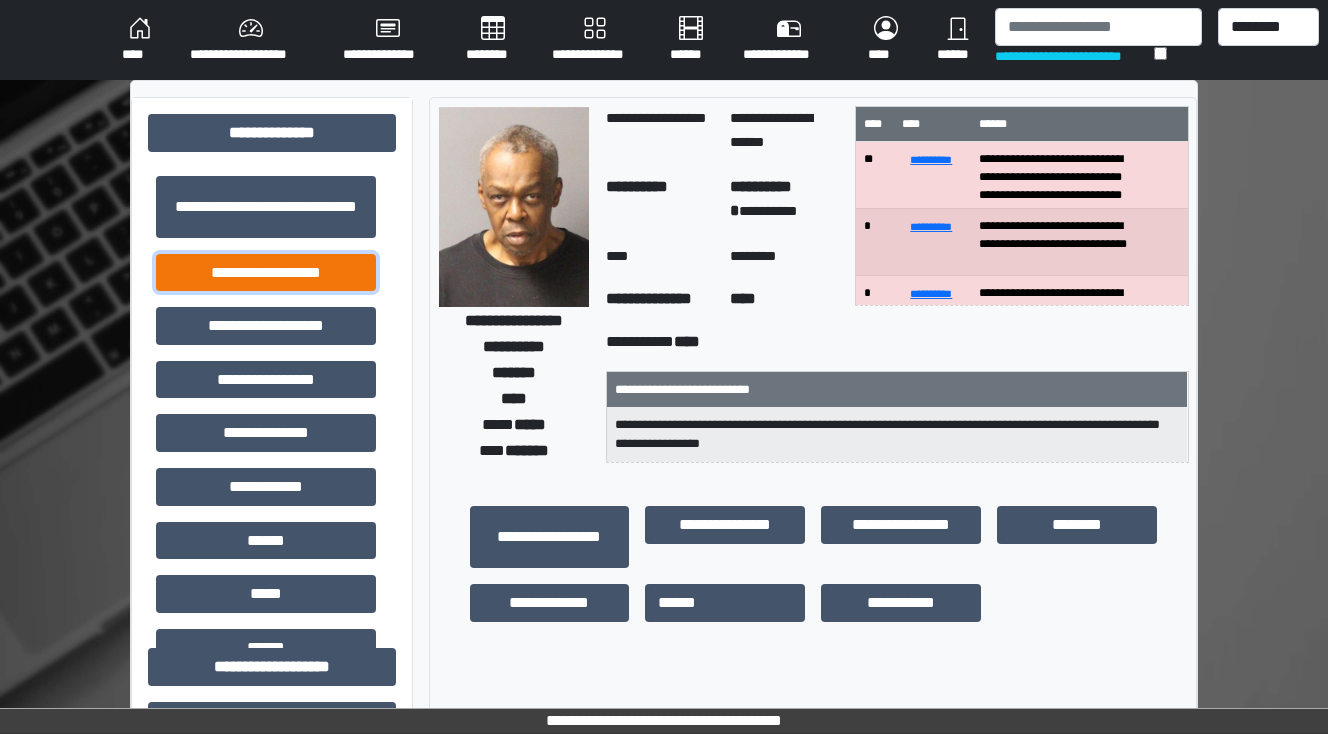 click on "**********" at bounding box center [266, 273] 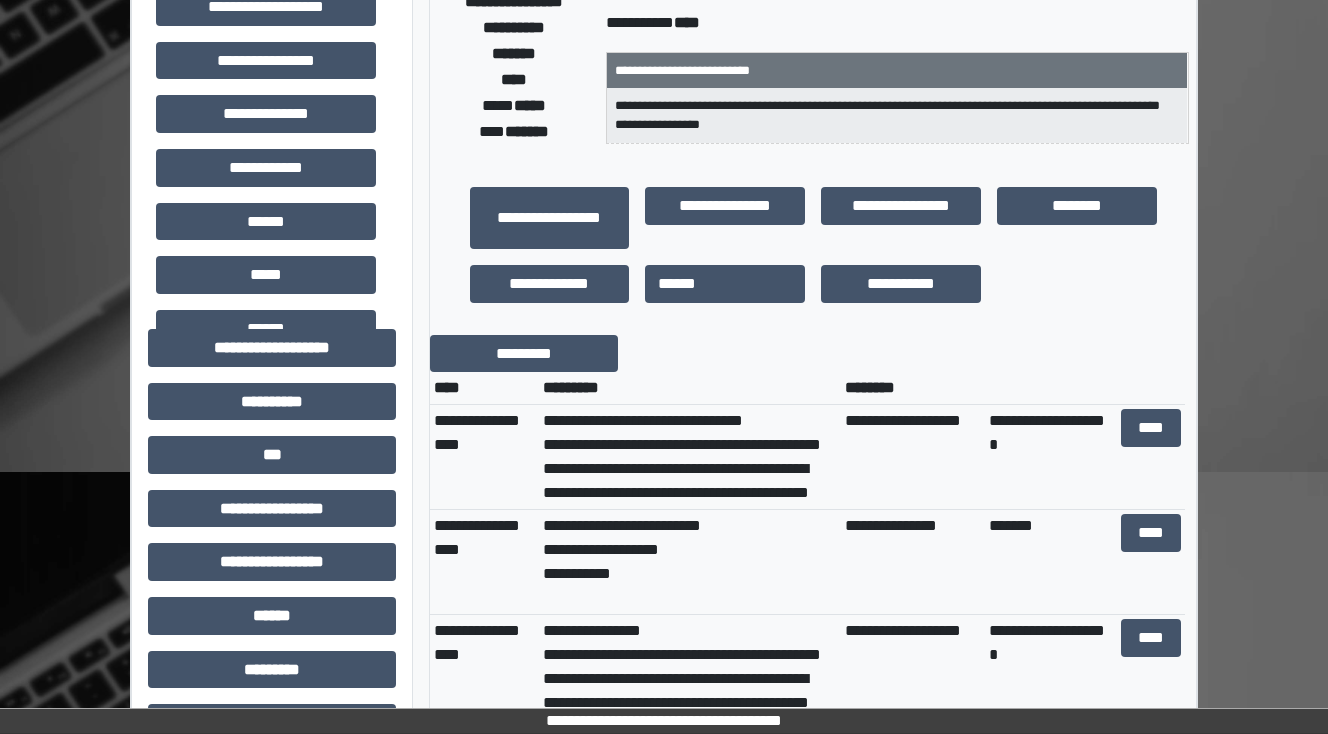 scroll, scrollTop: 320, scrollLeft: 0, axis: vertical 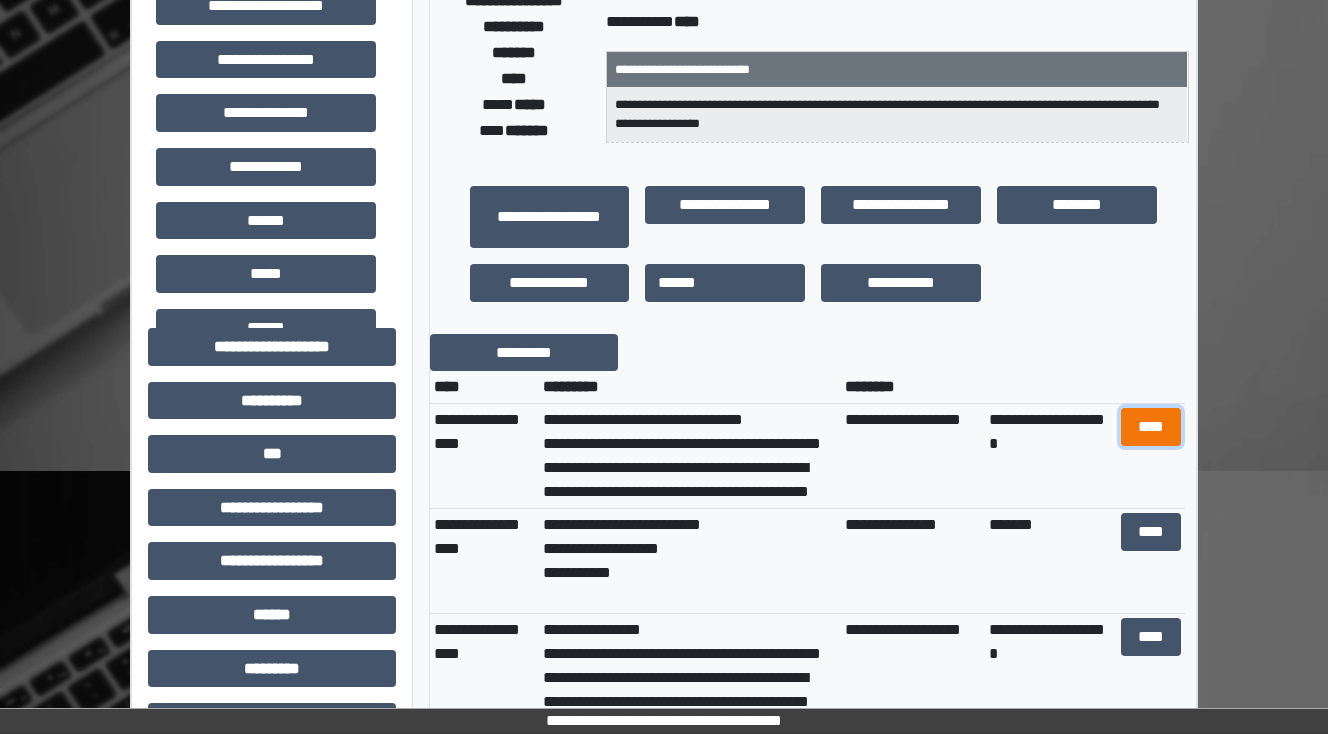 click on "****" at bounding box center [1150, 427] 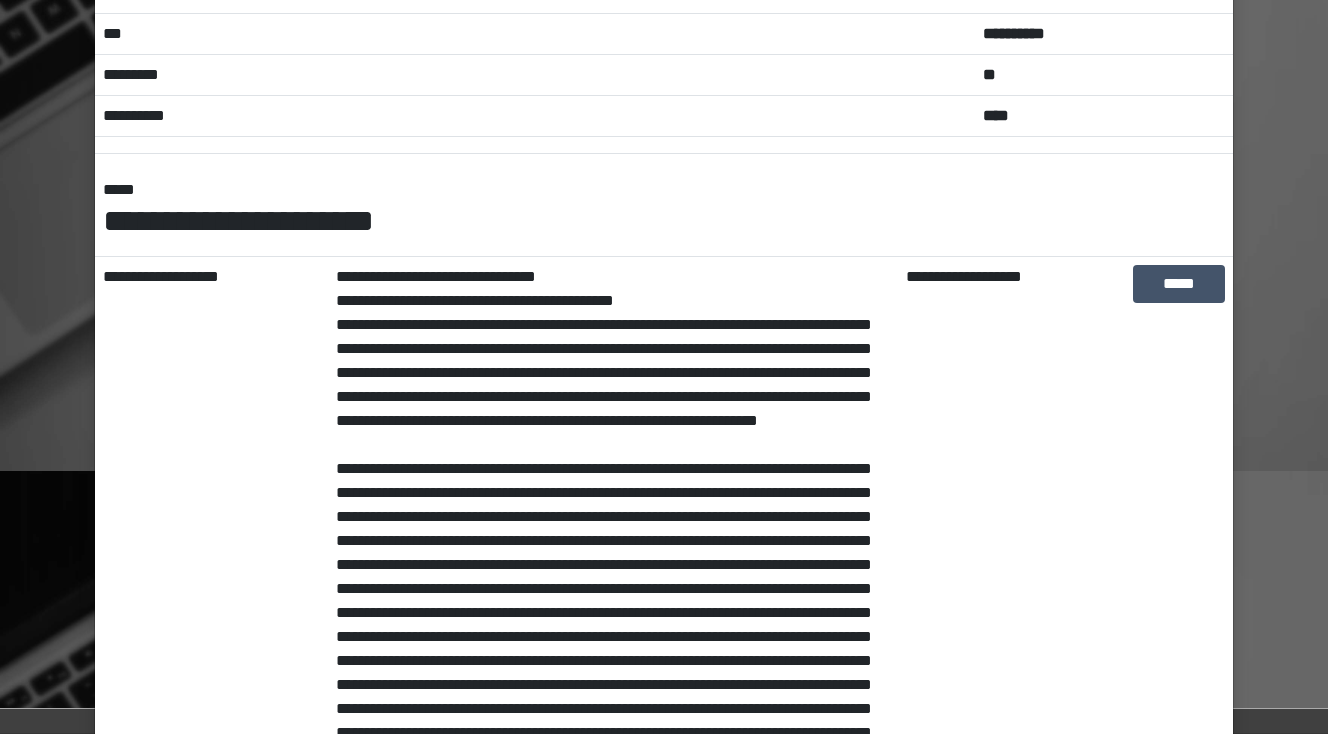 scroll, scrollTop: 0, scrollLeft: 0, axis: both 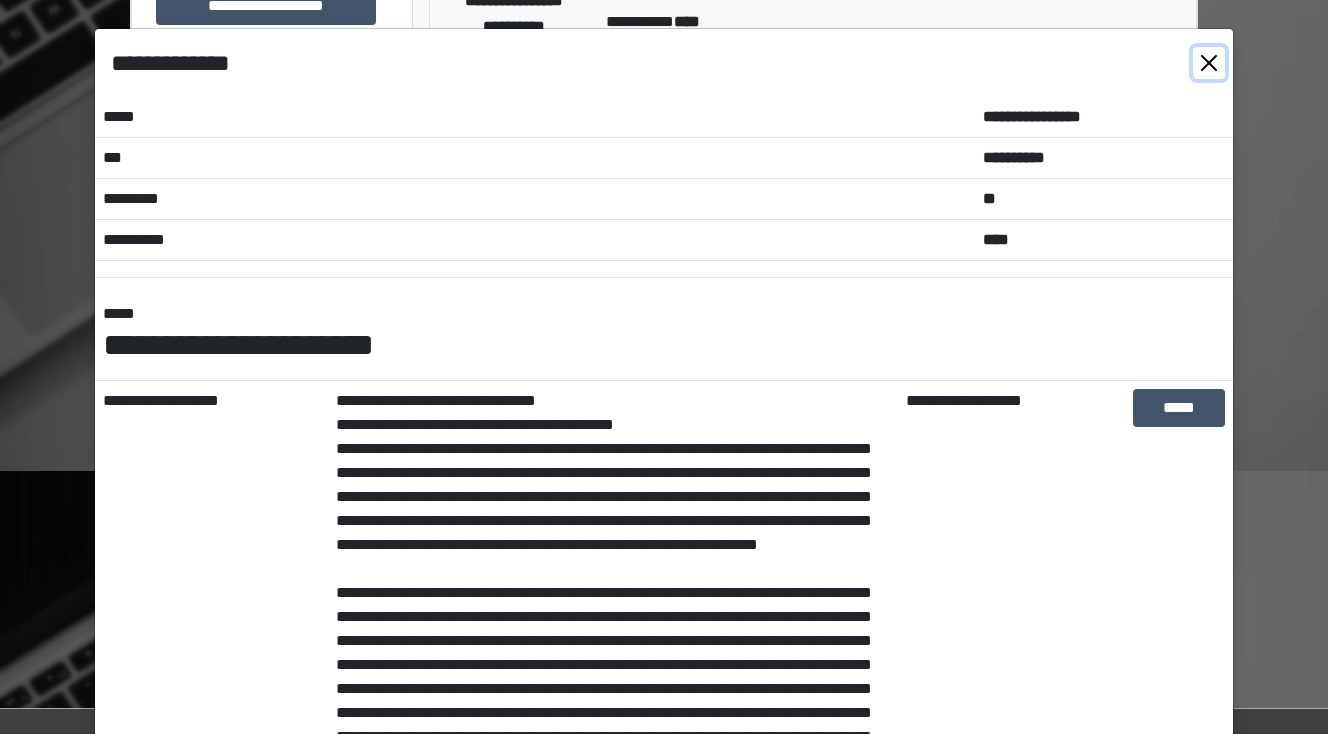 click at bounding box center [1209, 63] 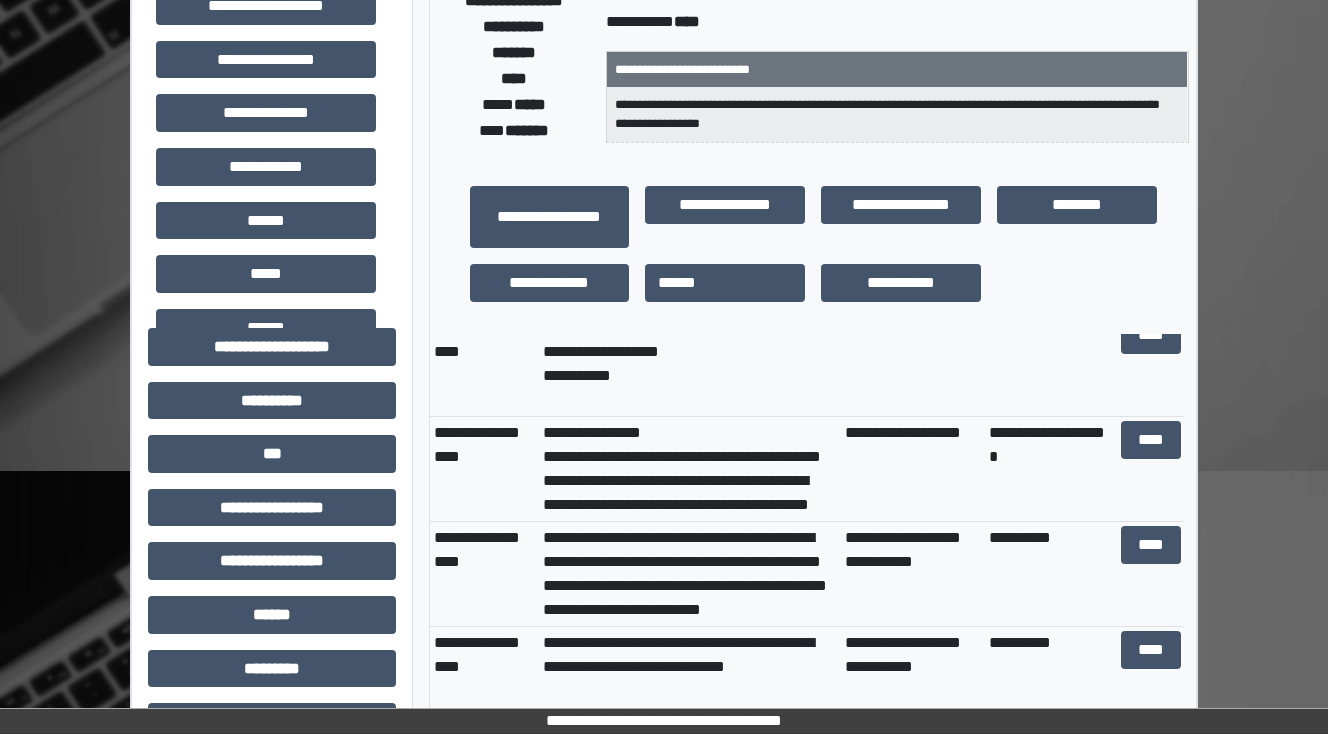 scroll, scrollTop: 480, scrollLeft: 0, axis: vertical 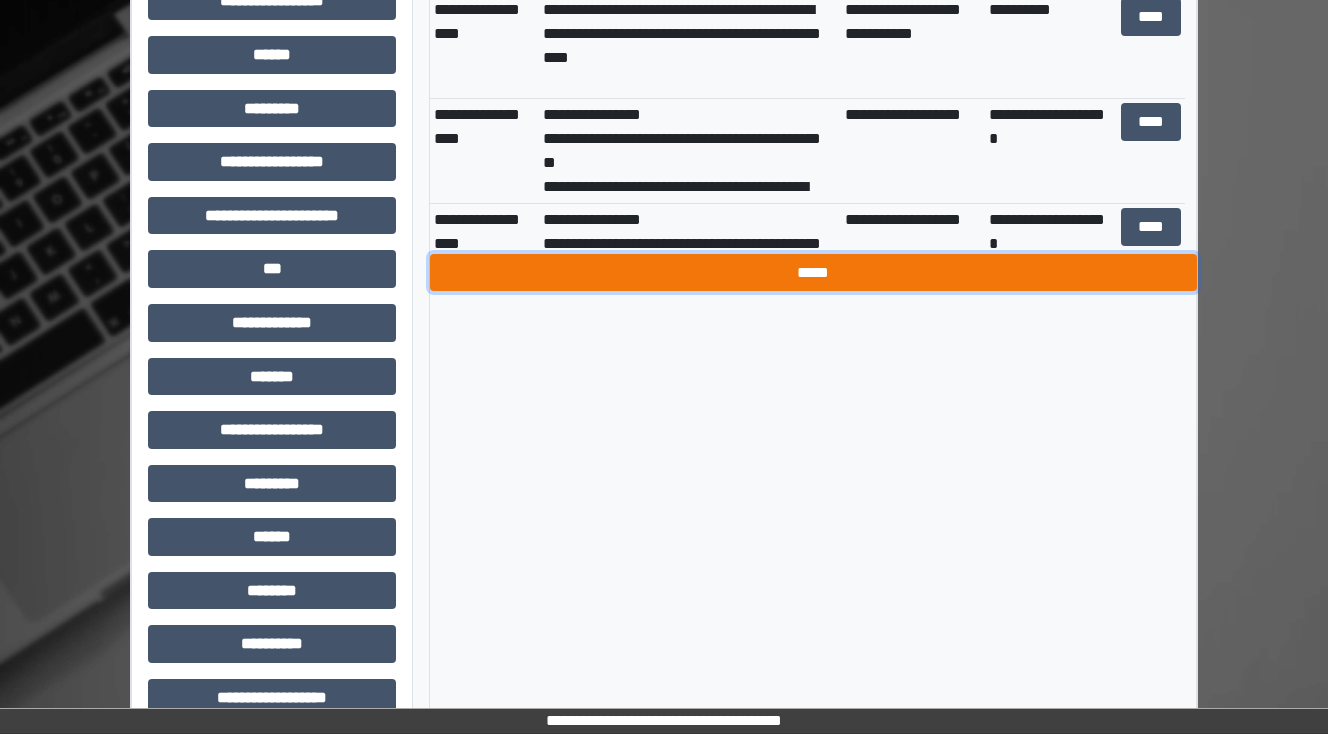 click on "*****" at bounding box center (813, 273) 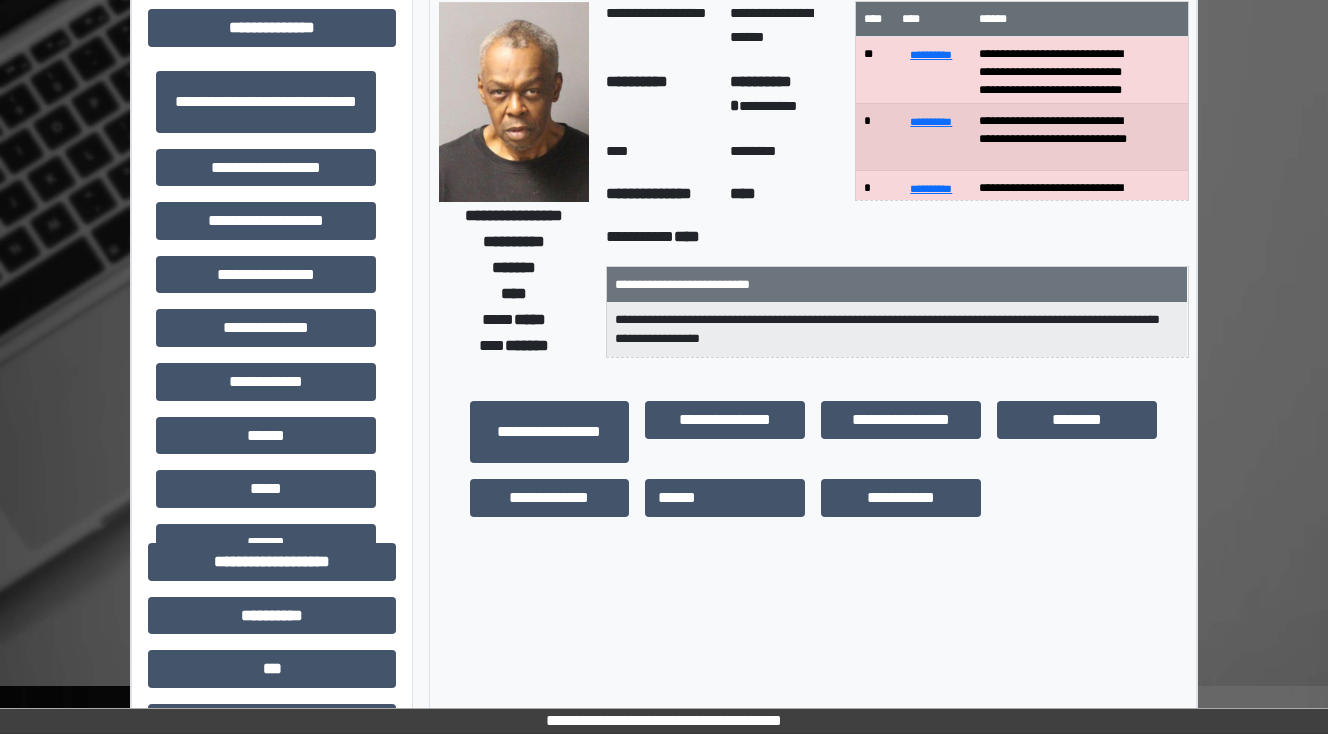 scroll, scrollTop: 0, scrollLeft: 0, axis: both 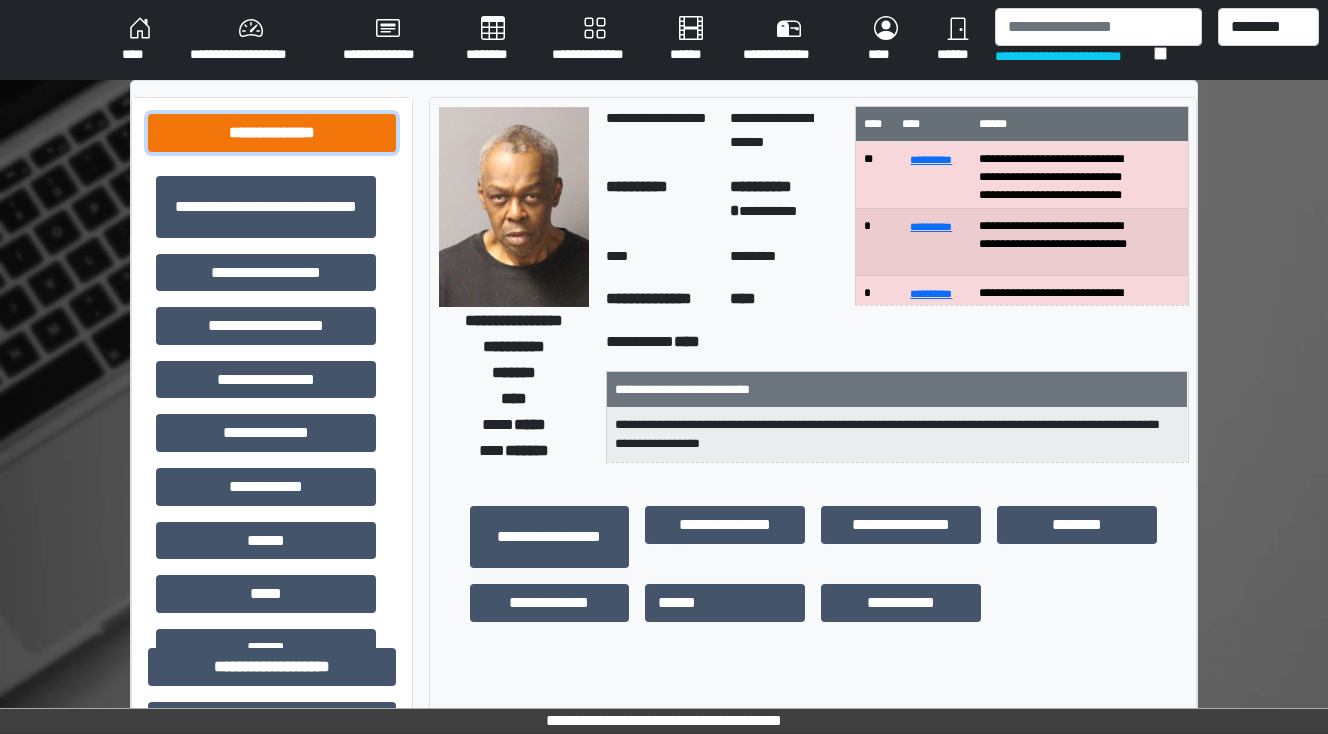 click on "**********" at bounding box center (272, 133) 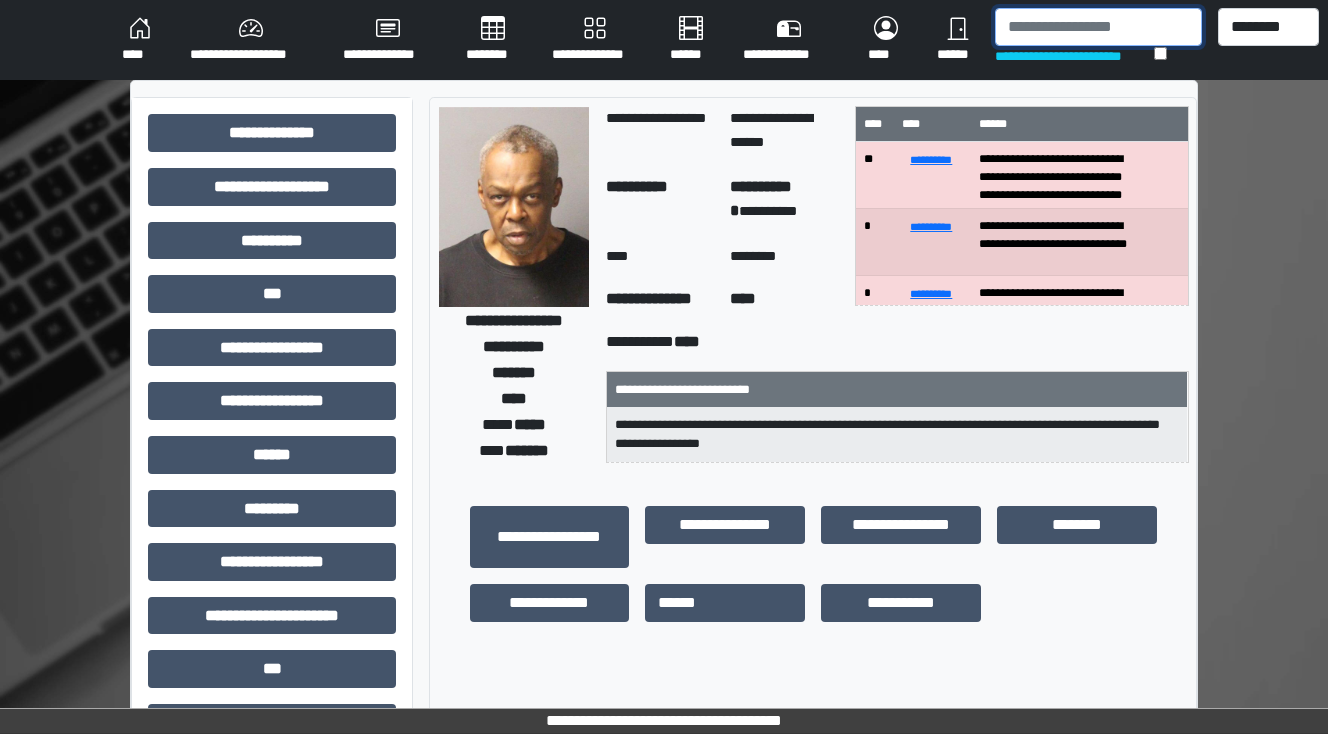 click at bounding box center [1098, 27] 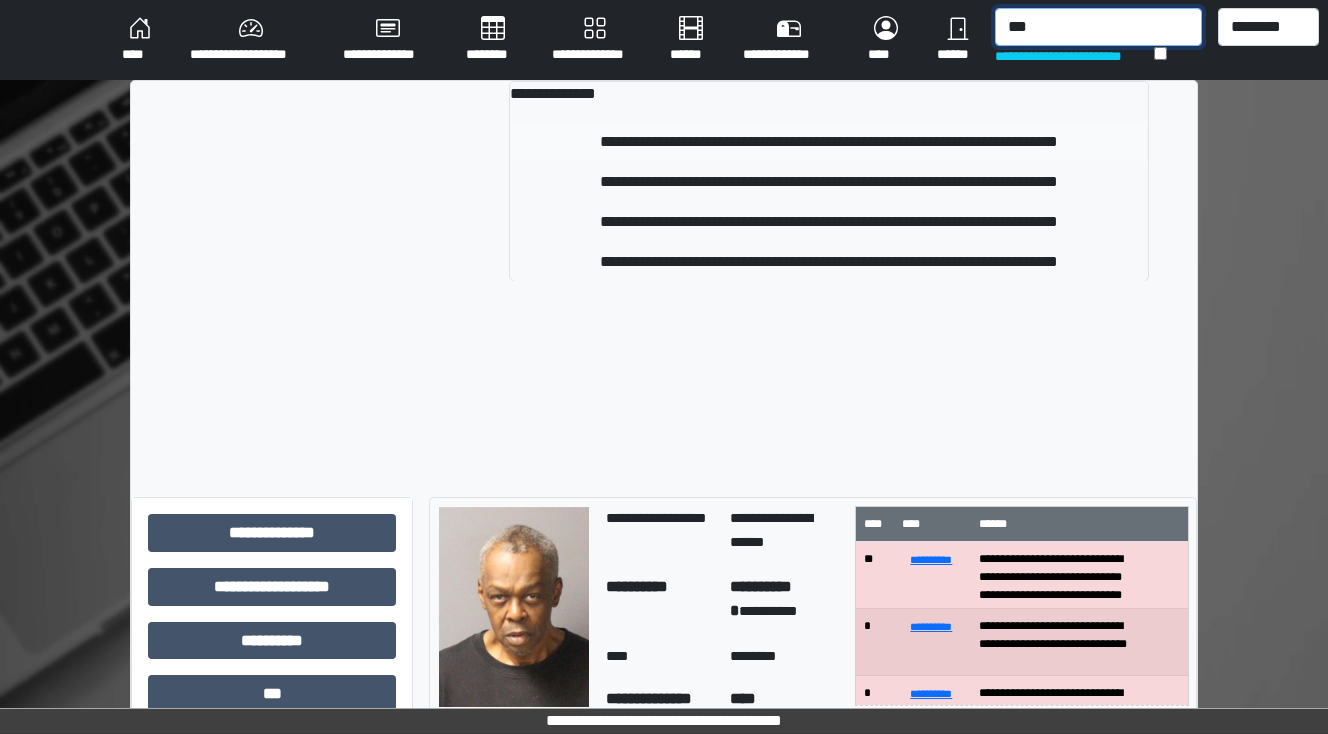 type on "***" 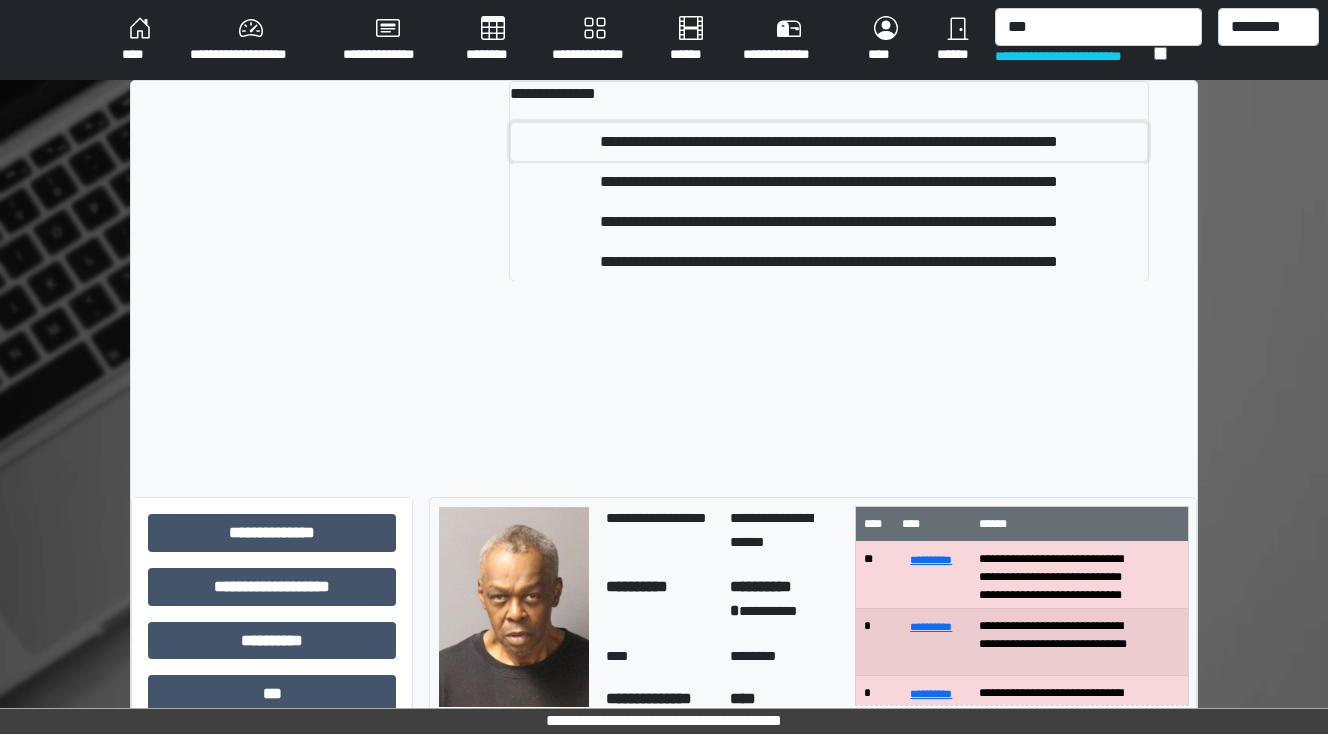 click on "**********" at bounding box center (829, 142) 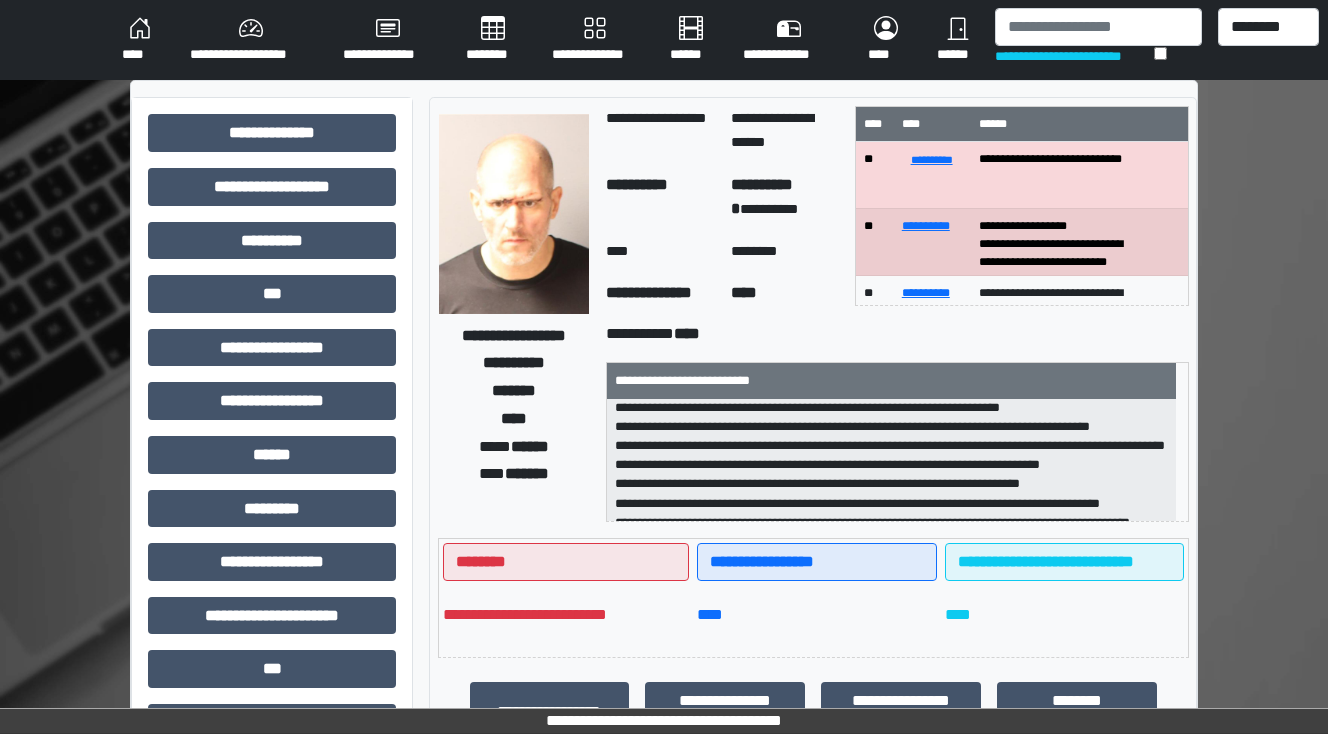 scroll, scrollTop: 0, scrollLeft: 0, axis: both 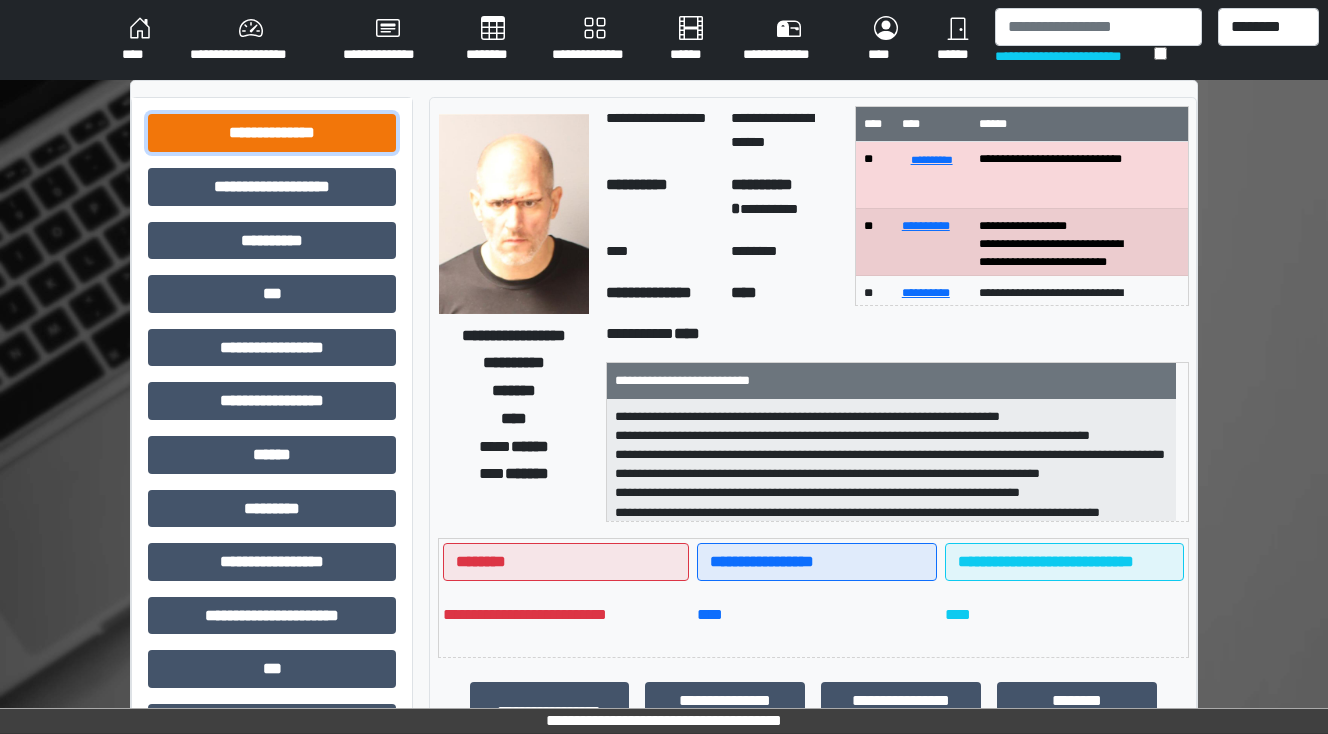 click on "**********" at bounding box center (272, 133) 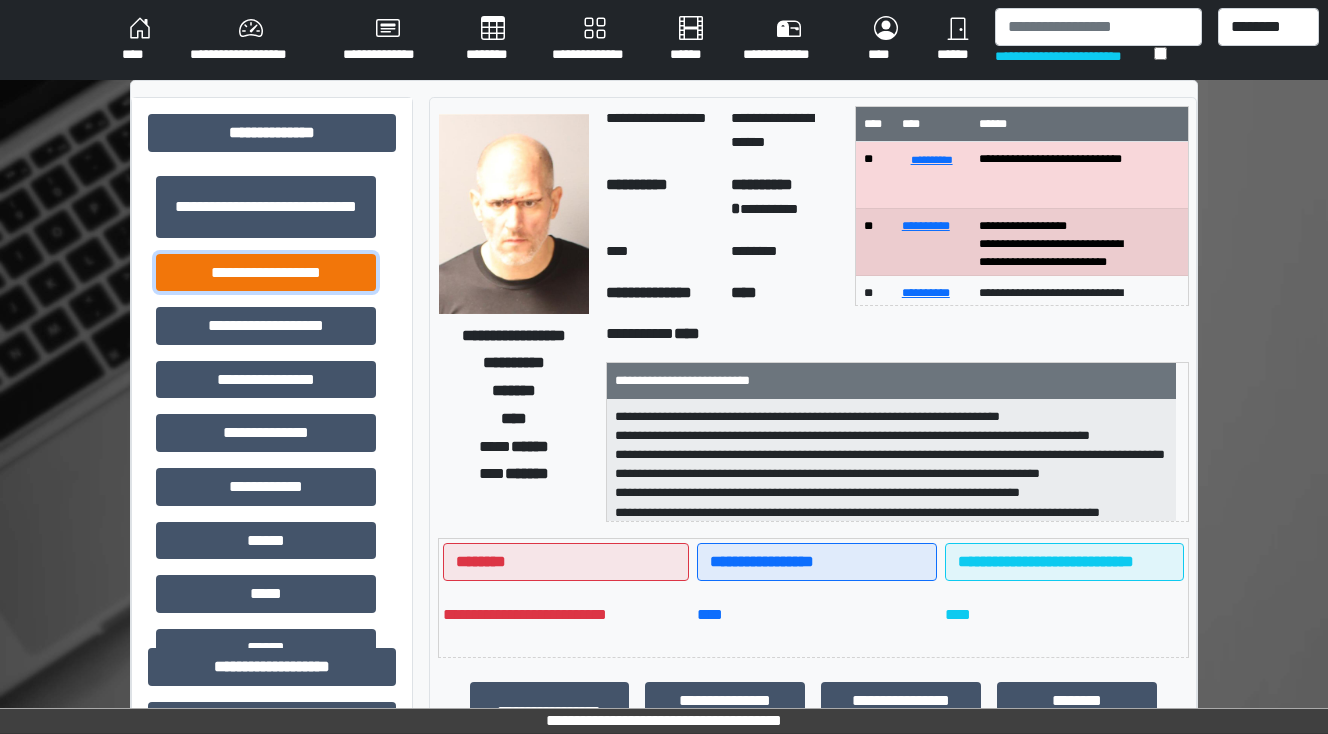 click on "**********" at bounding box center [266, 273] 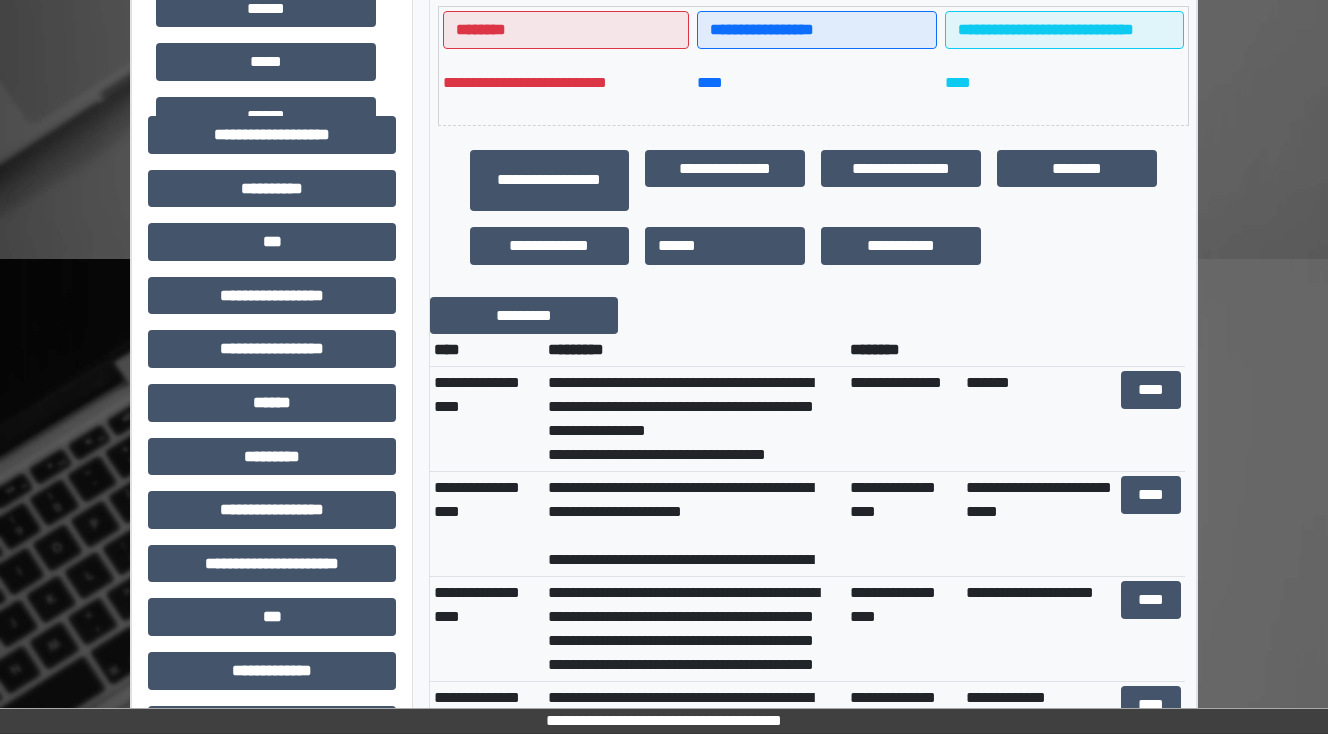 scroll, scrollTop: 560, scrollLeft: 0, axis: vertical 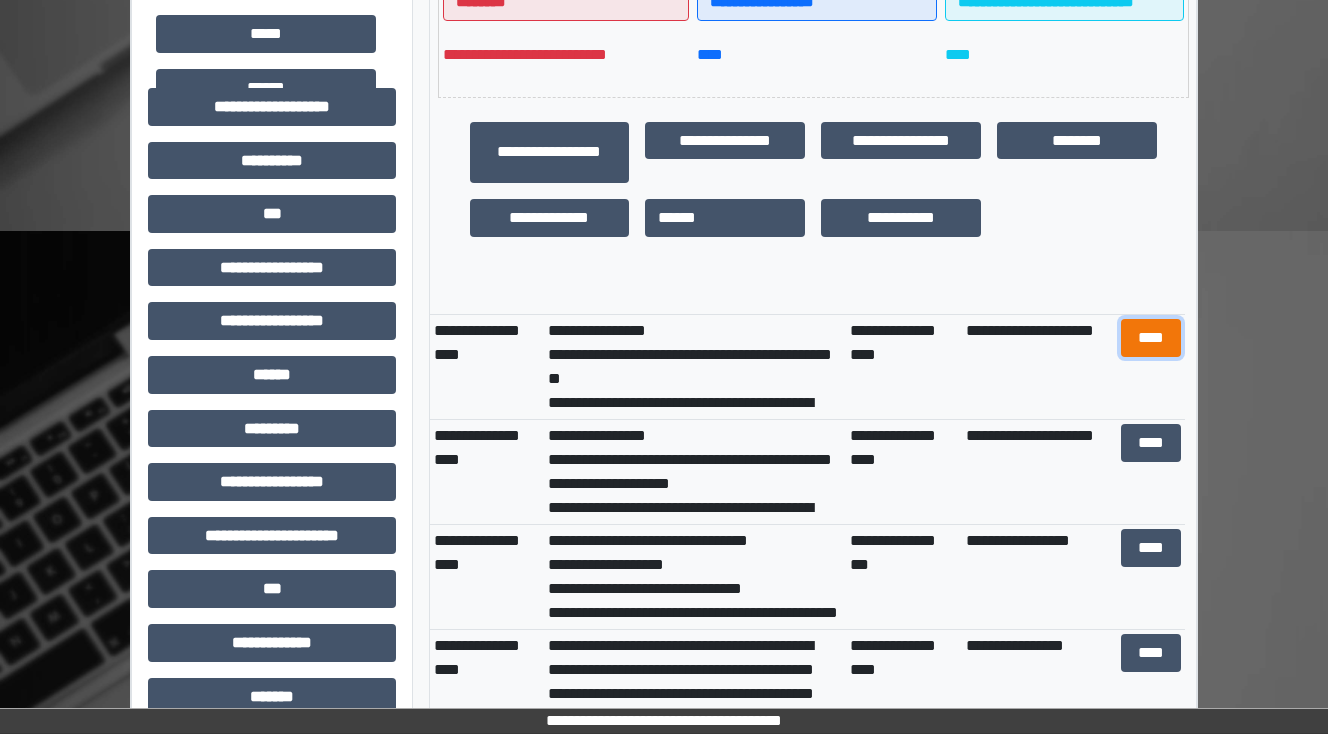 click on "****" at bounding box center (1150, 338) 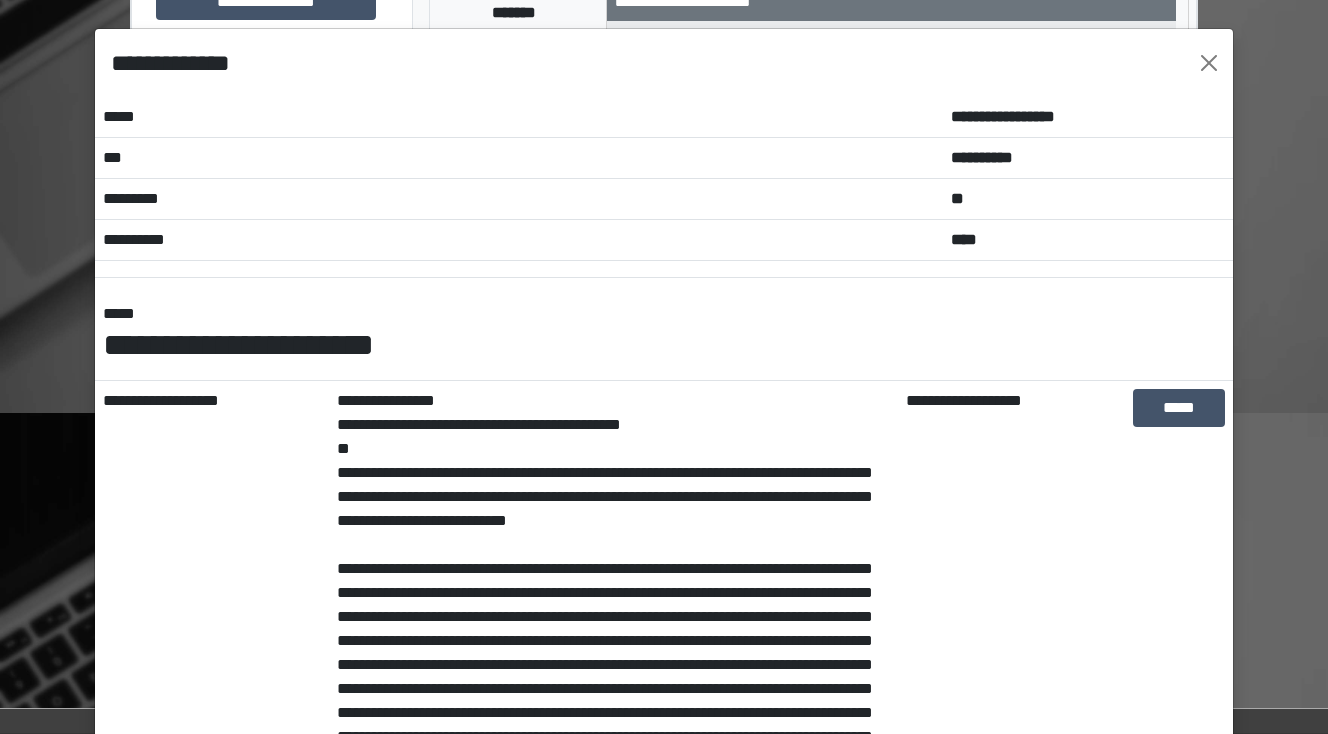 scroll, scrollTop: 240, scrollLeft: 0, axis: vertical 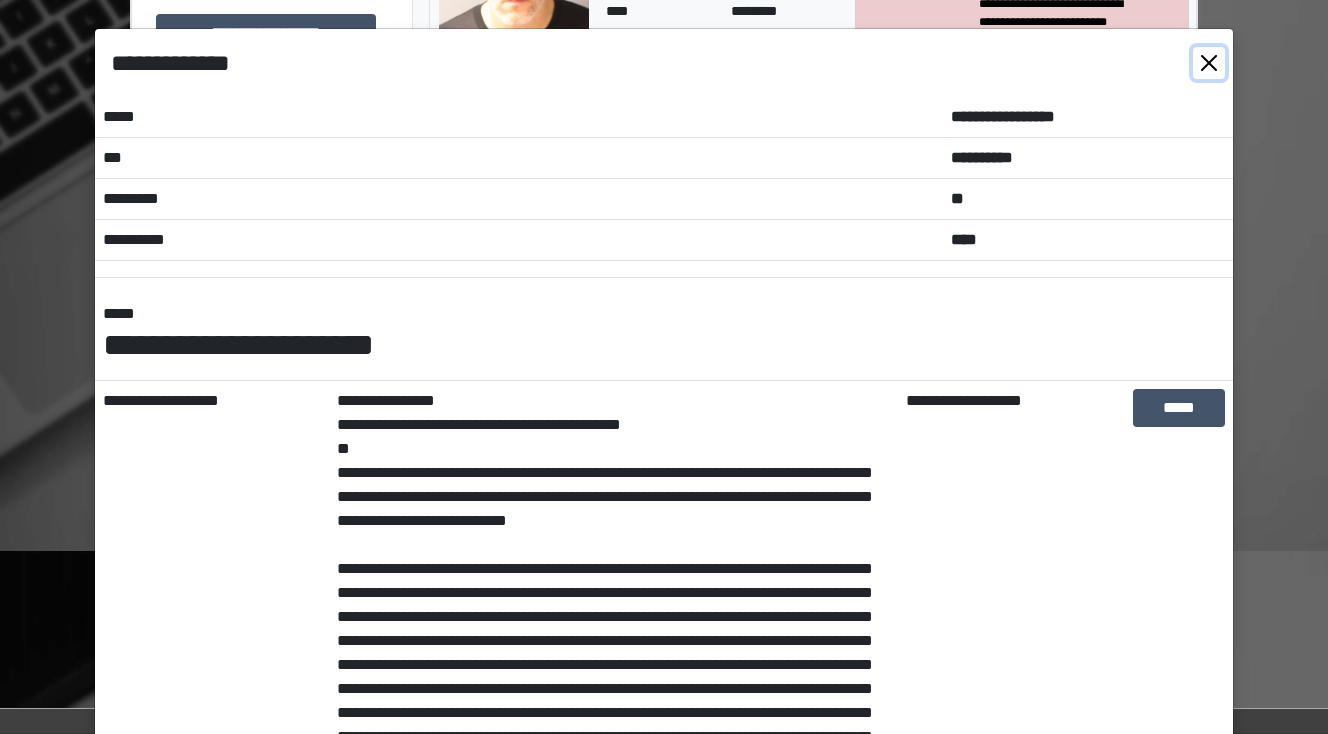 click at bounding box center [1209, 63] 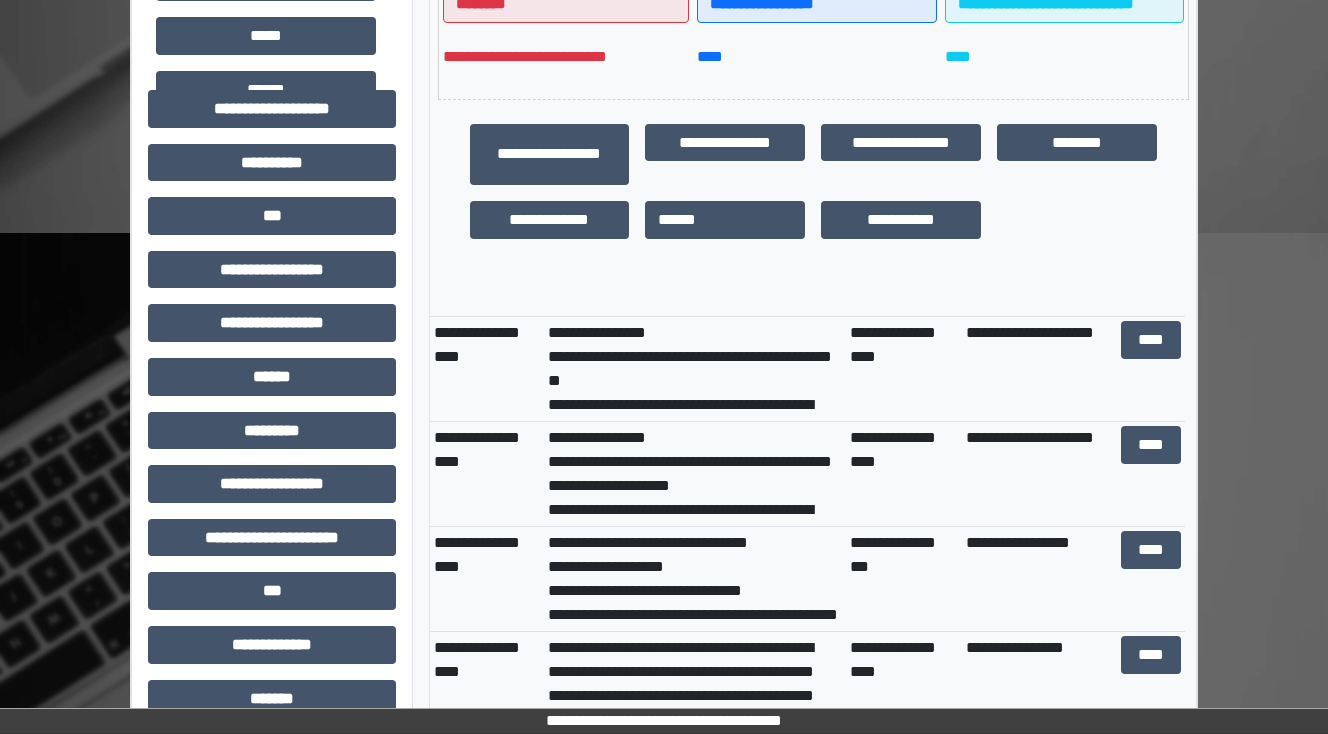 scroll, scrollTop: 560, scrollLeft: 0, axis: vertical 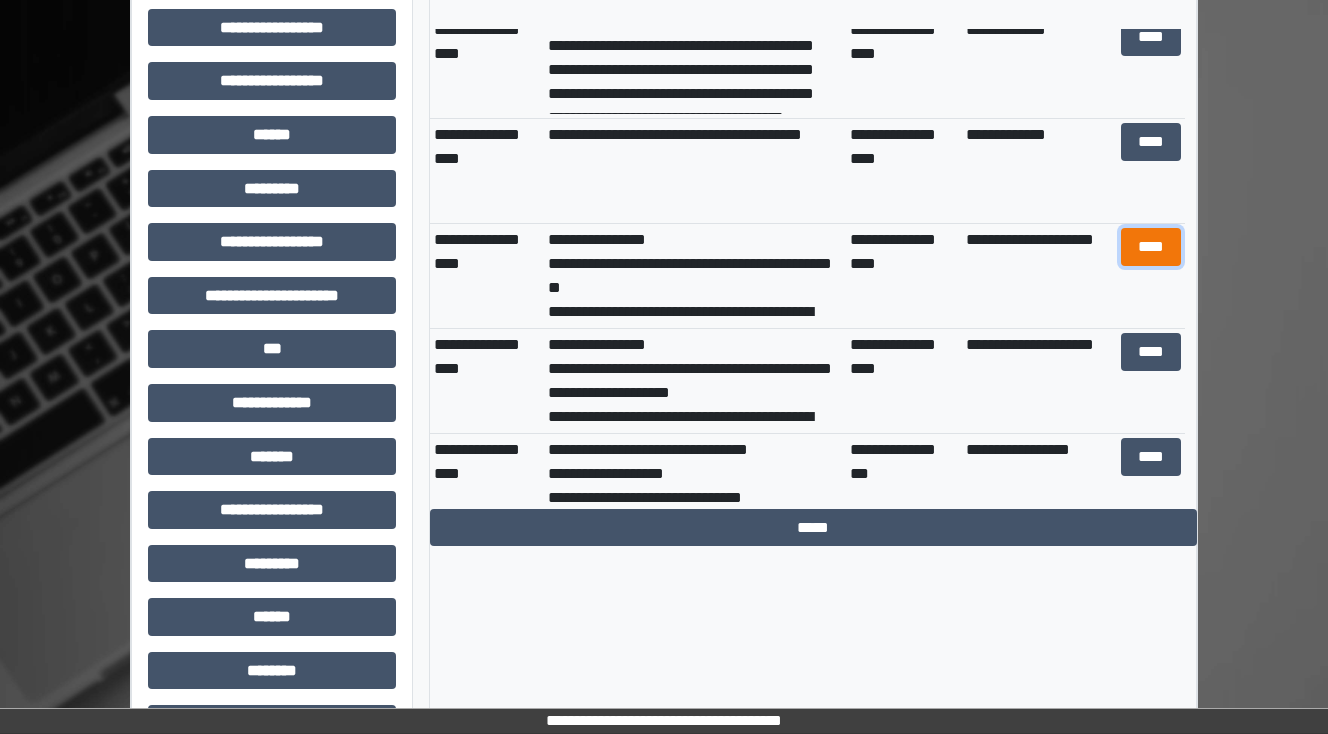 click on "****" at bounding box center [1150, 247] 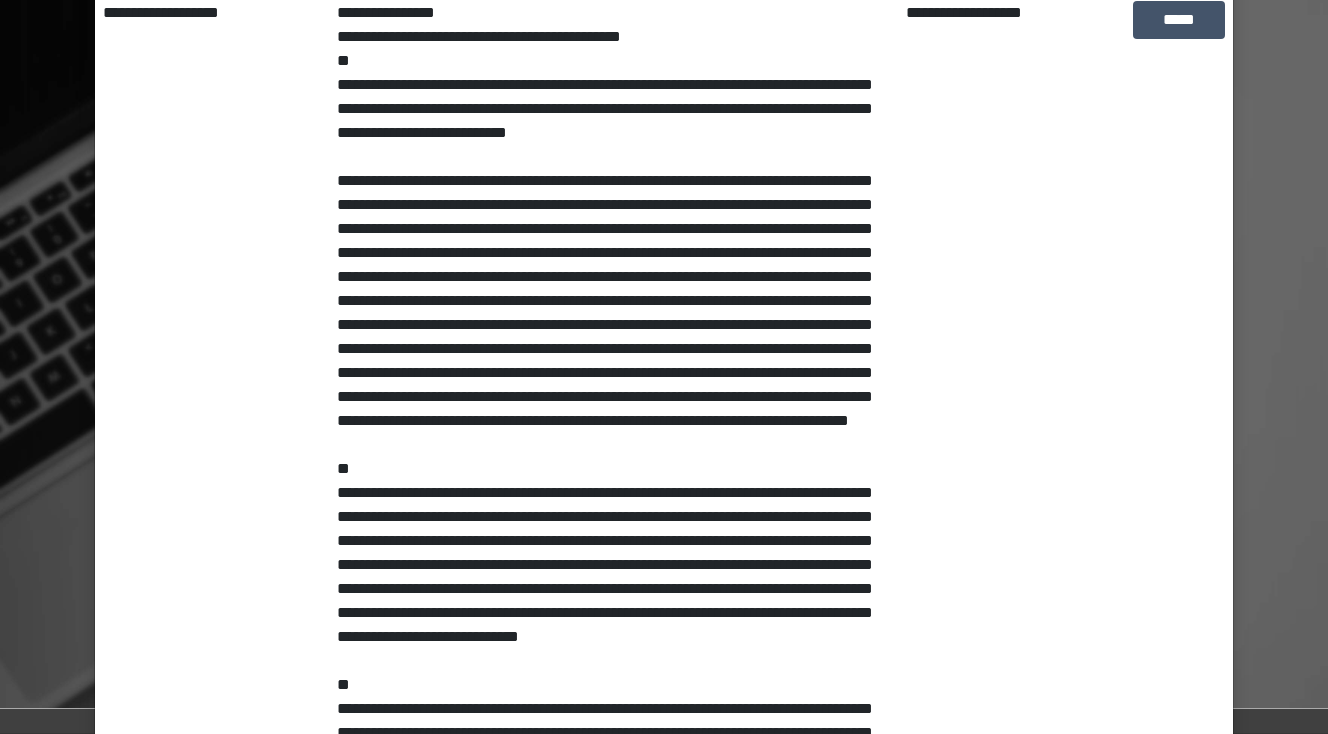 scroll, scrollTop: 699, scrollLeft: 0, axis: vertical 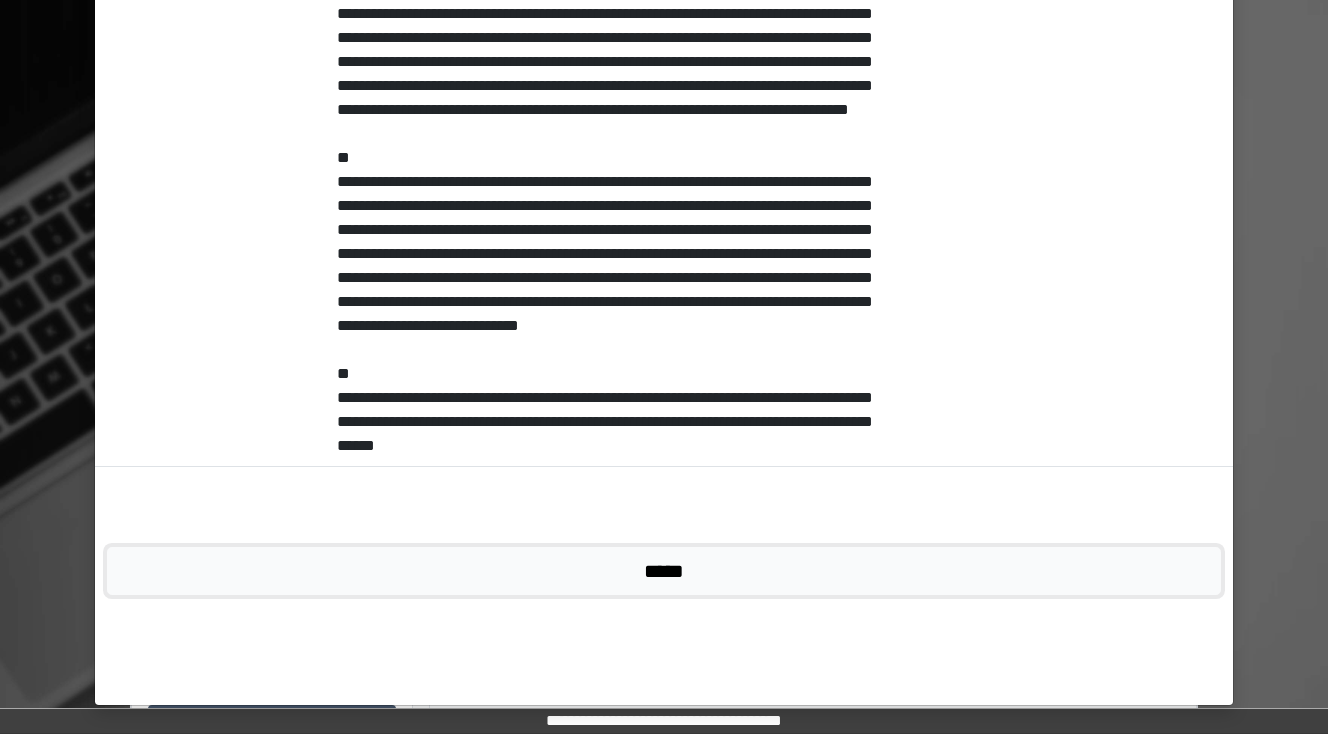 click on "*****" at bounding box center [664, 571] 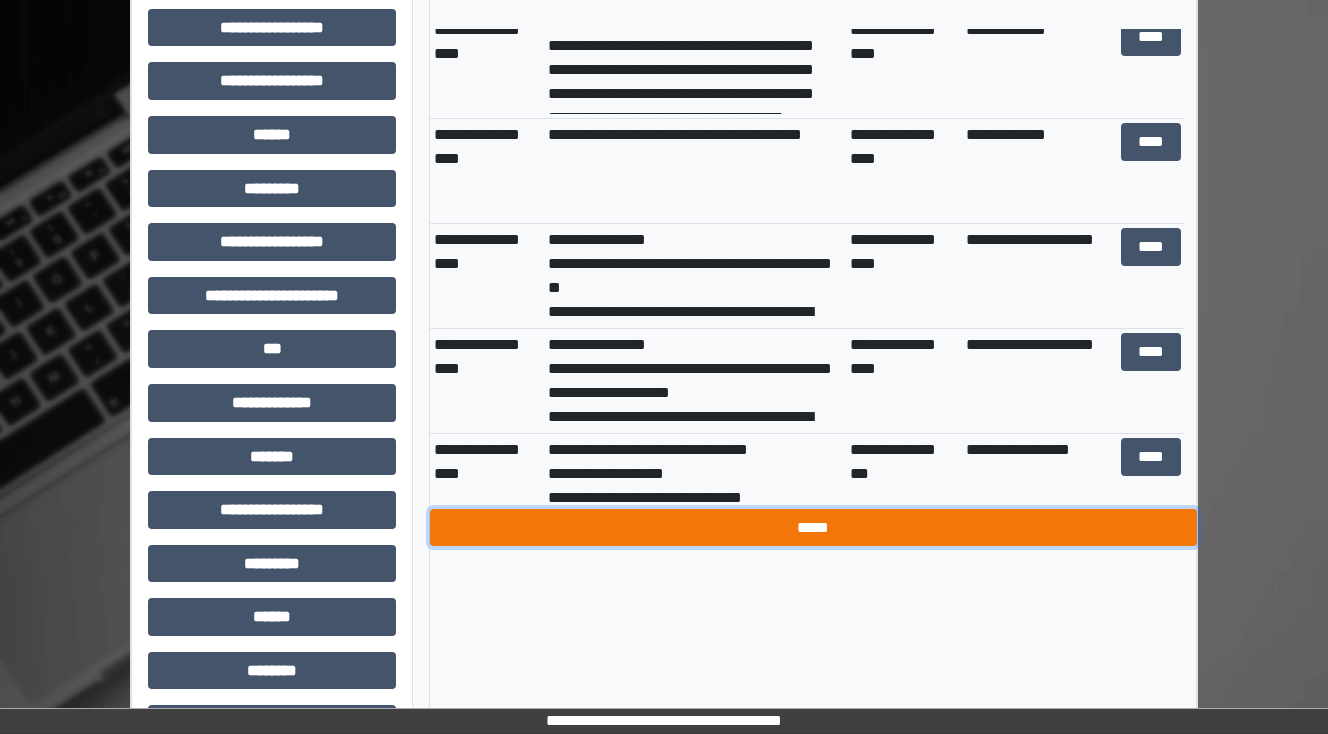 click on "*****" at bounding box center [813, 528] 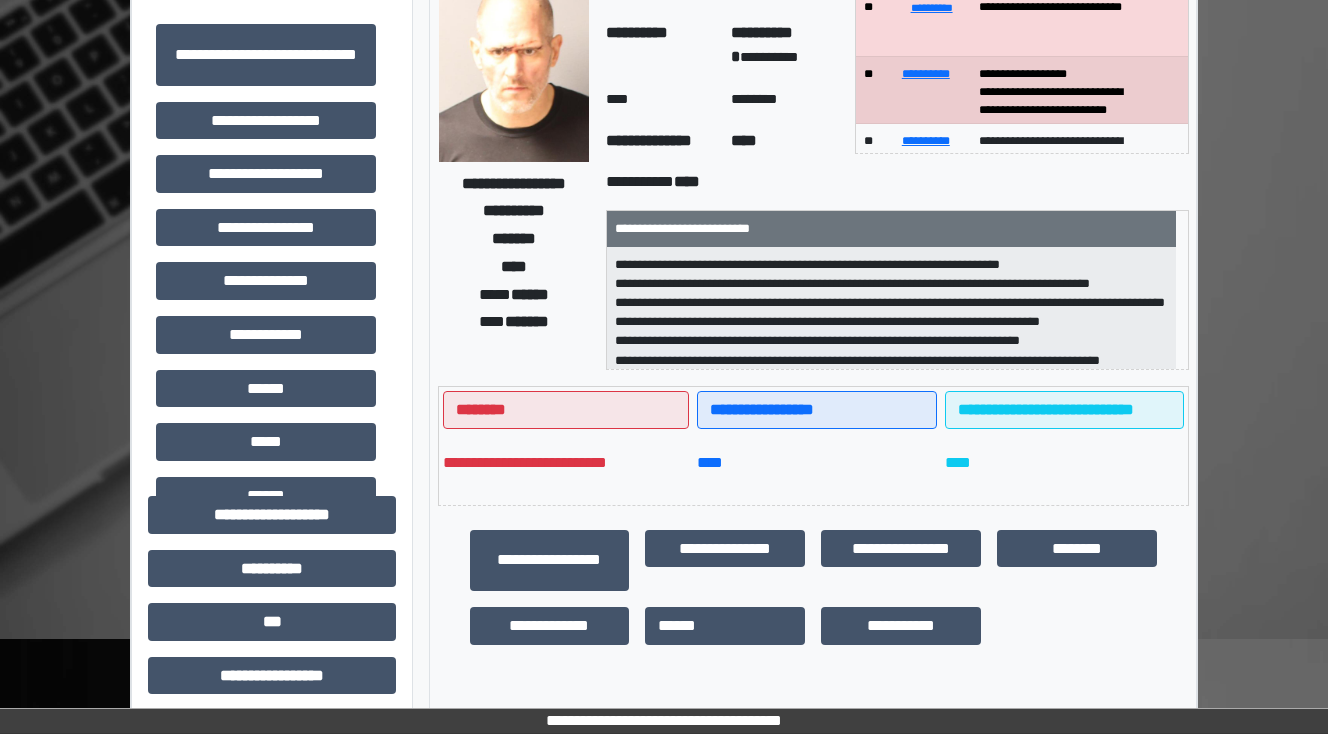 scroll, scrollTop: 0, scrollLeft: 0, axis: both 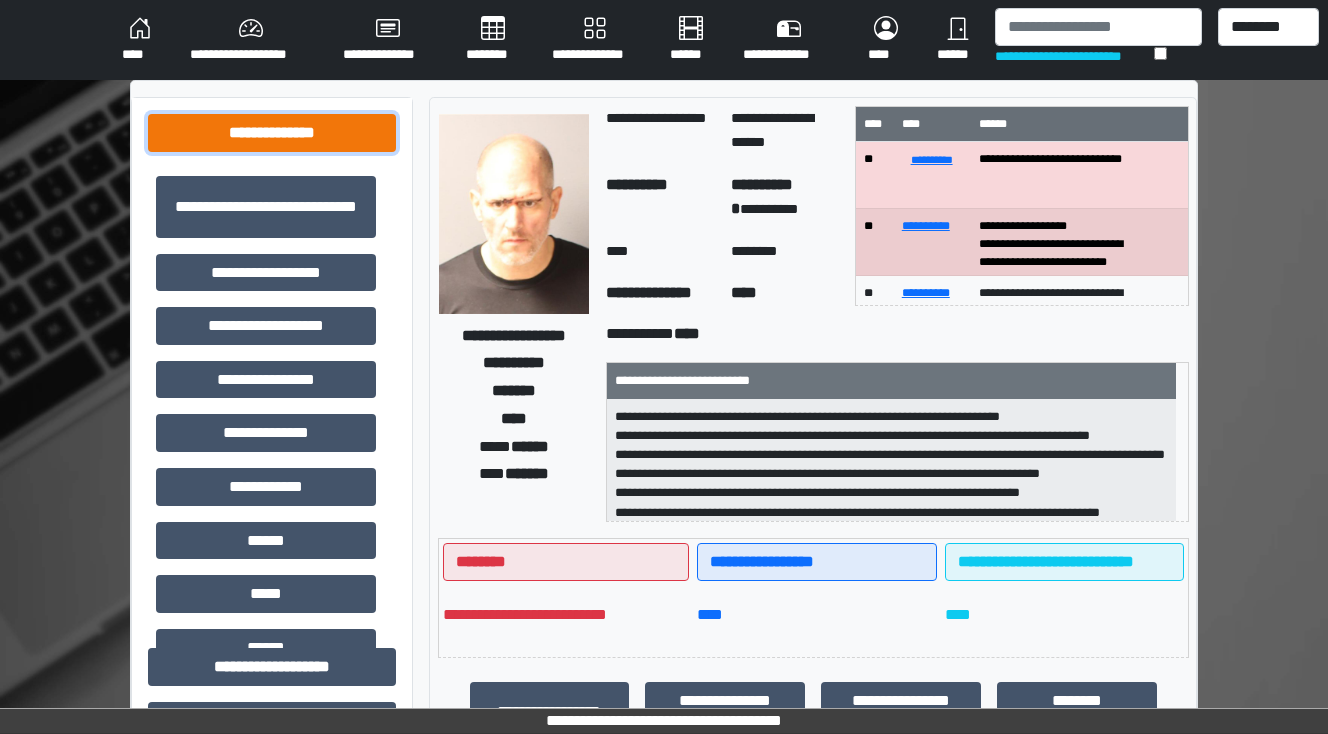 click on "**********" at bounding box center [272, 133] 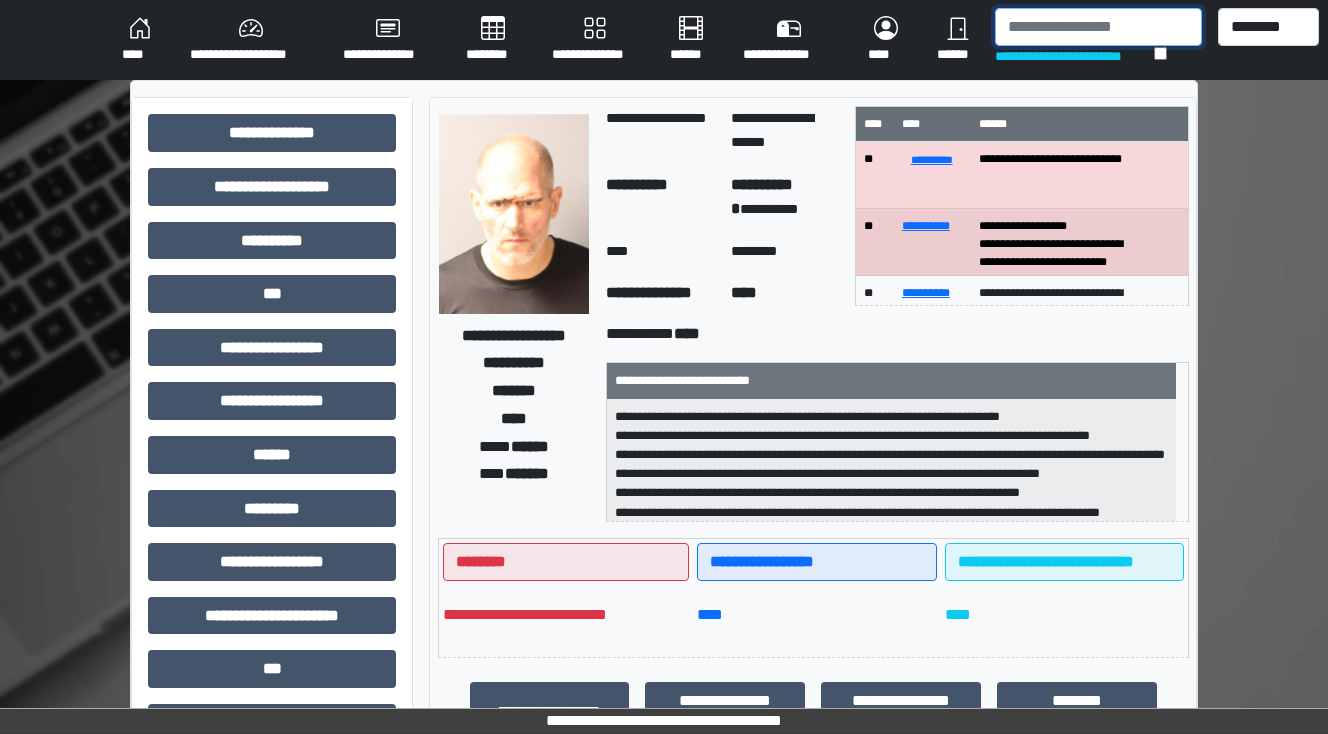 click at bounding box center [1098, 27] 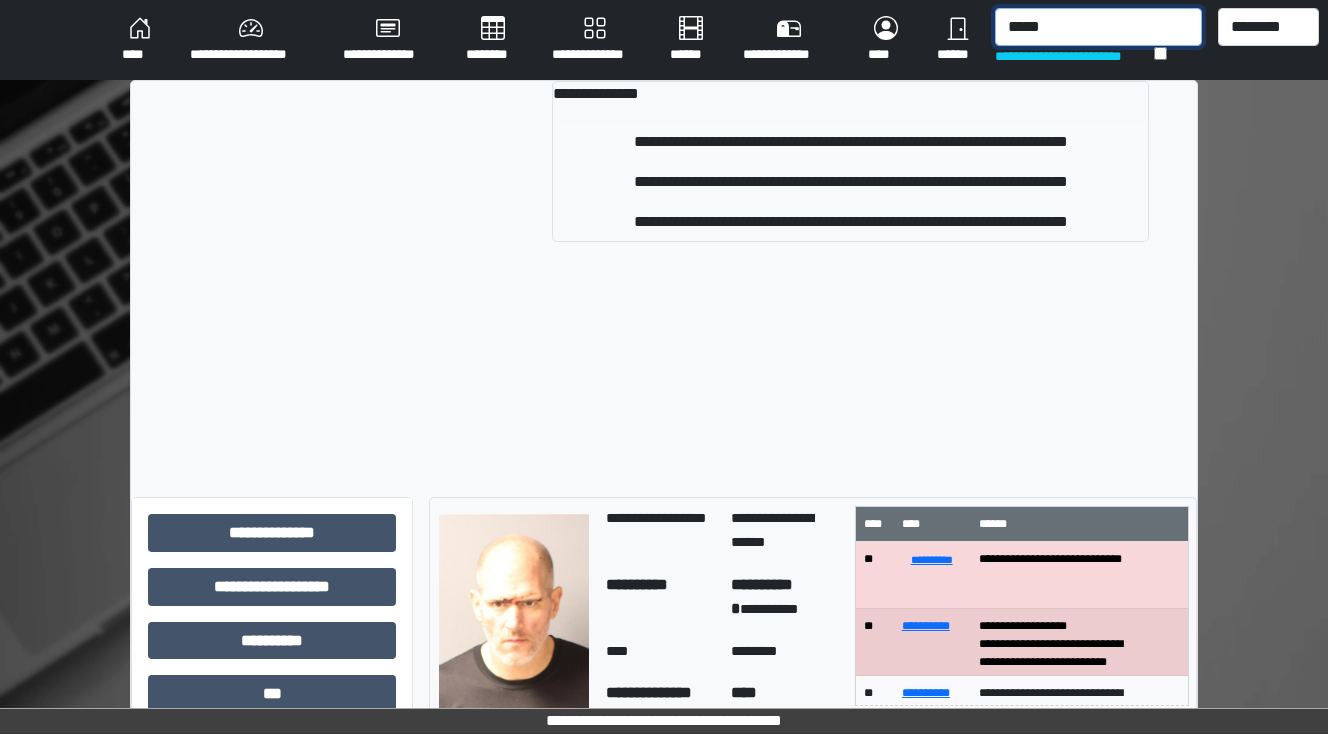 type on "*****" 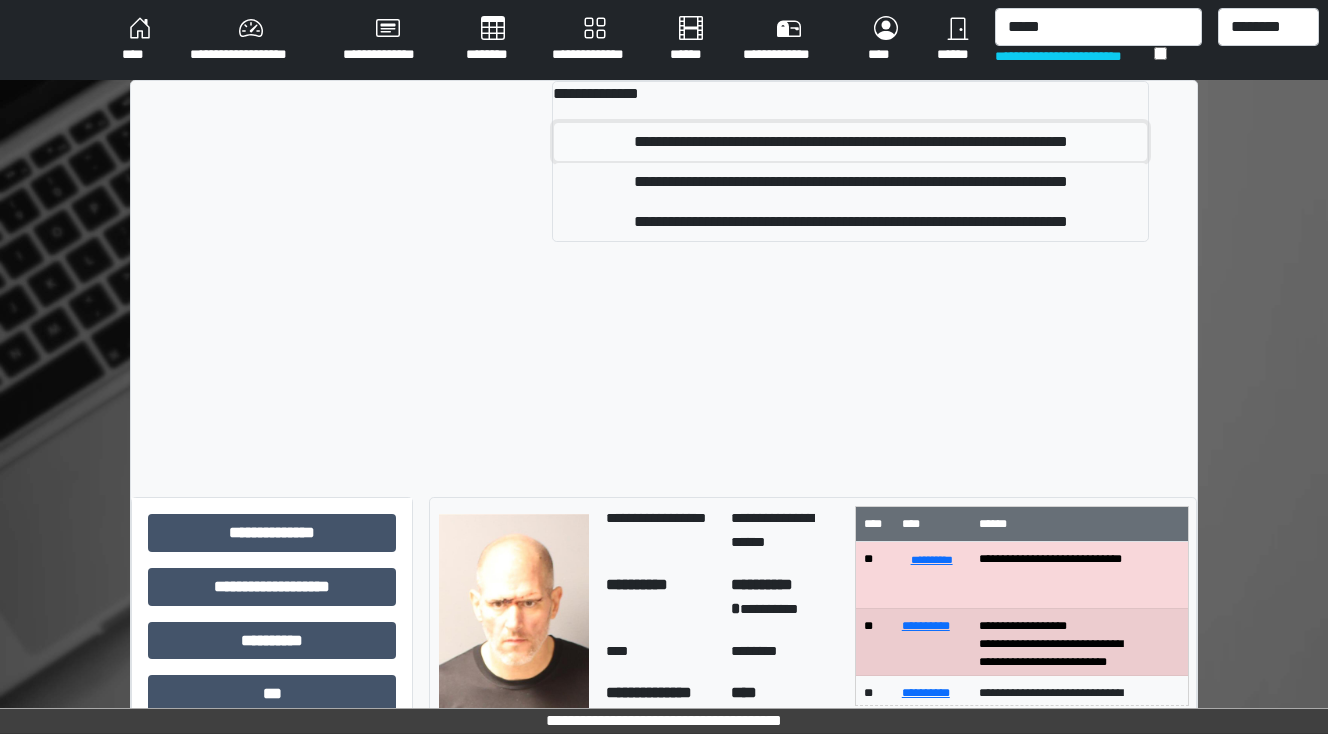 click on "**********" at bounding box center [851, 142] 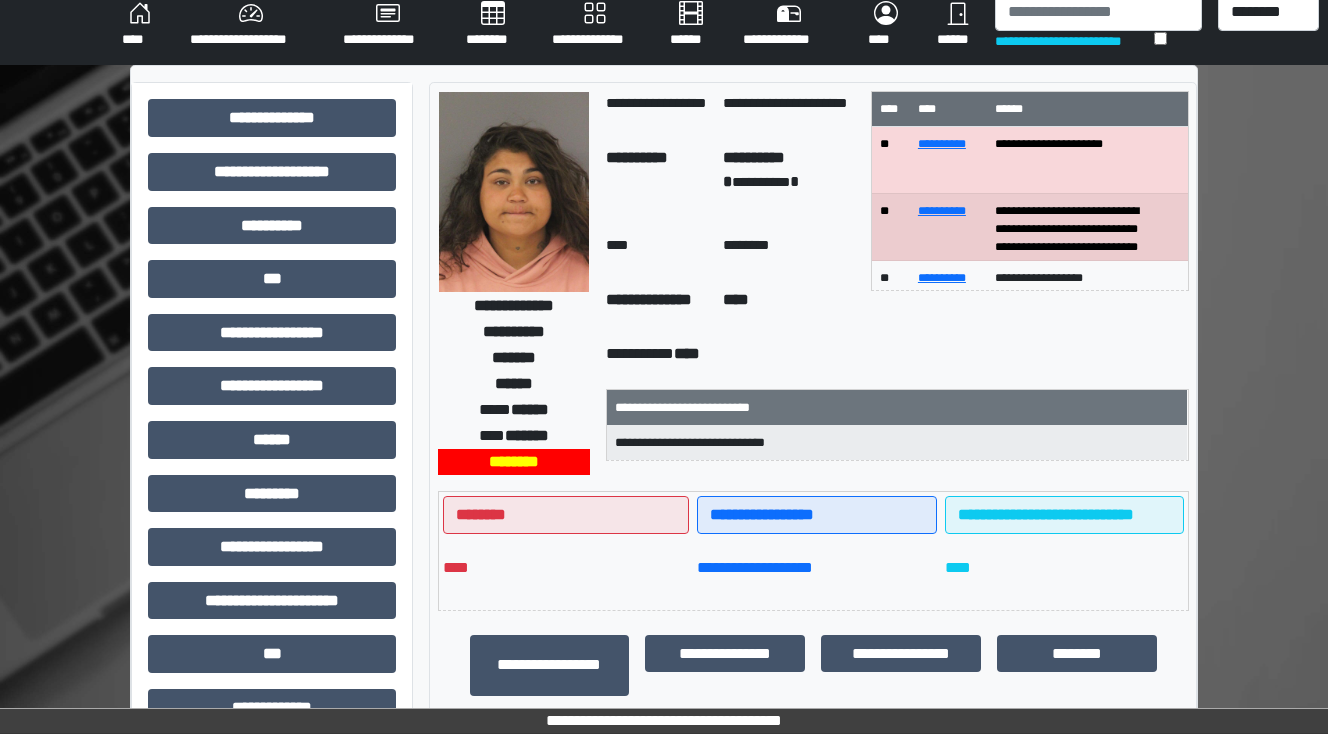 scroll, scrollTop: 0, scrollLeft: 0, axis: both 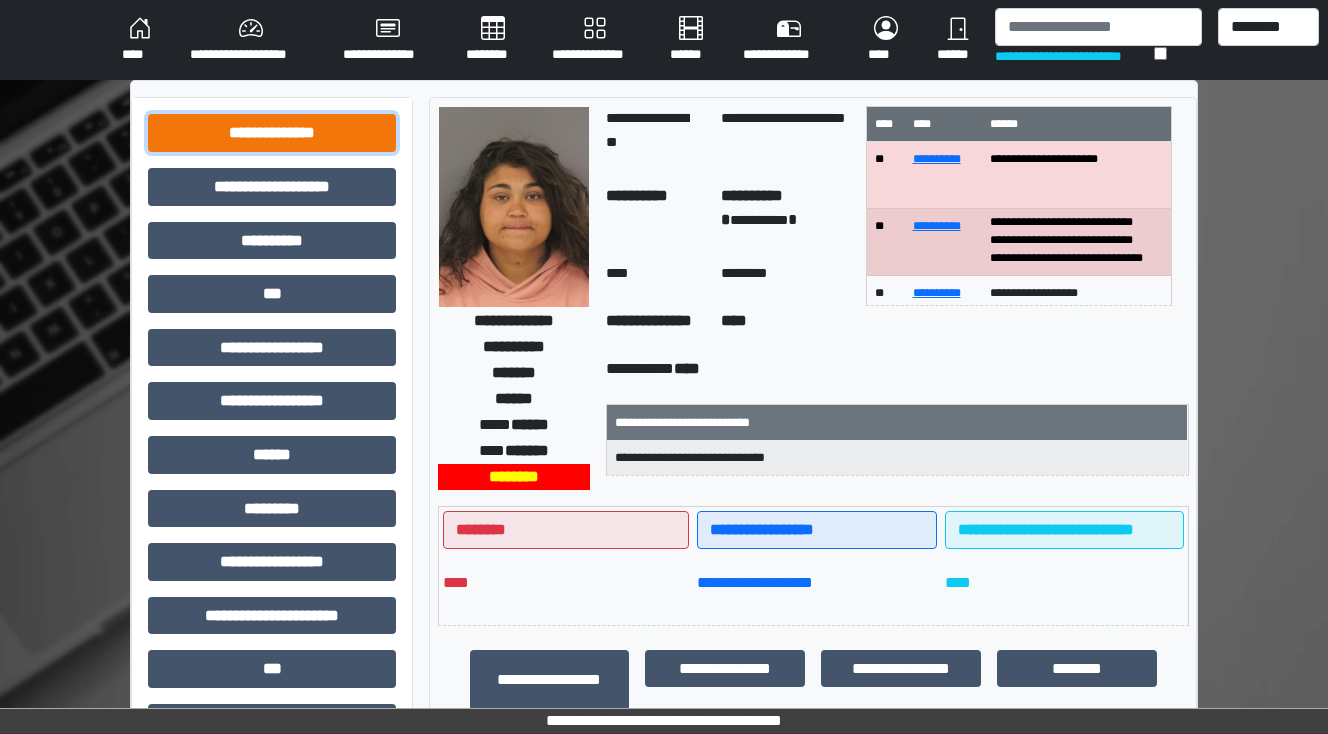 click on "**********" at bounding box center (272, 133) 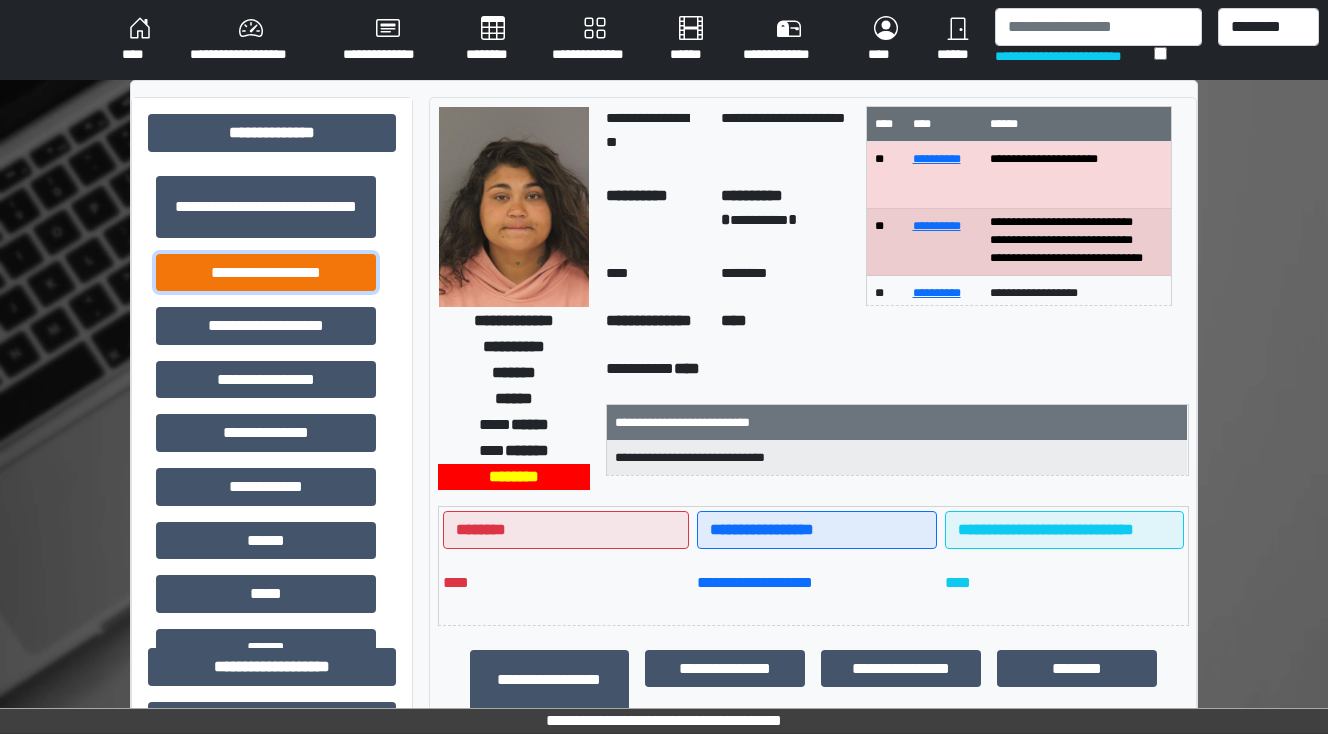 click on "**********" at bounding box center [266, 273] 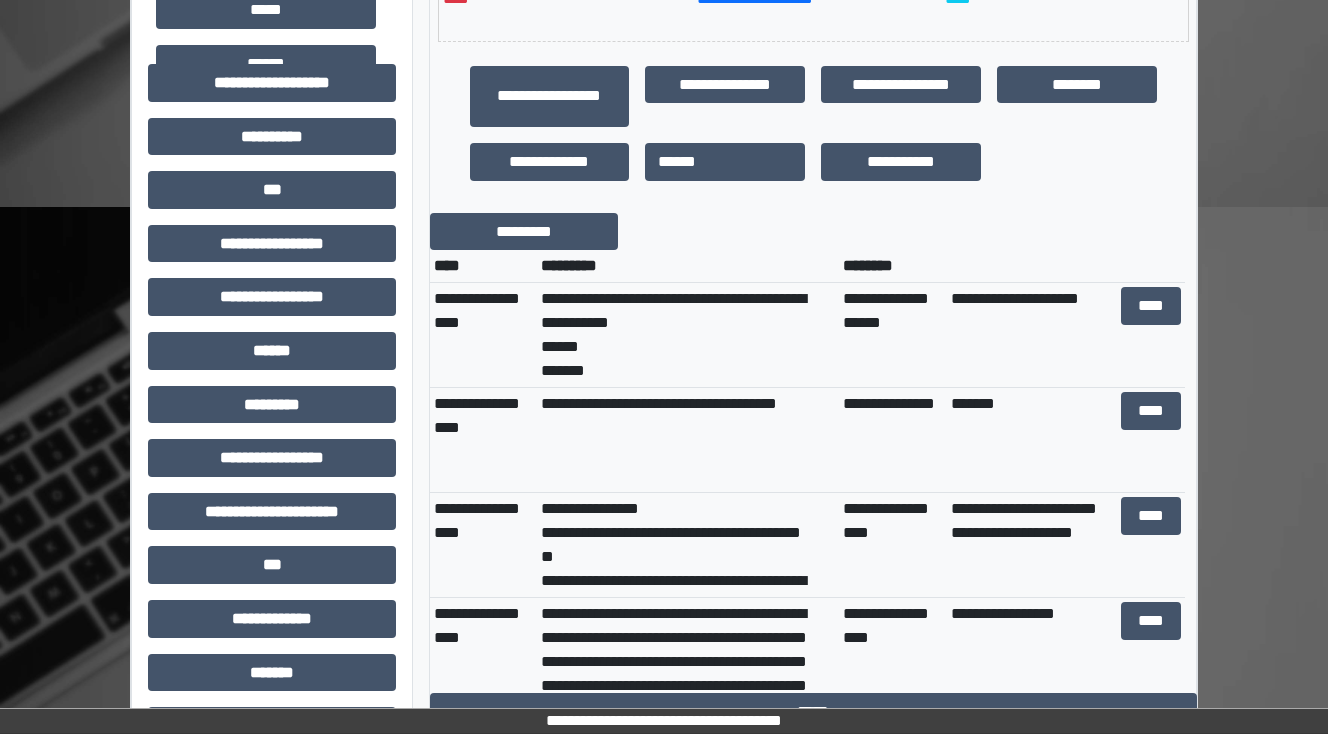 scroll, scrollTop: 640, scrollLeft: 0, axis: vertical 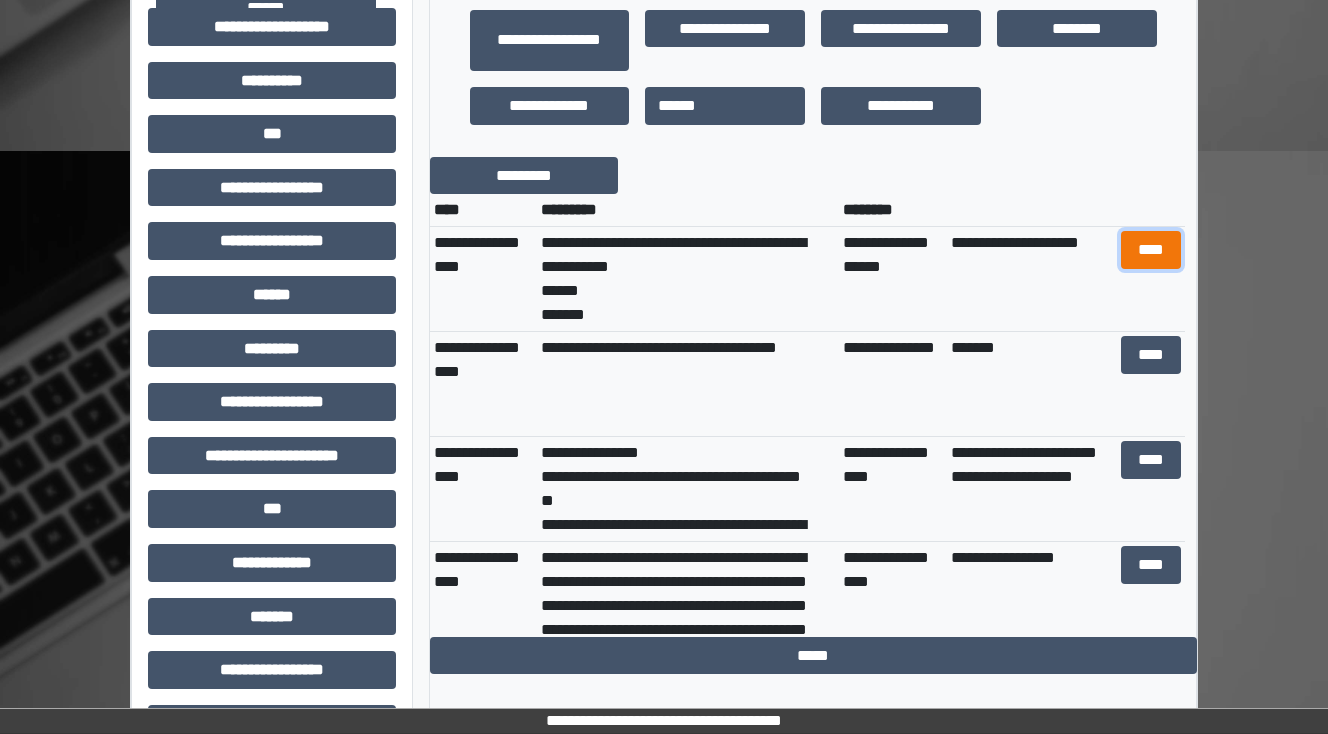 click on "****" at bounding box center [1150, 250] 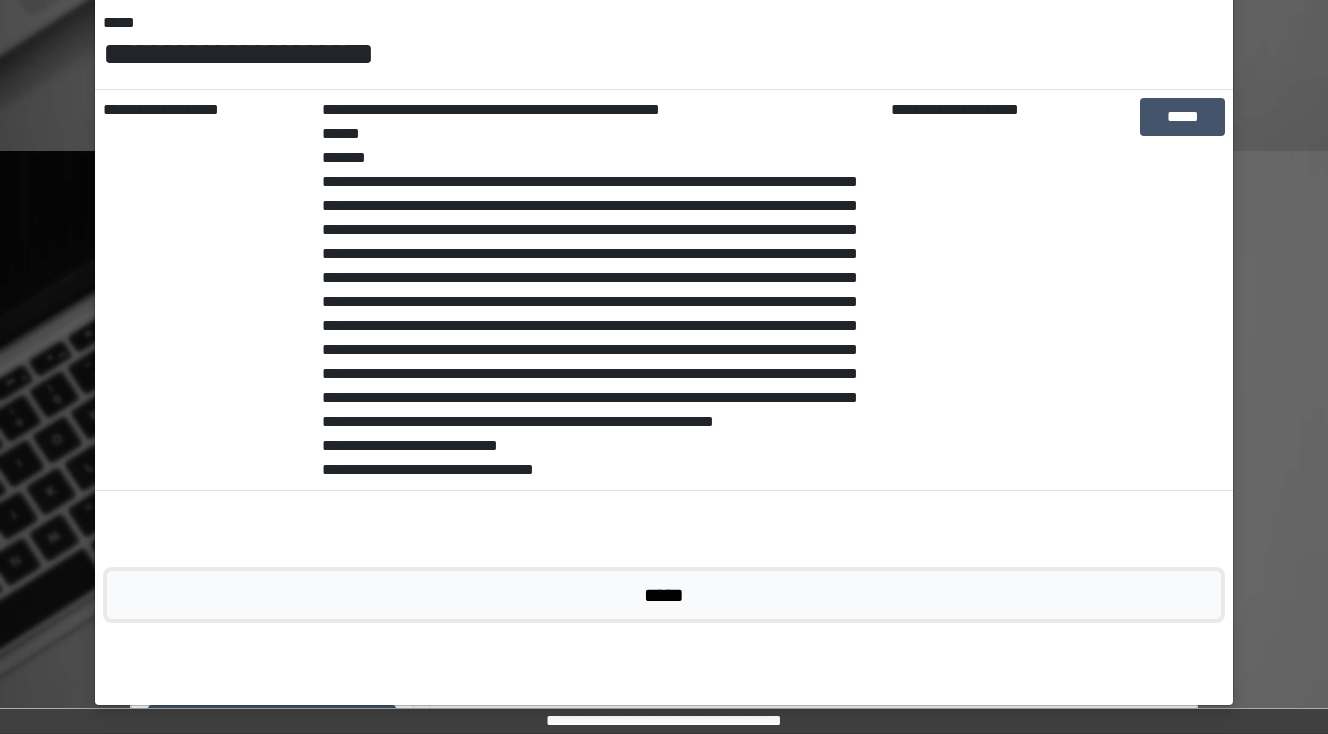 click on "*****" at bounding box center (664, 595) 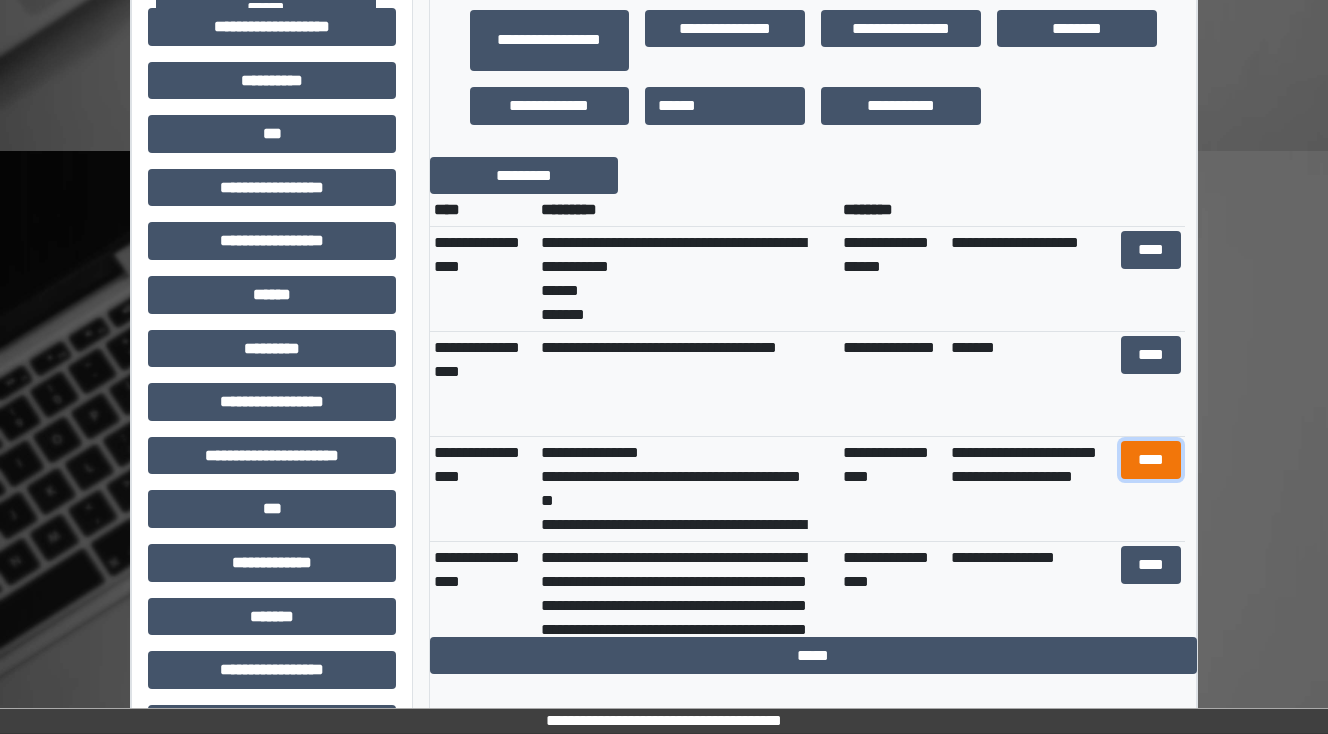 click on "****" at bounding box center (1150, 460) 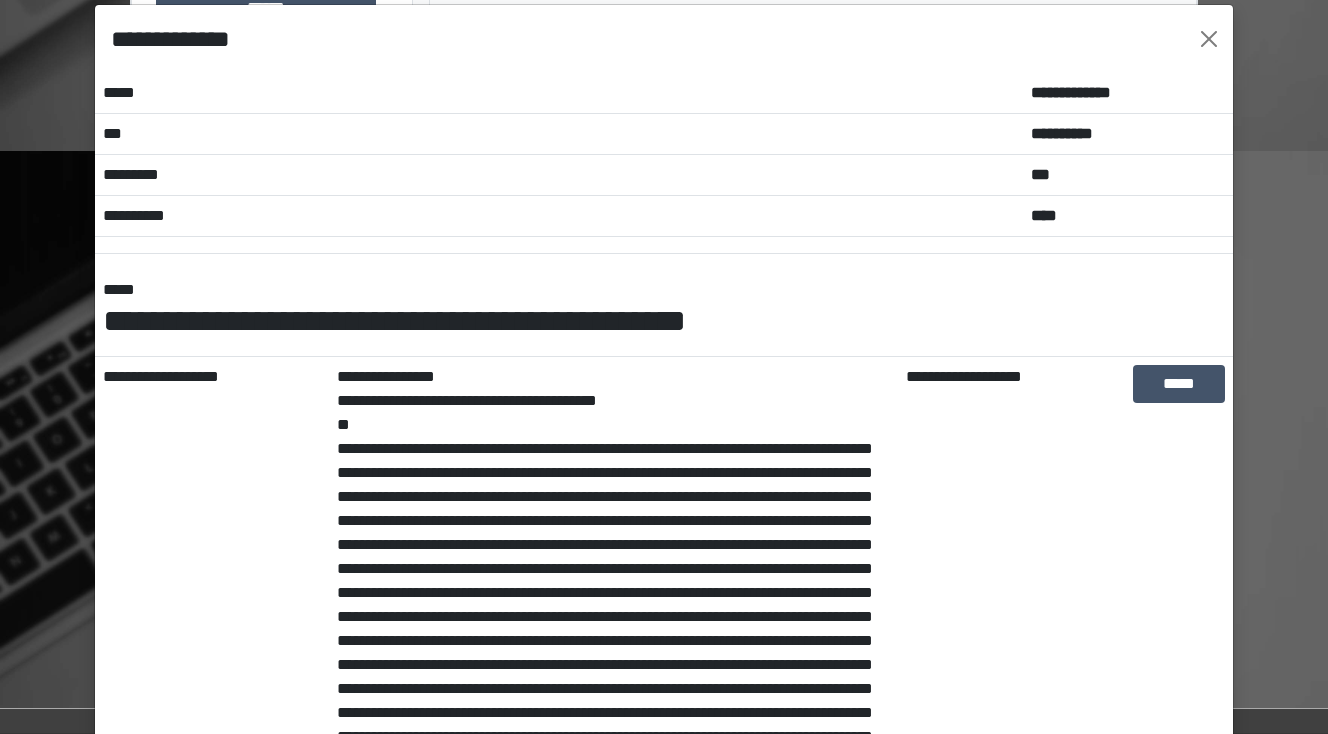 scroll, scrollTop: 0, scrollLeft: 0, axis: both 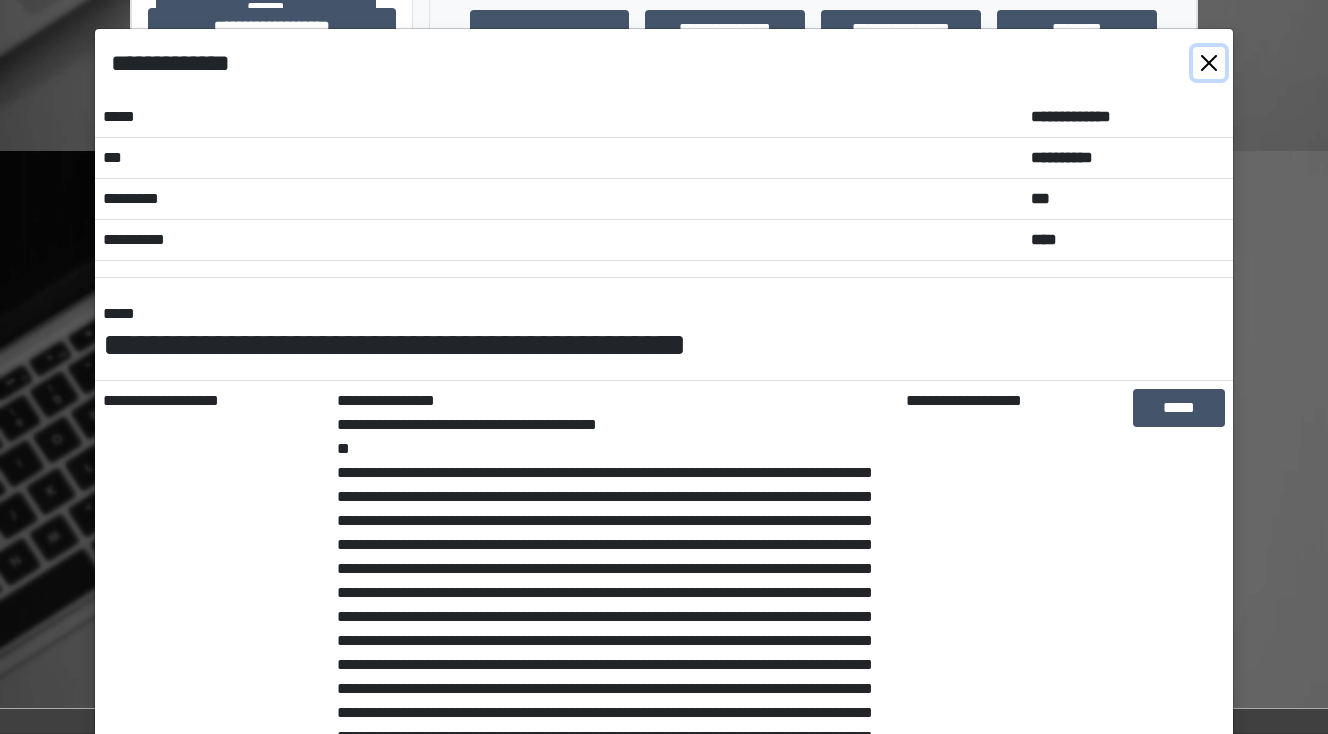 click at bounding box center [1209, 63] 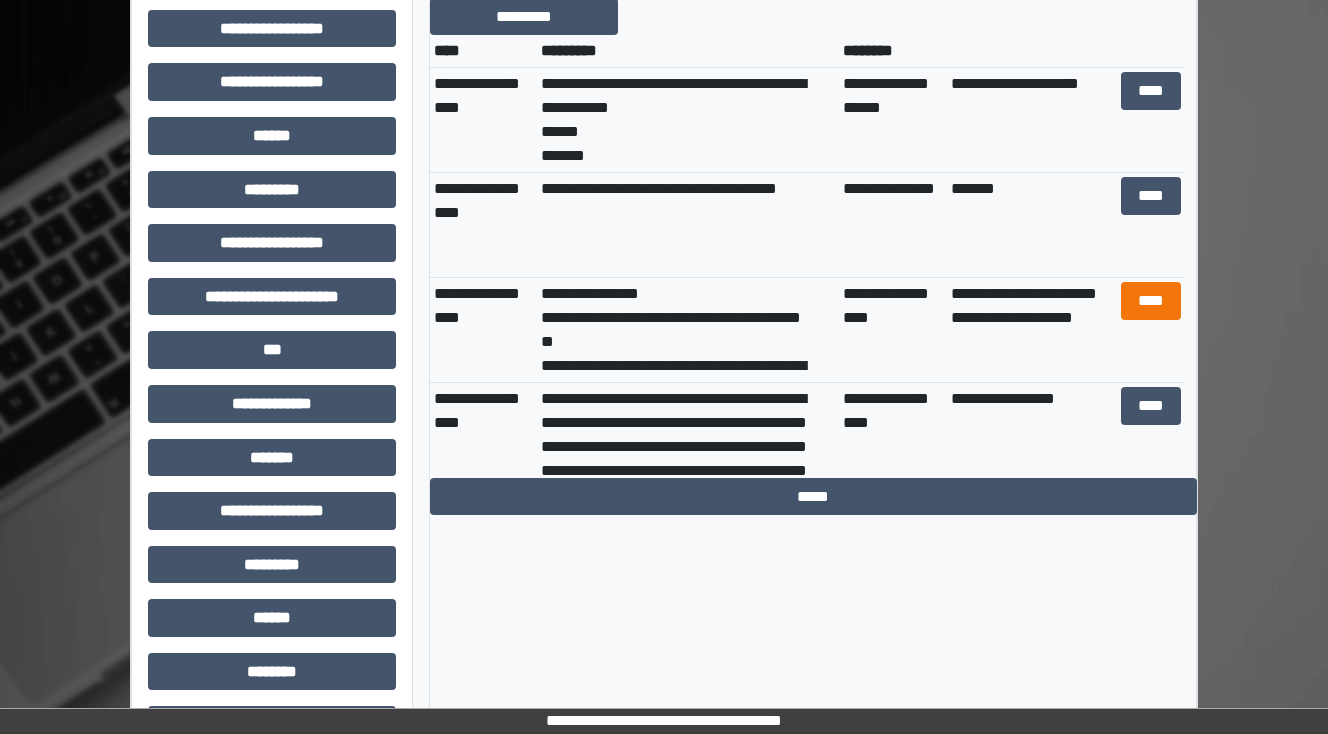 scroll, scrollTop: 800, scrollLeft: 0, axis: vertical 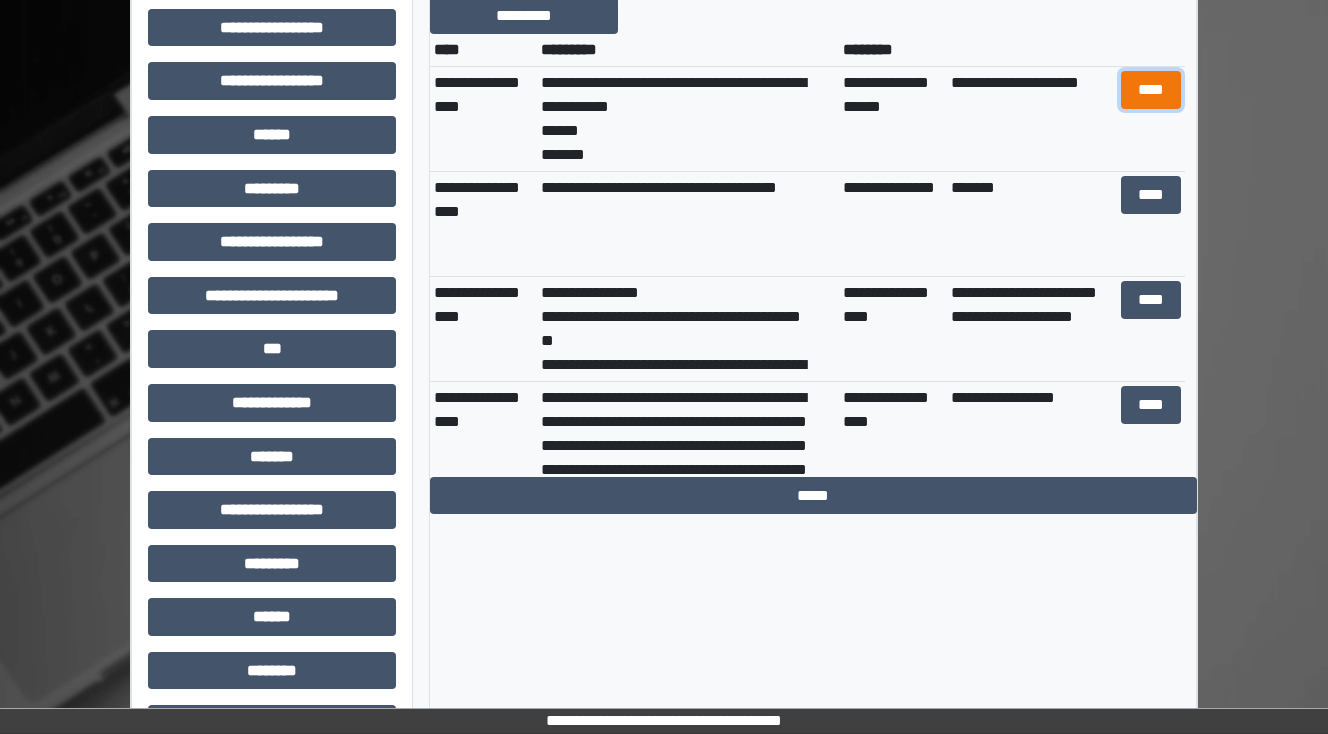 click on "****" at bounding box center [1150, 90] 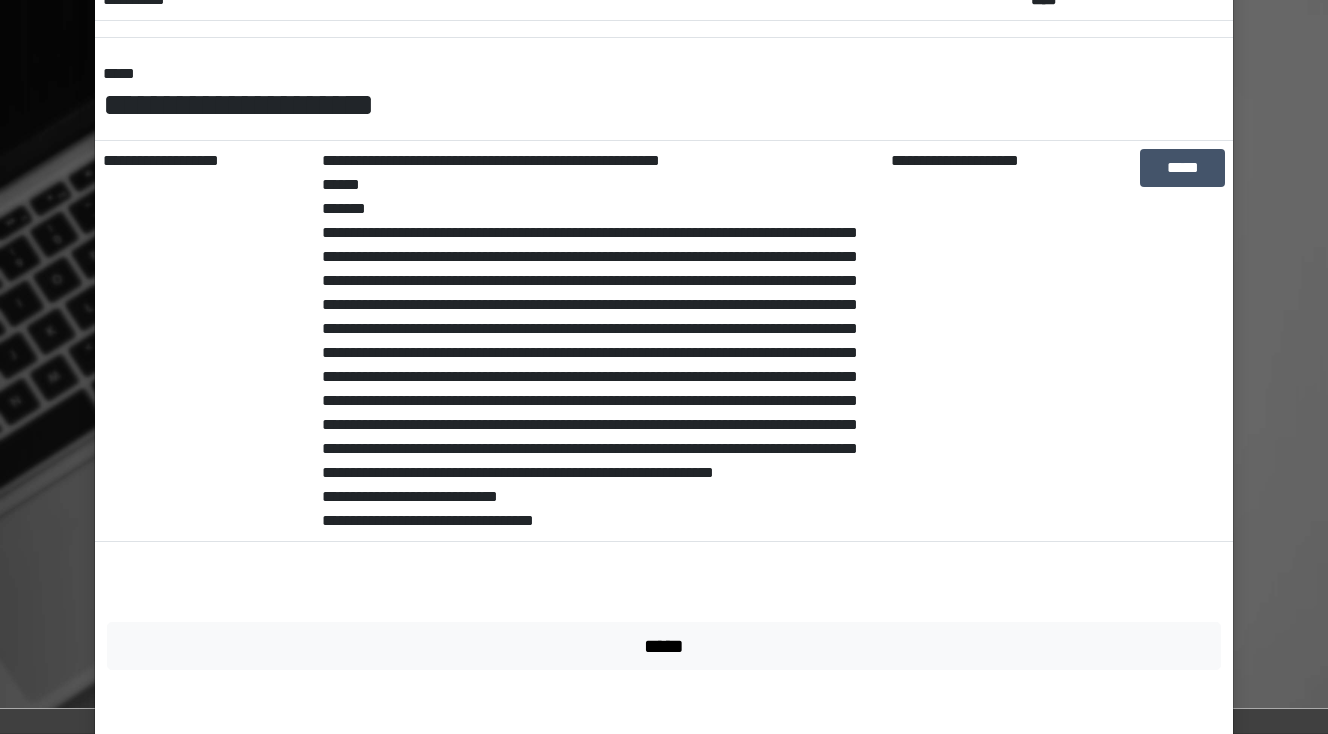 scroll, scrollTop: 291, scrollLeft: 0, axis: vertical 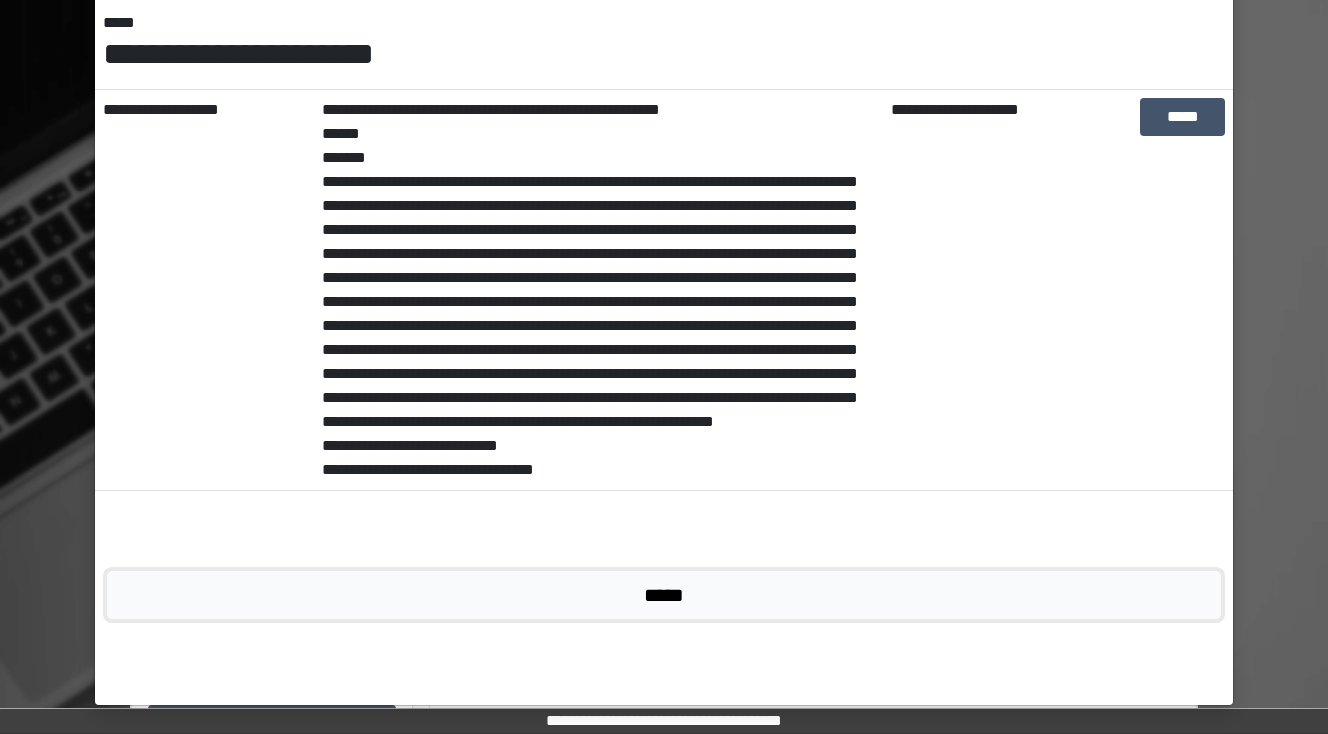 click on "*****" at bounding box center (664, 595) 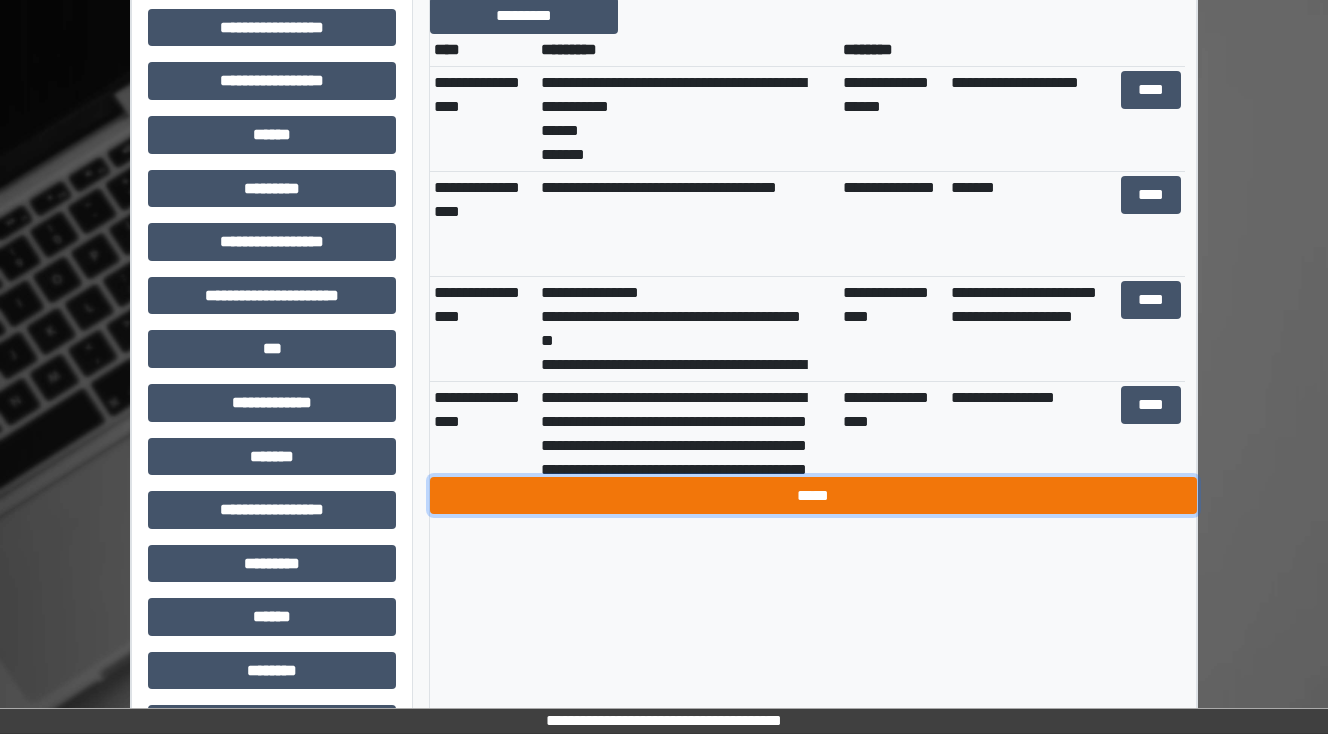 click on "*****" at bounding box center [813, 496] 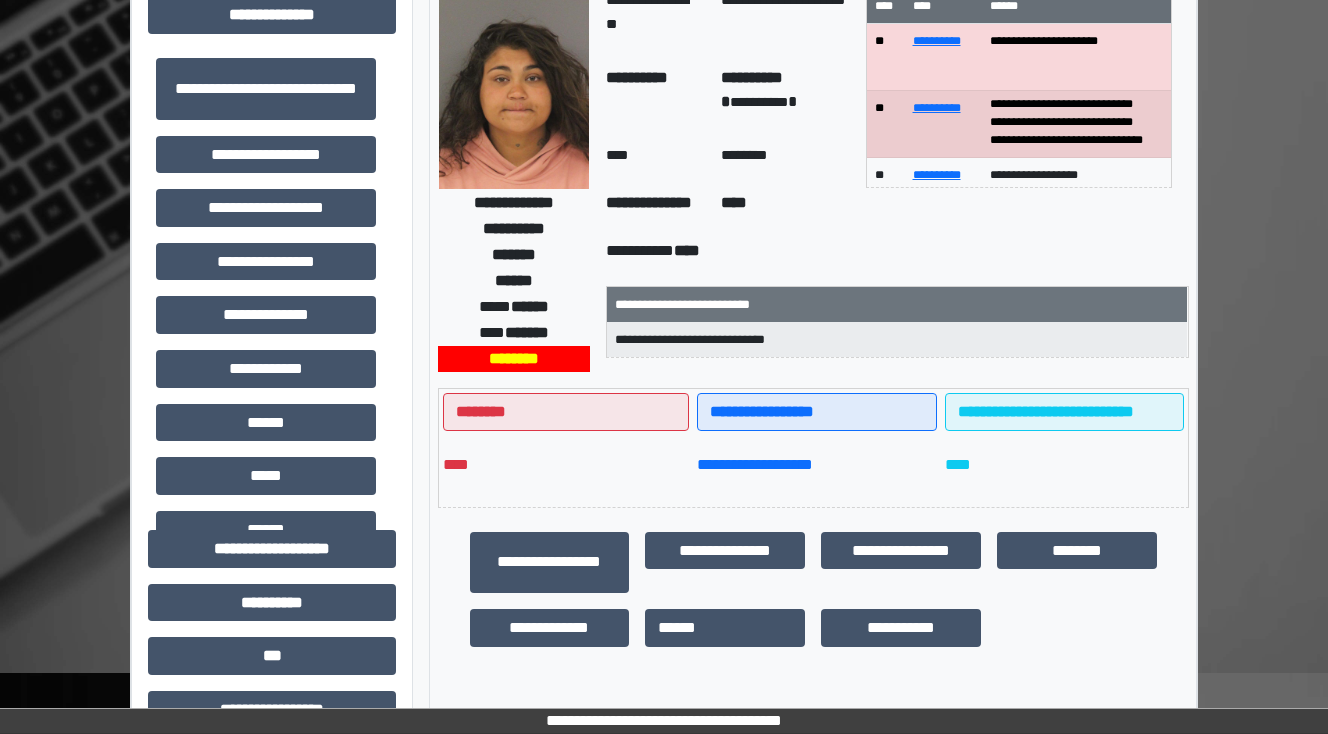 scroll, scrollTop: 0, scrollLeft: 0, axis: both 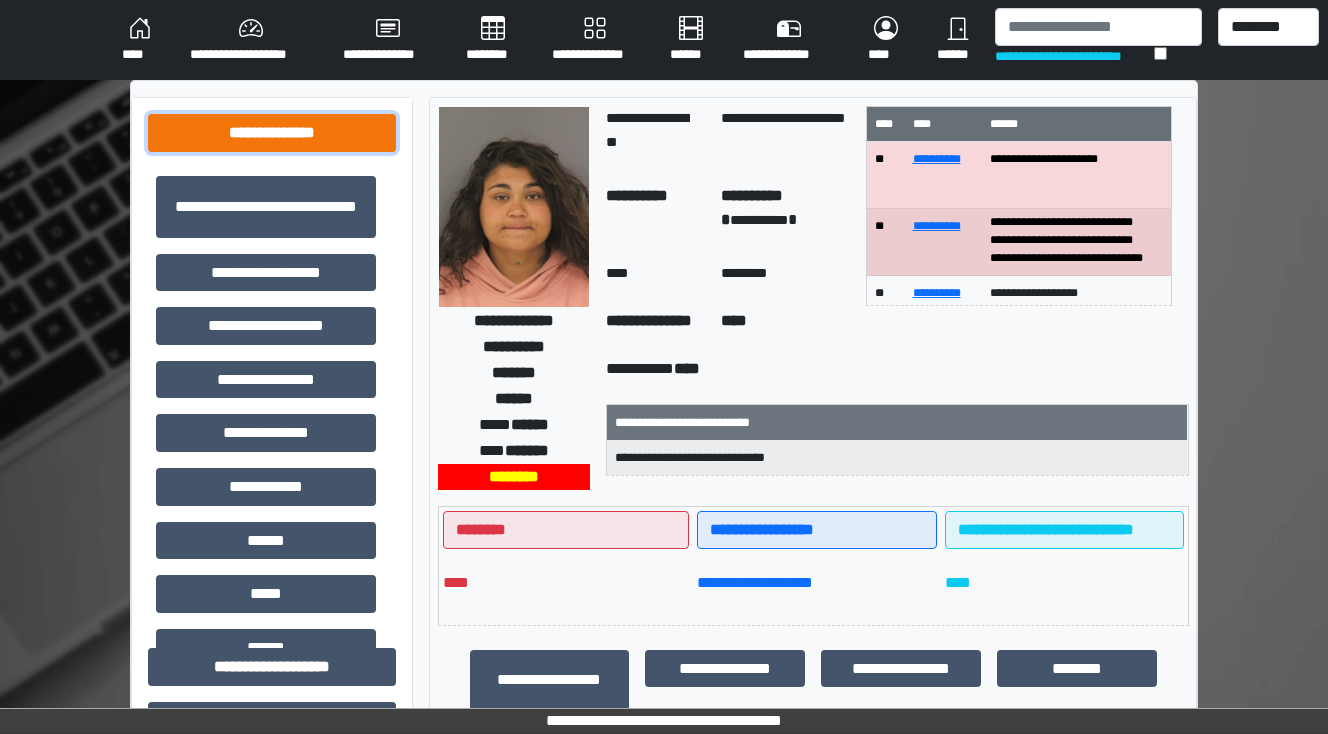 click on "**********" at bounding box center (272, 133) 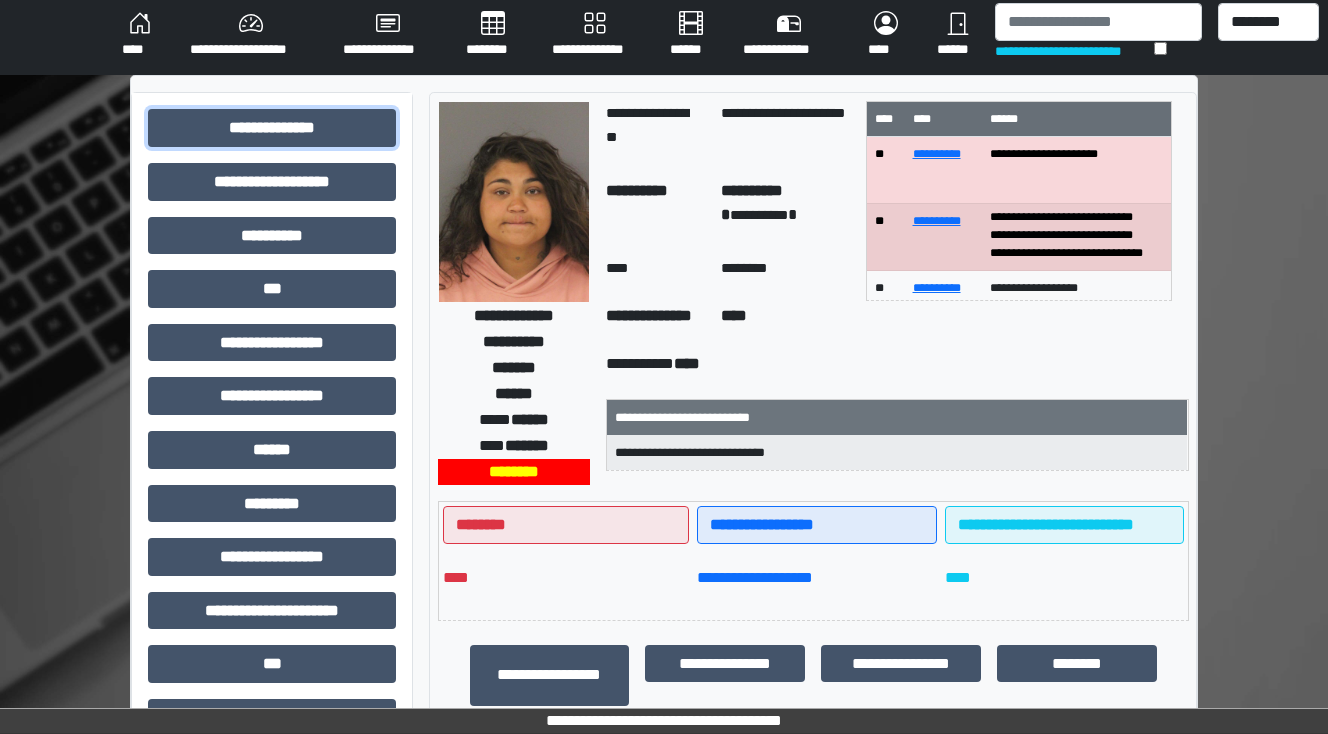 scroll, scrollTop: 0, scrollLeft: 0, axis: both 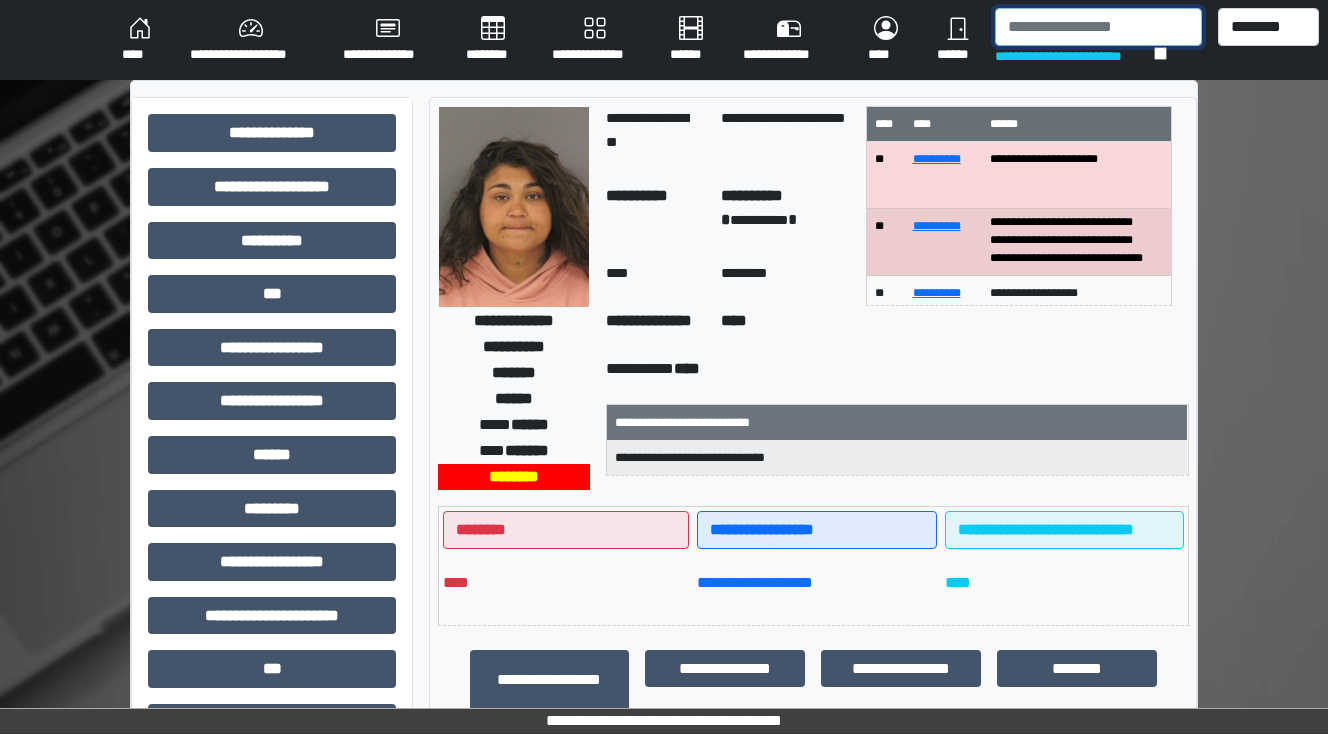 click at bounding box center [1098, 27] 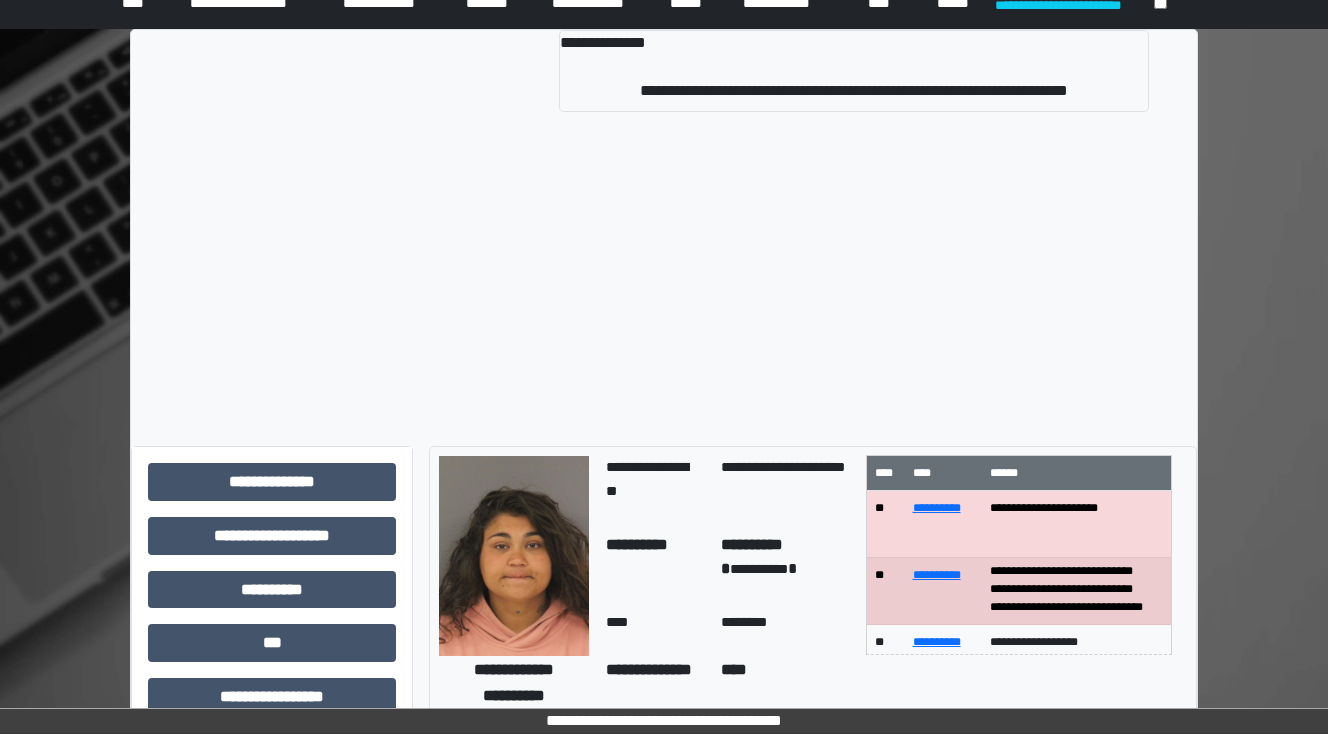 scroll, scrollTop: 80, scrollLeft: 0, axis: vertical 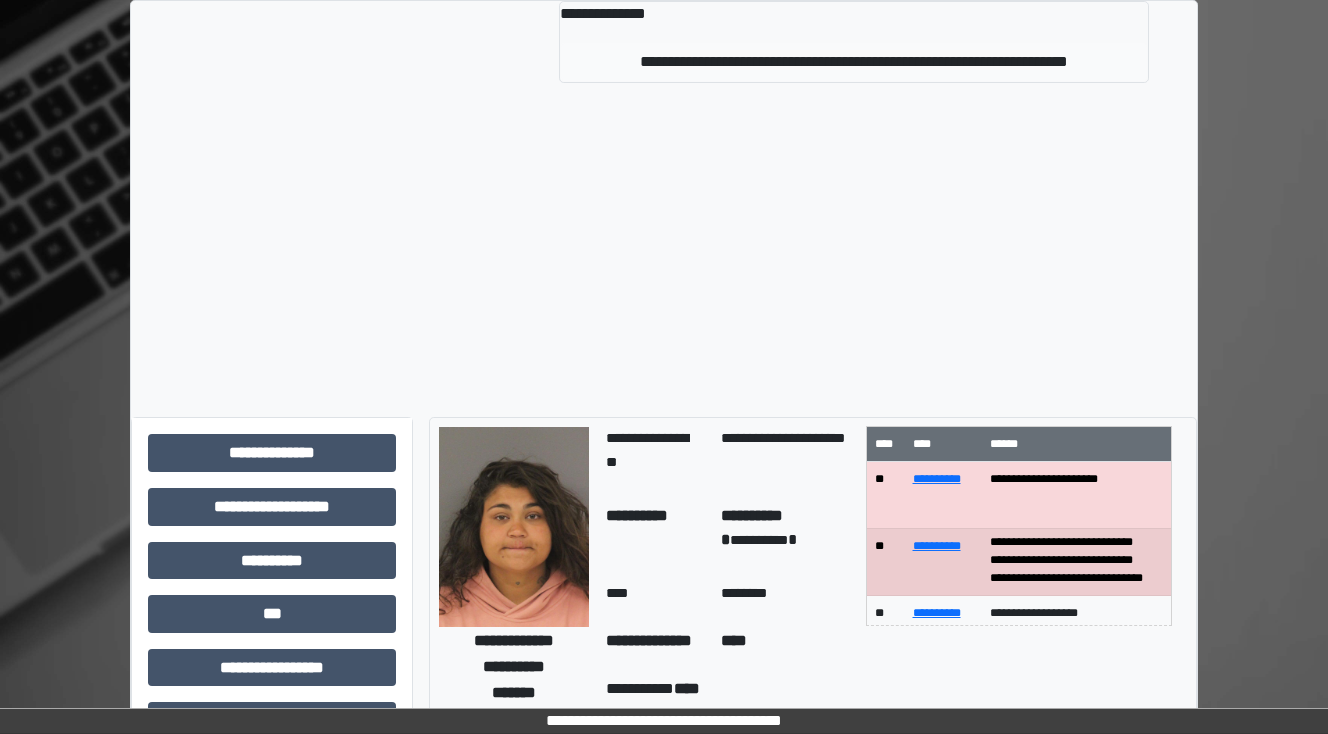 type on "*****" 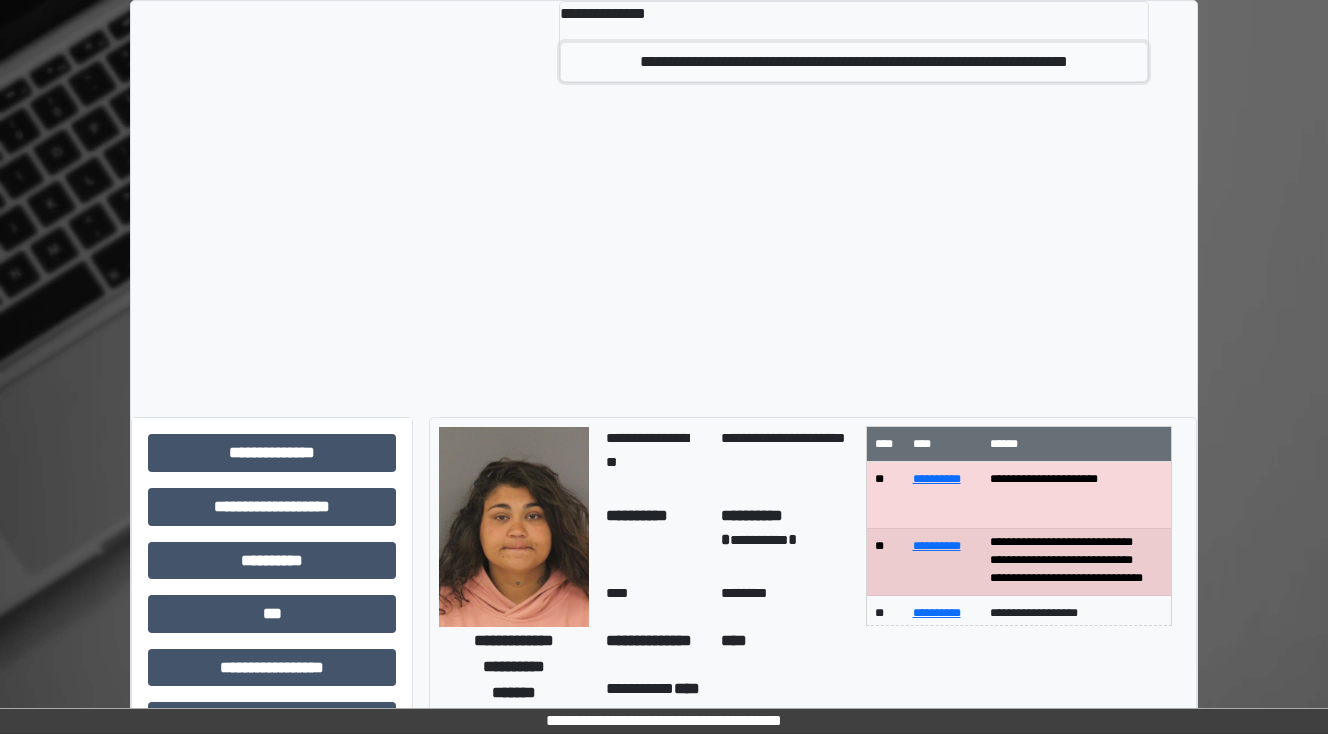 click on "**********" at bounding box center [854, 62] 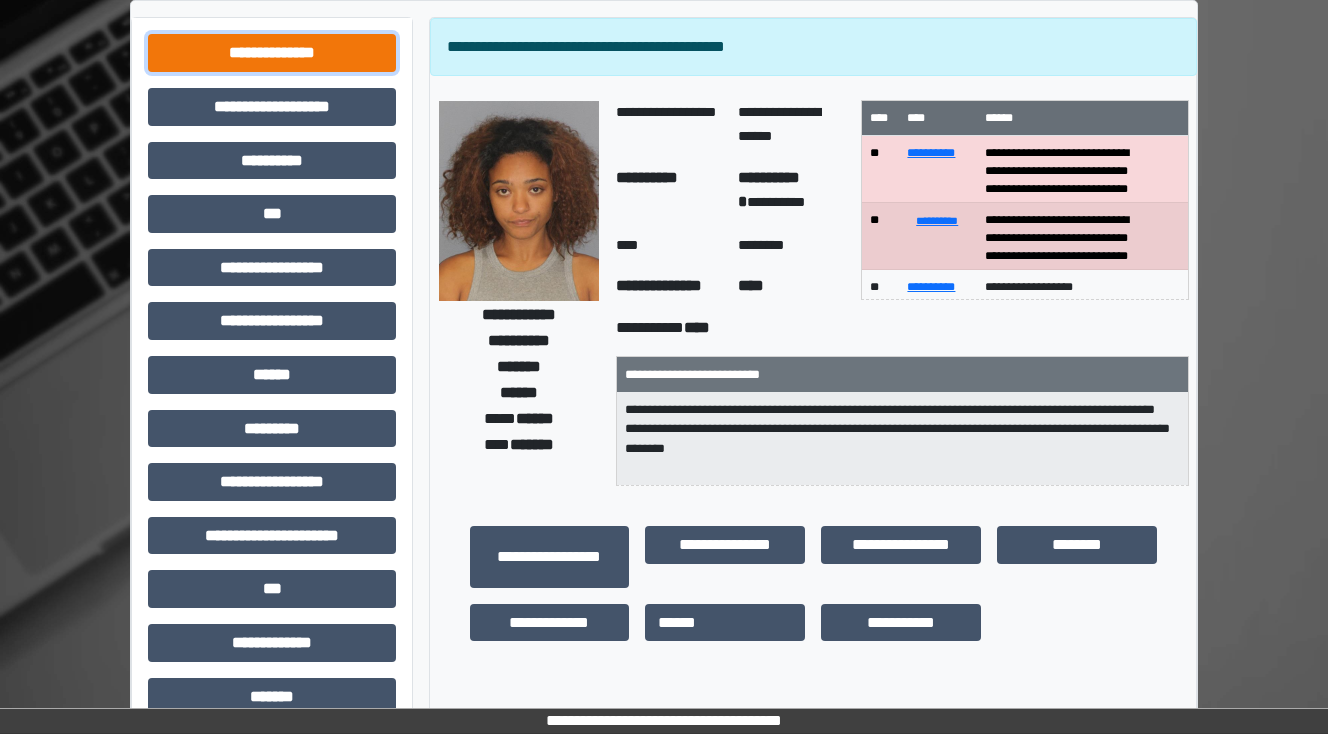 click on "**********" at bounding box center (272, 53) 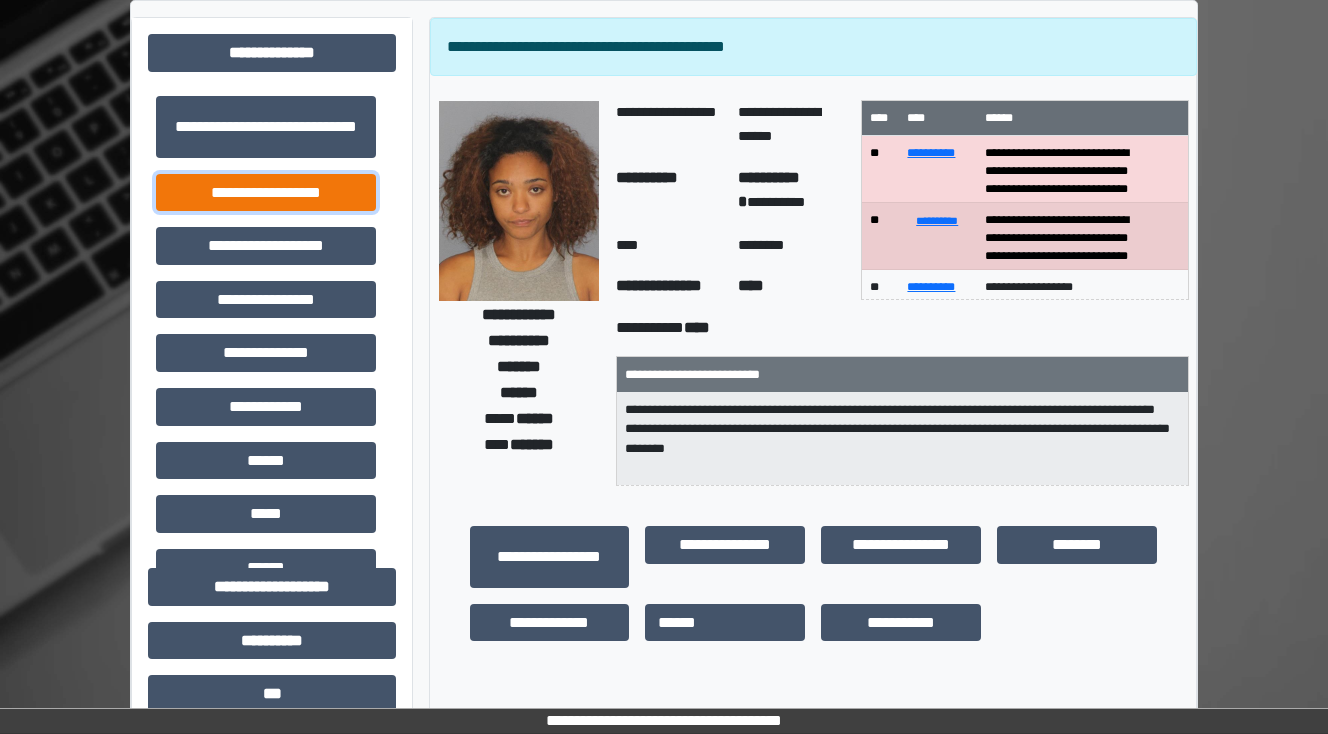 click on "**********" at bounding box center (266, 193) 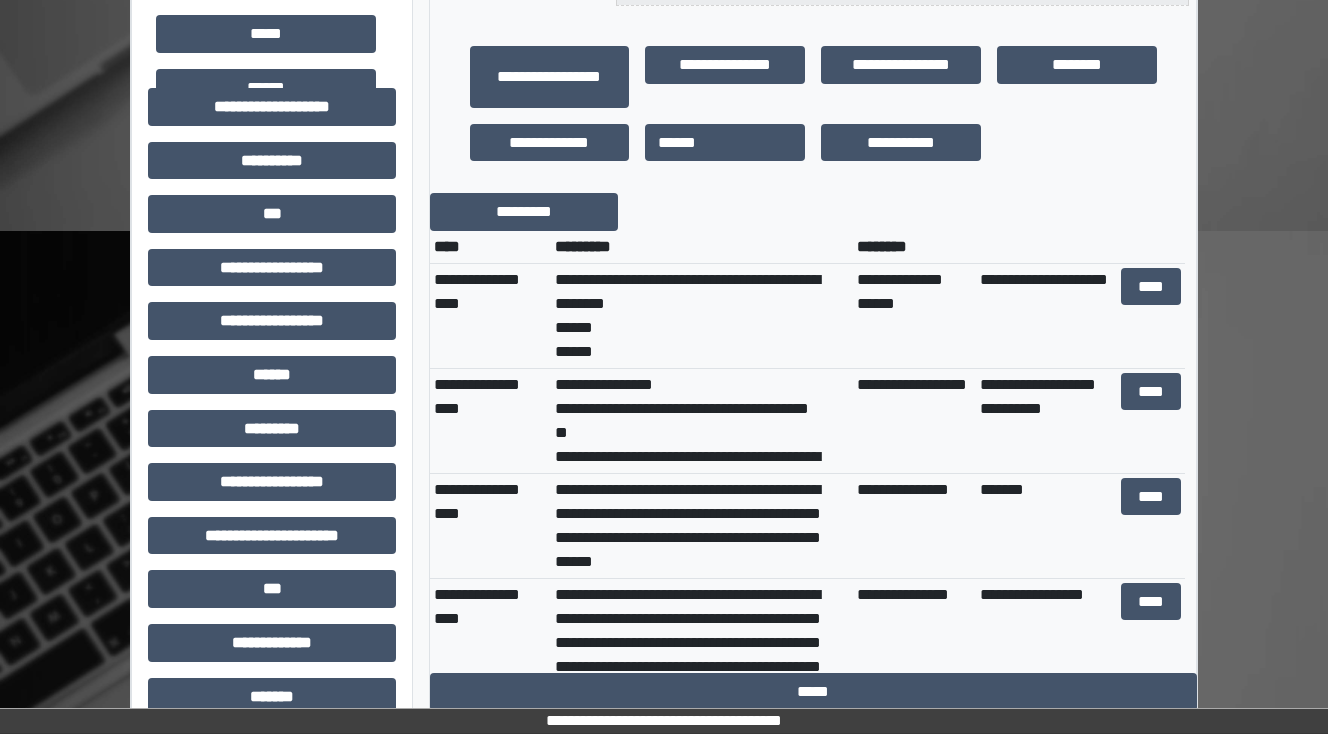 scroll, scrollTop: 640, scrollLeft: 0, axis: vertical 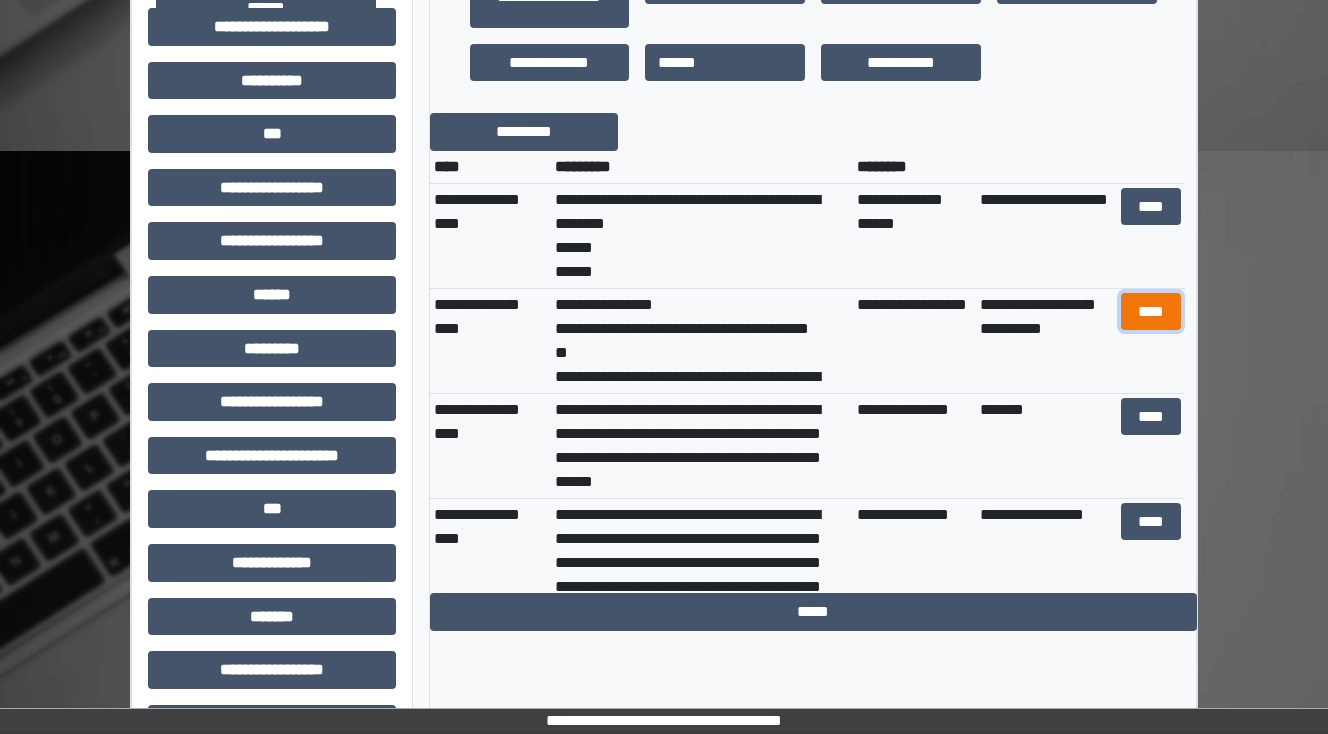 click on "****" at bounding box center [1150, 312] 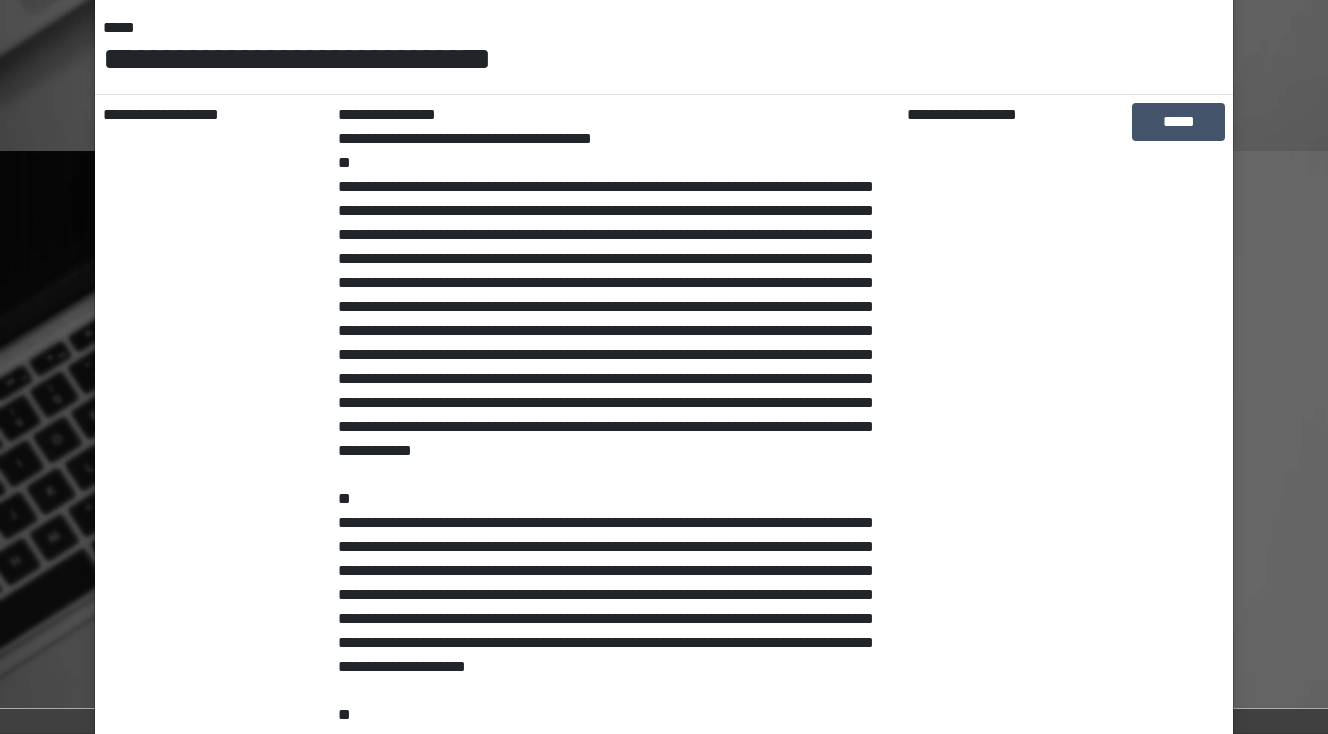 scroll, scrollTop: 51, scrollLeft: 0, axis: vertical 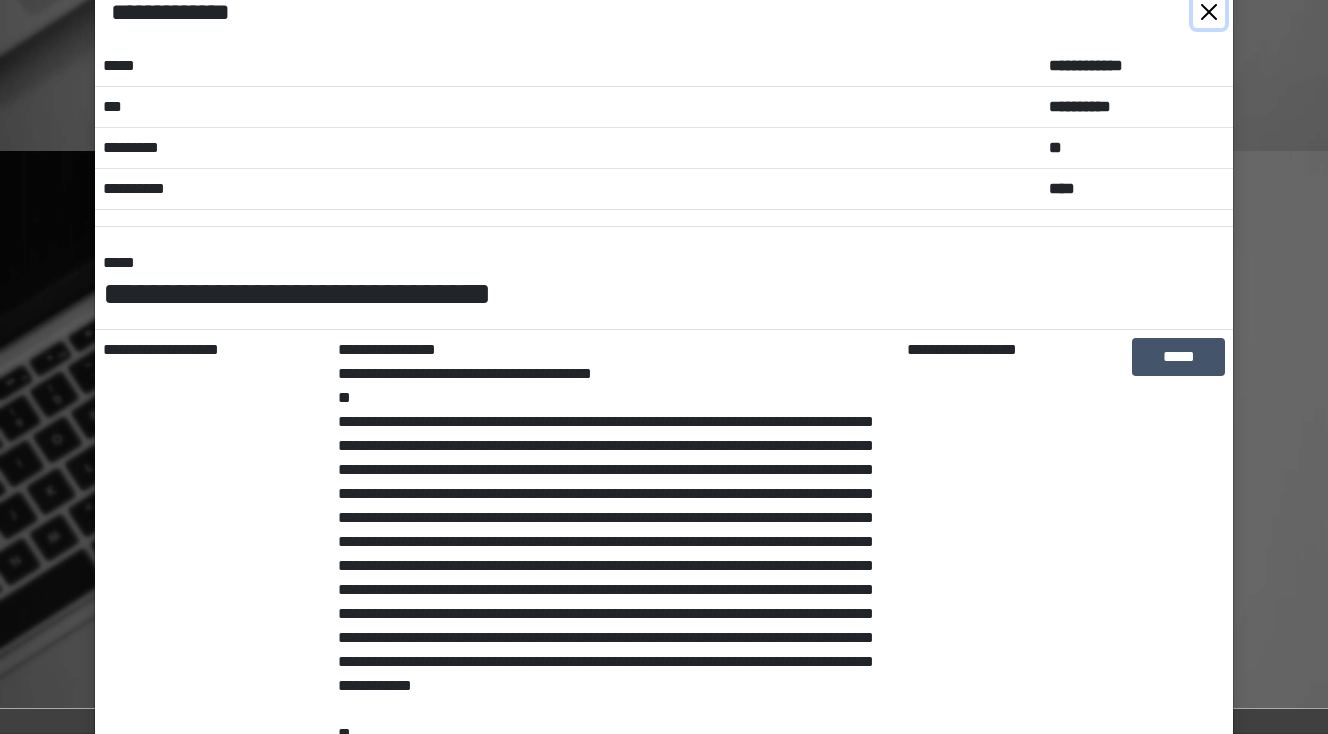 click at bounding box center [1209, 12] 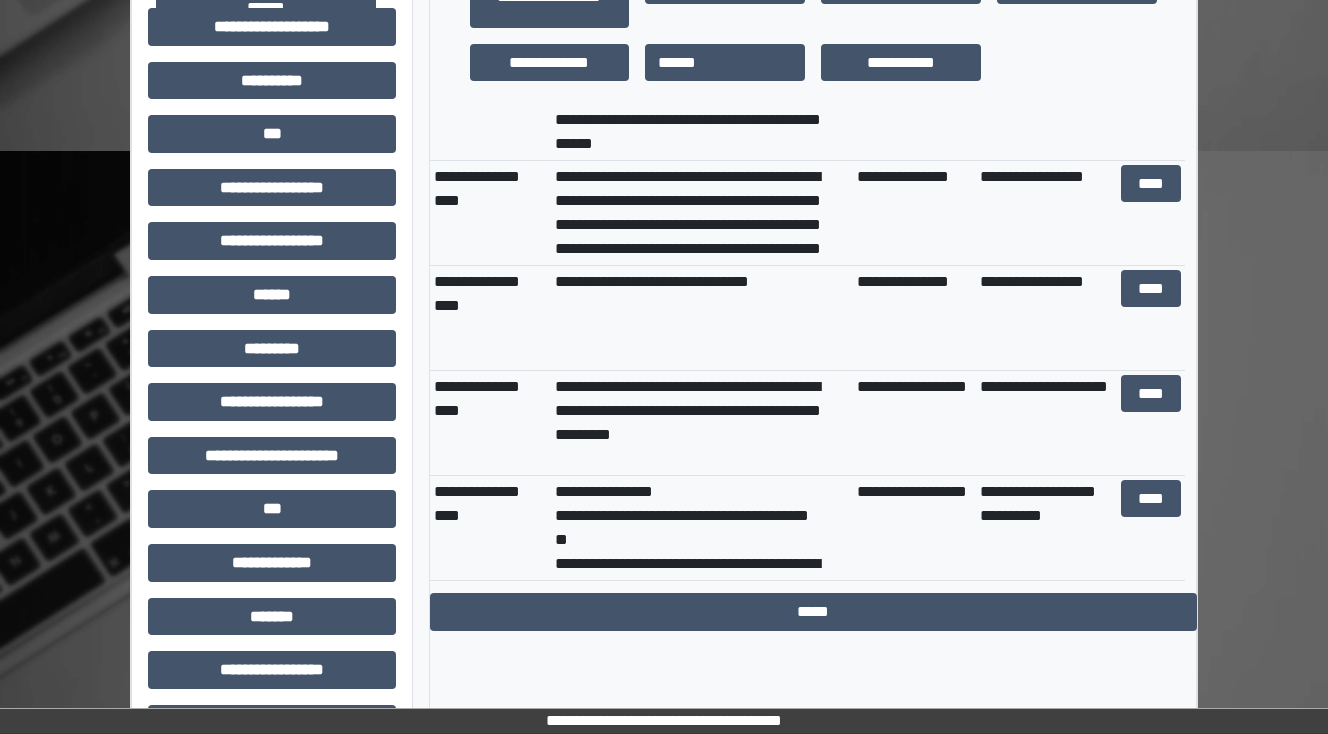 scroll, scrollTop: 340, scrollLeft: 0, axis: vertical 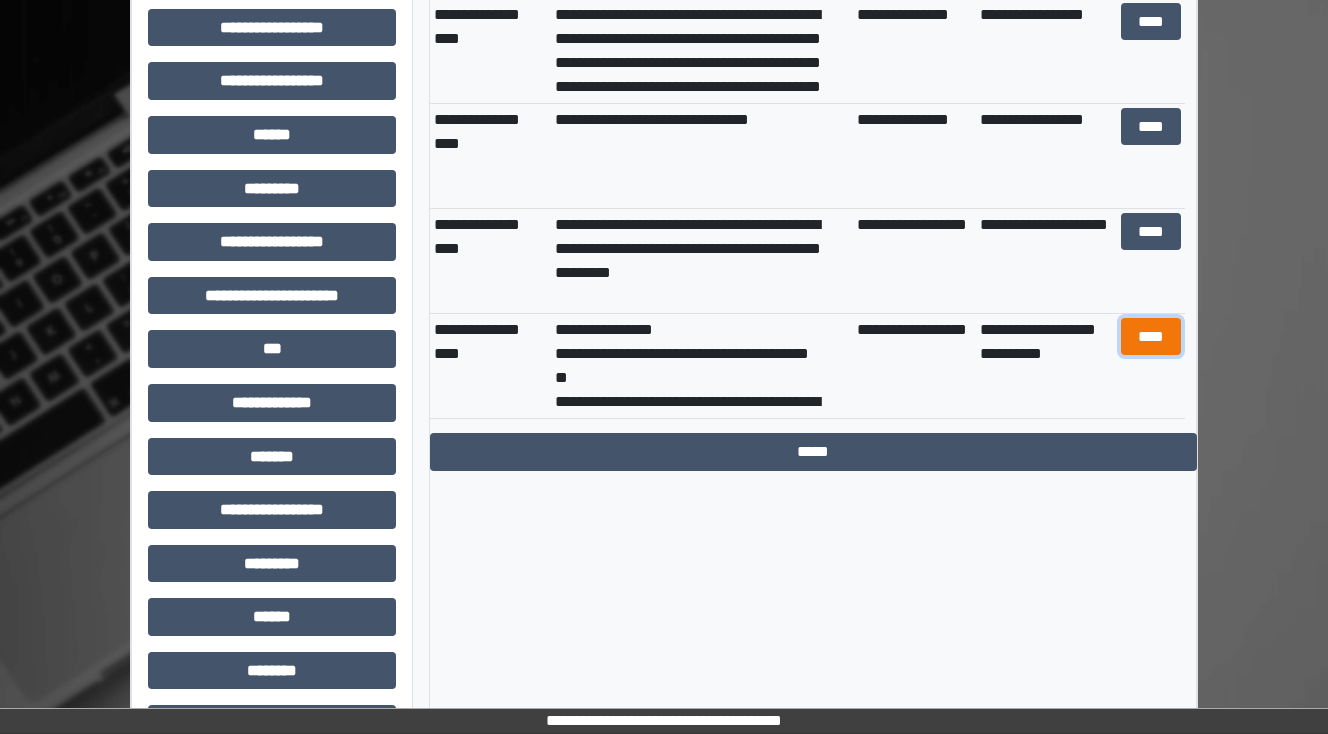 click on "****" at bounding box center [1150, 337] 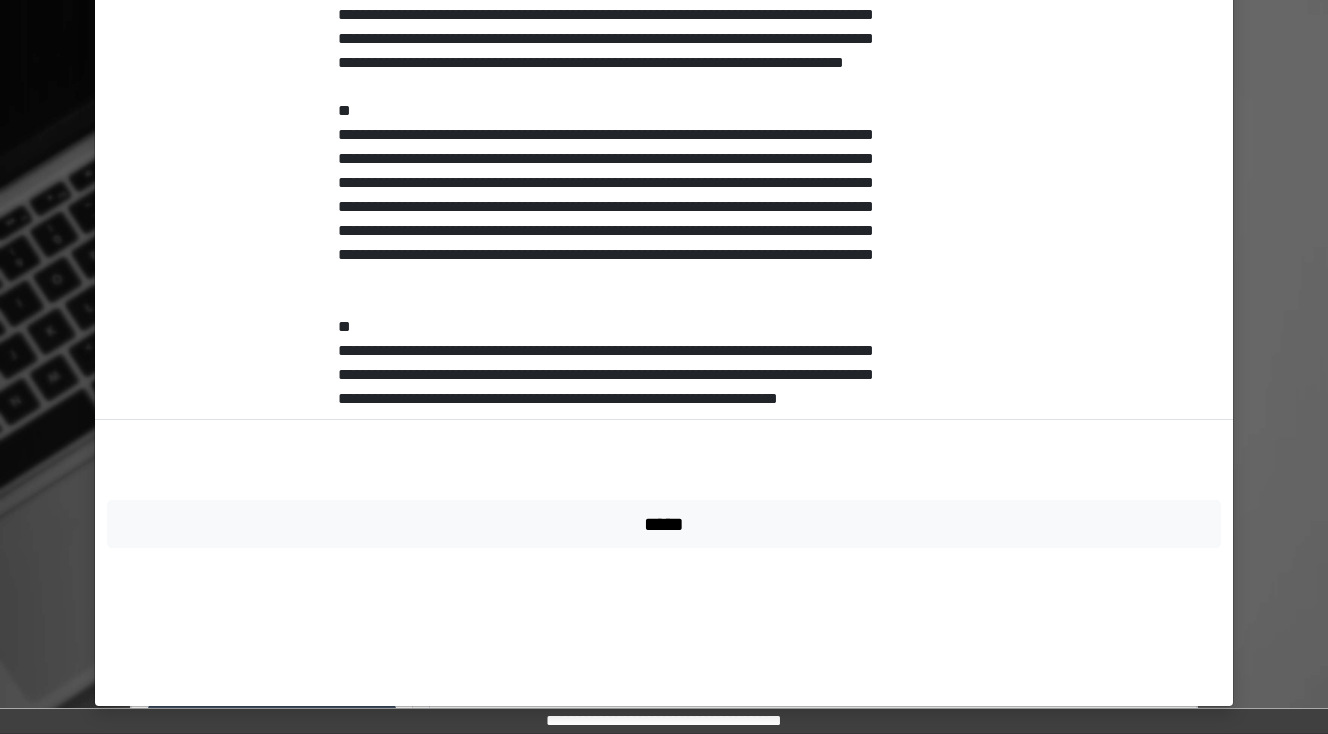 scroll, scrollTop: 723, scrollLeft: 0, axis: vertical 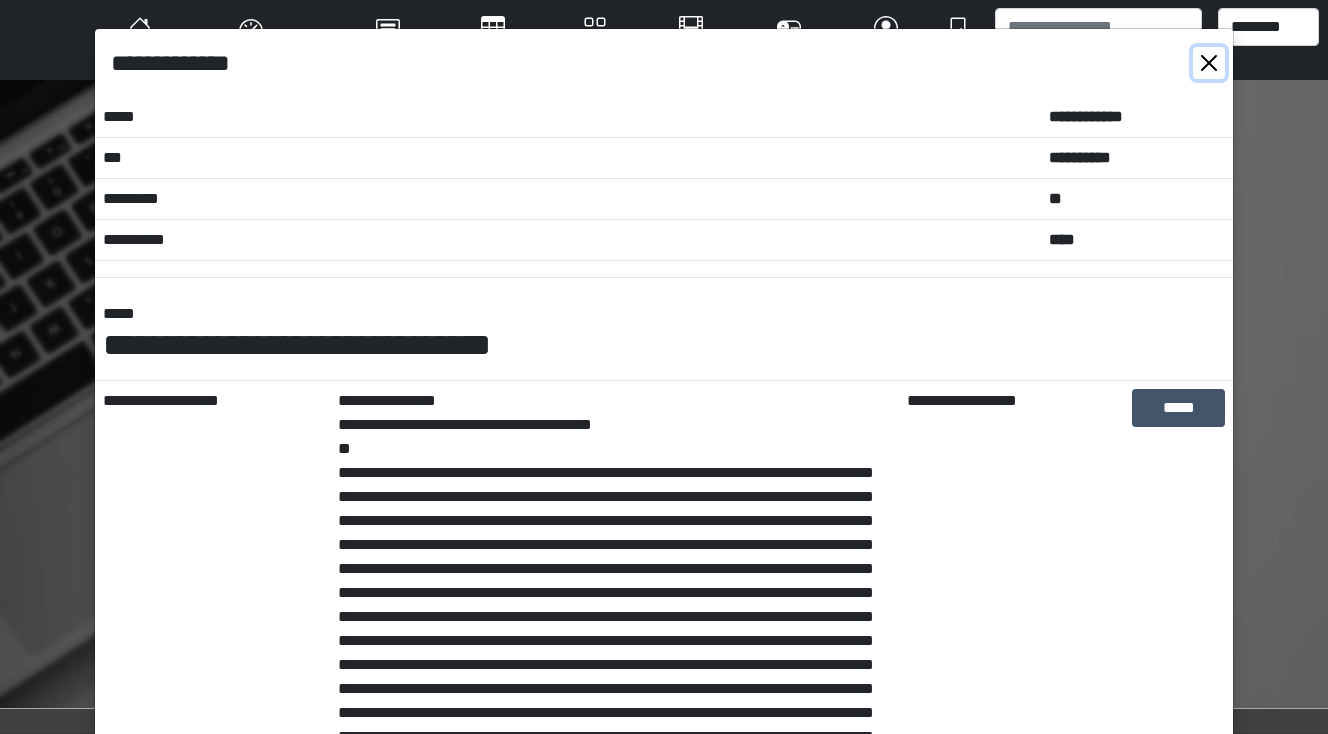 click at bounding box center (1209, 63) 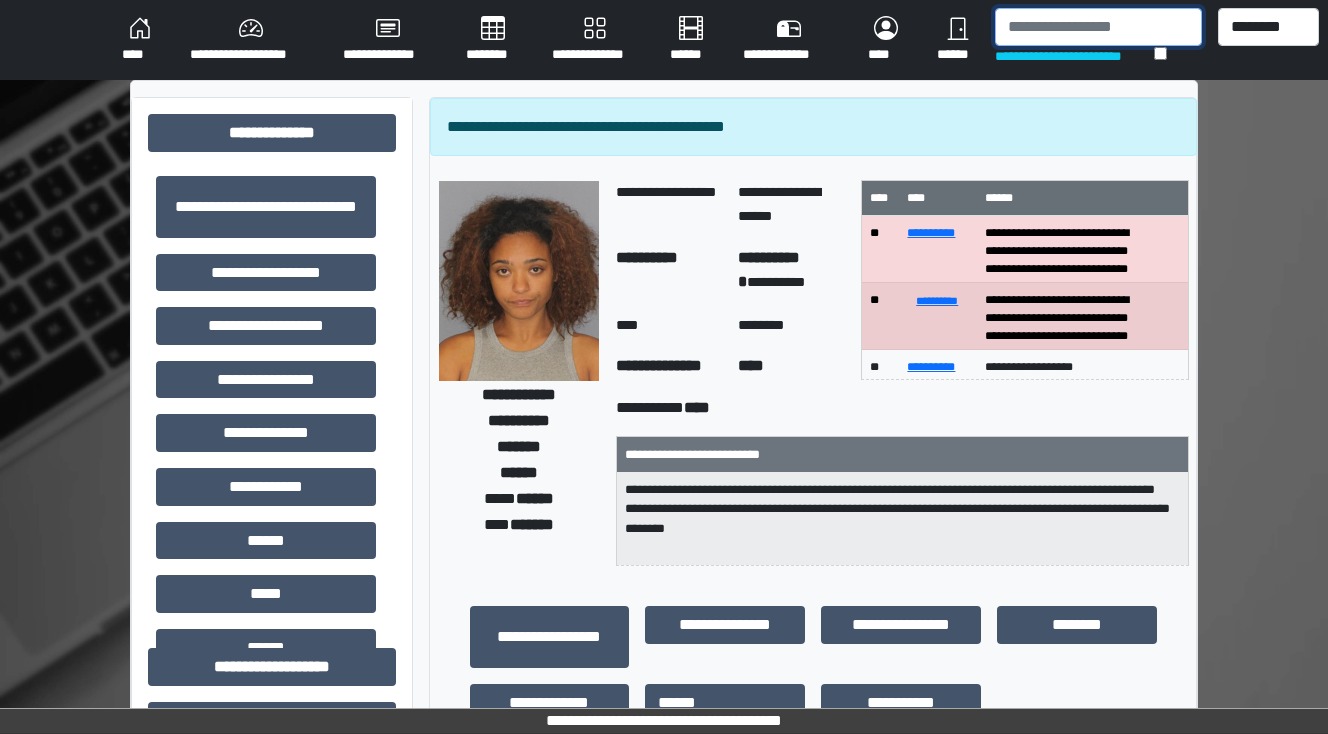 click at bounding box center (1098, 27) 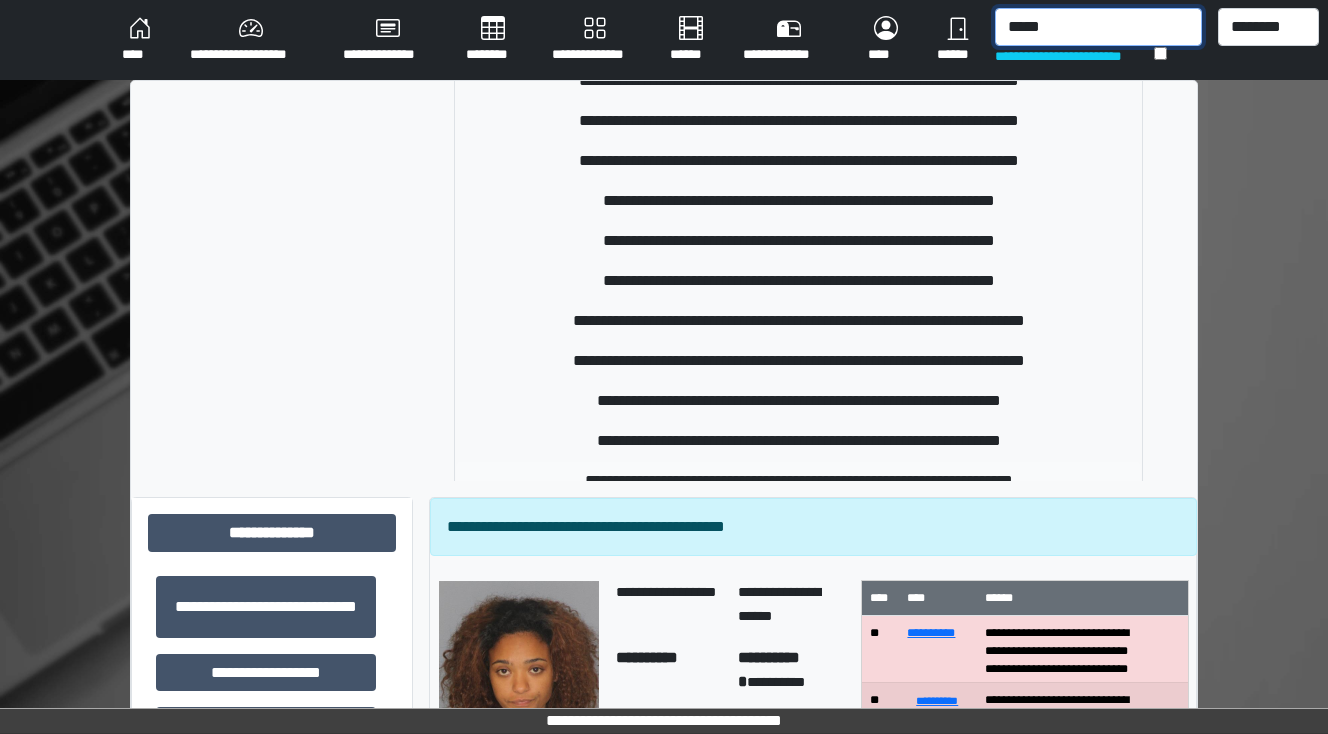 scroll, scrollTop: 800, scrollLeft: 0, axis: vertical 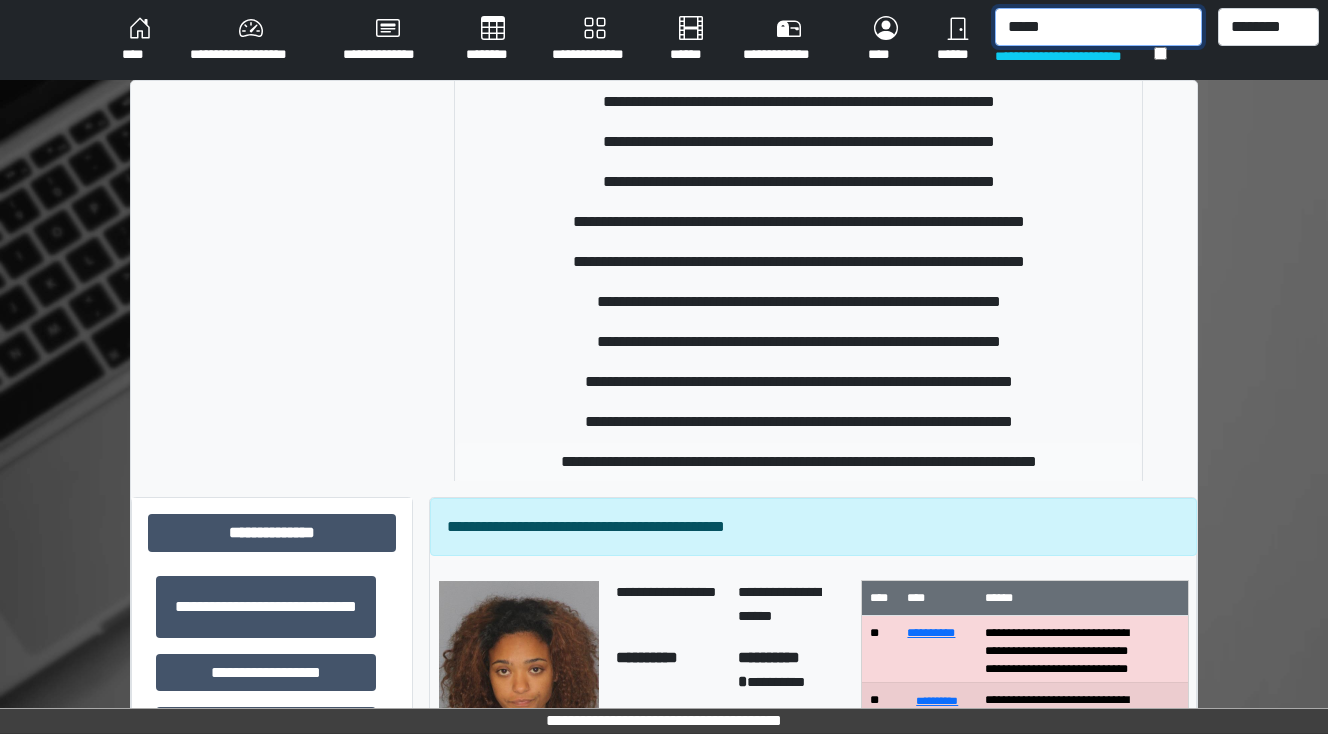 type on "*****" 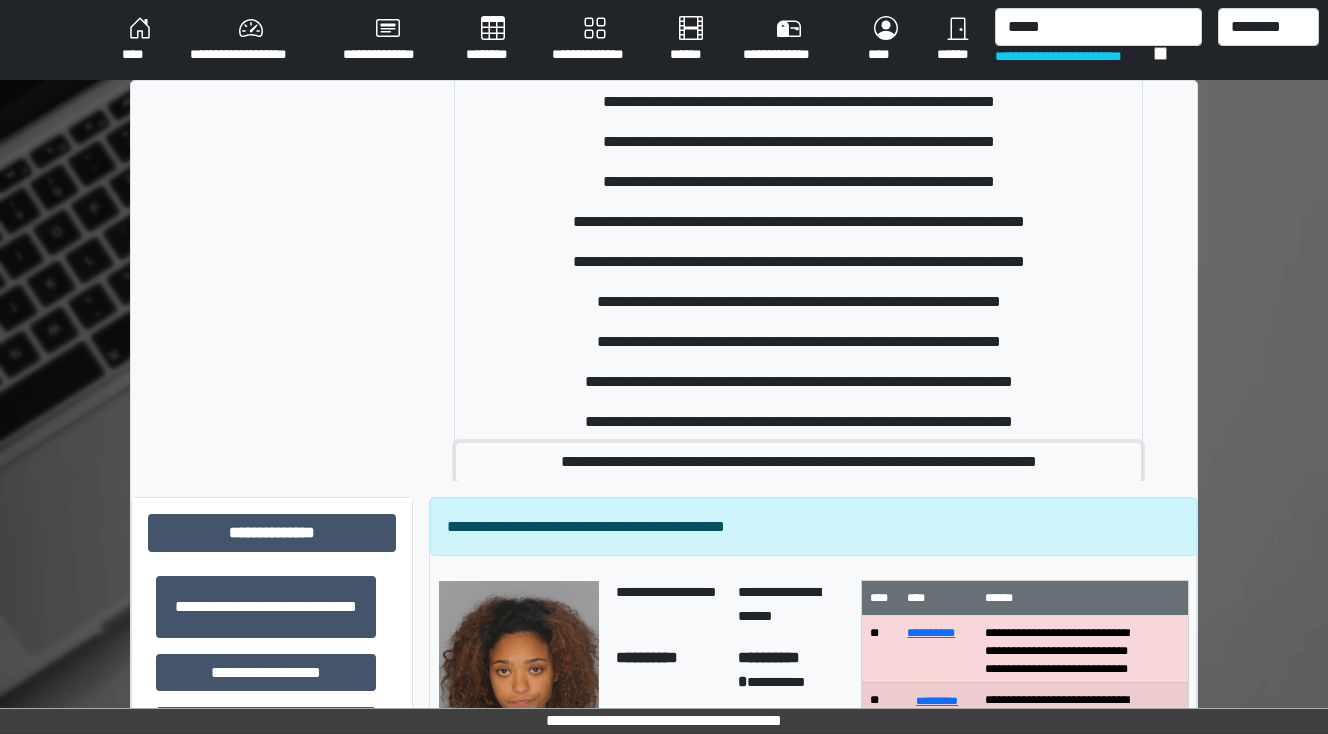 click on "**********" at bounding box center [799, 462] 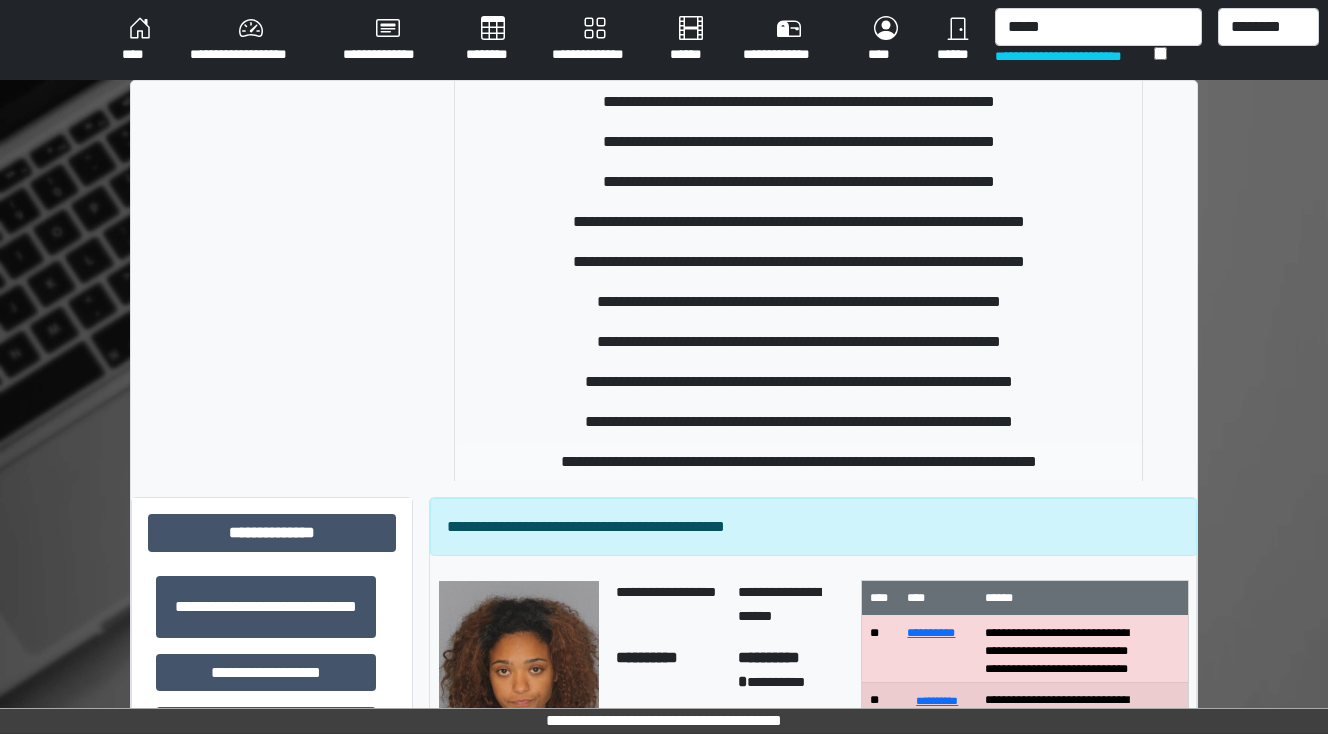 type 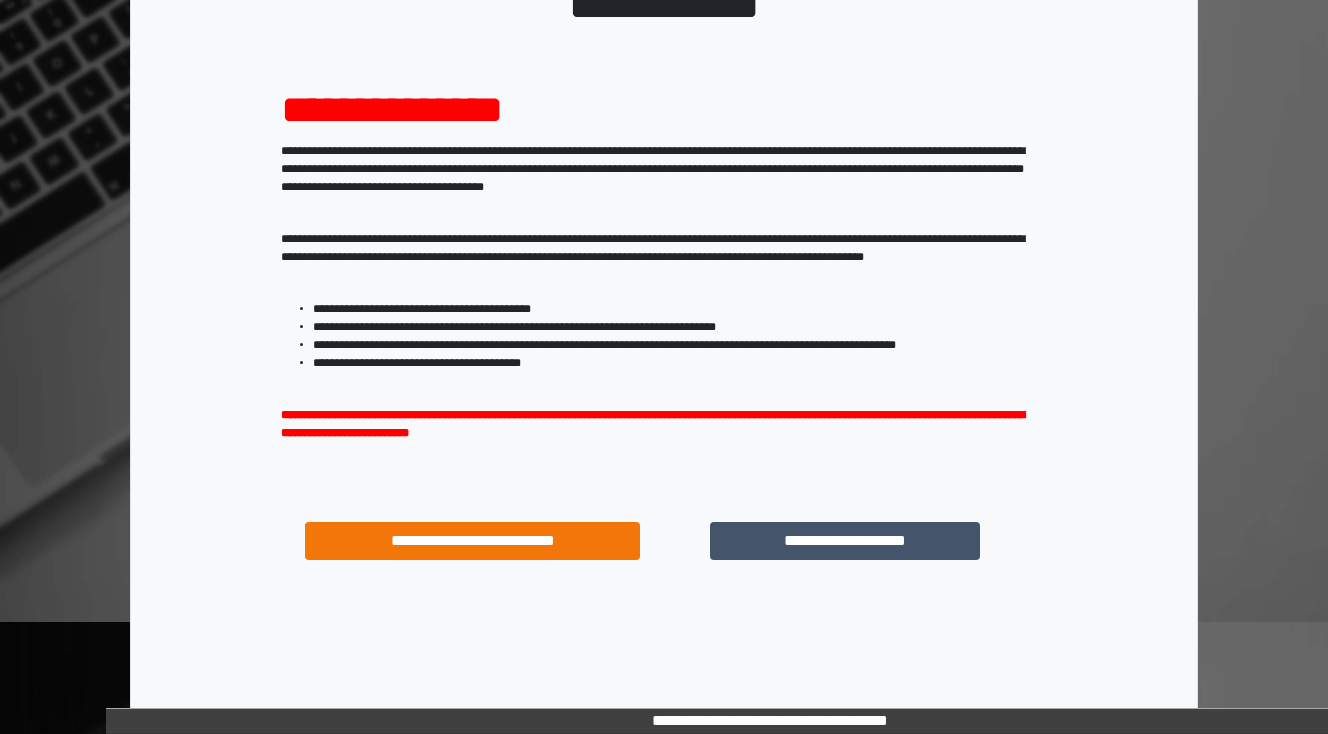 scroll, scrollTop: 192, scrollLeft: 0, axis: vertical 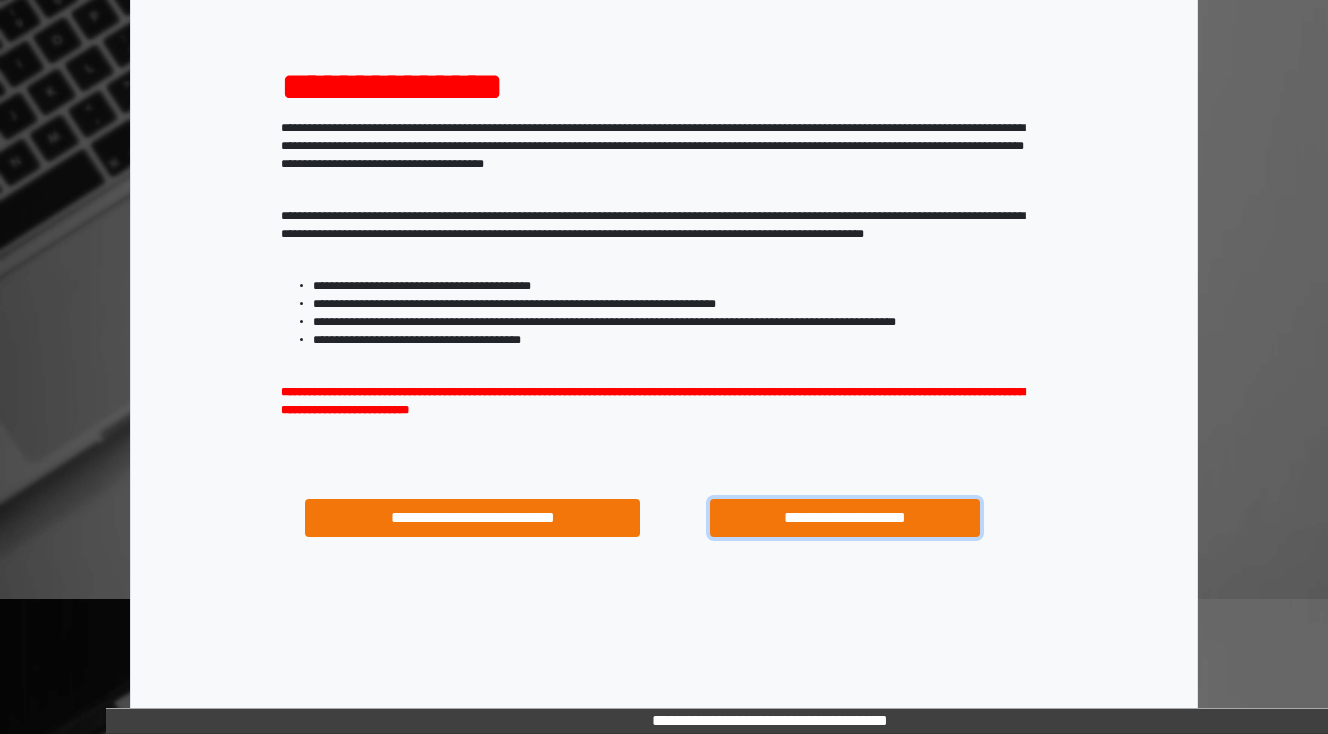 click on "**********" at bounding box center [844, 518] 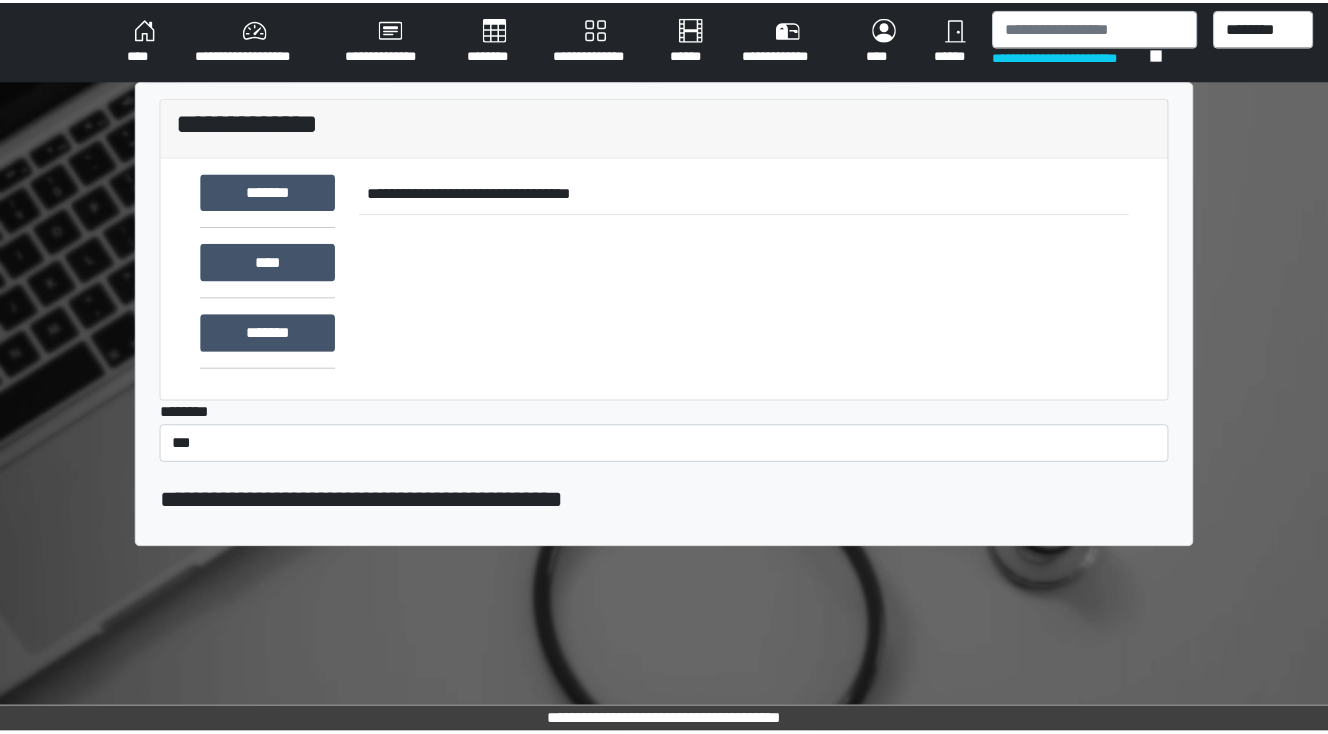 scroll, scrollTop: 0, scrollLeft: 0, axis: both 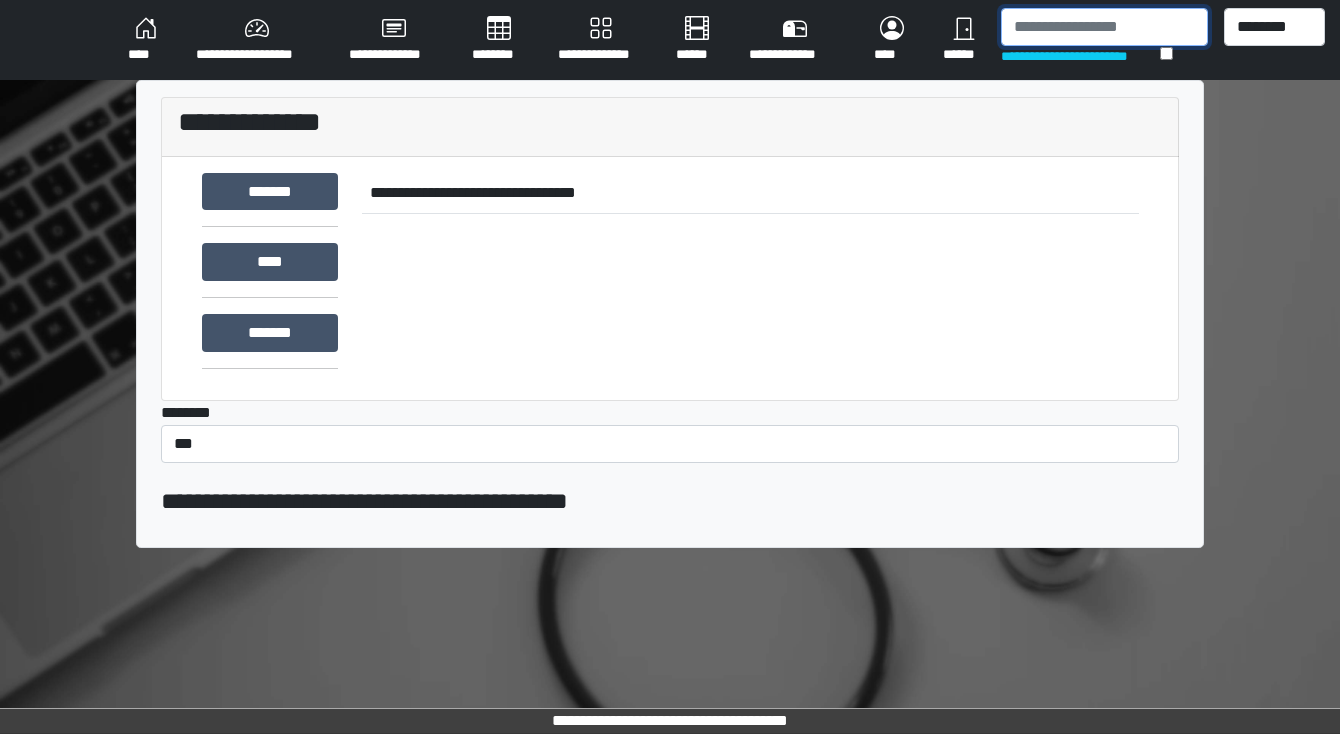 click at bounding box center (1104, 27) 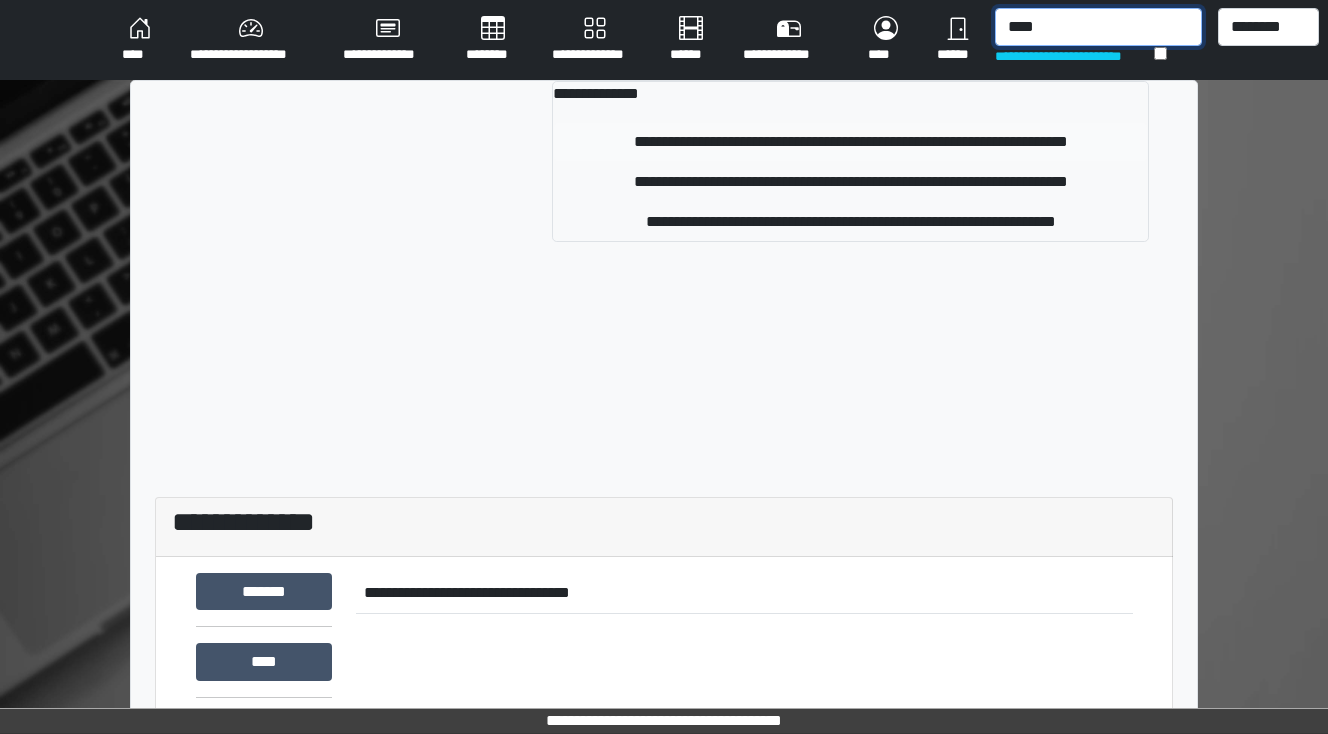 type on "****" 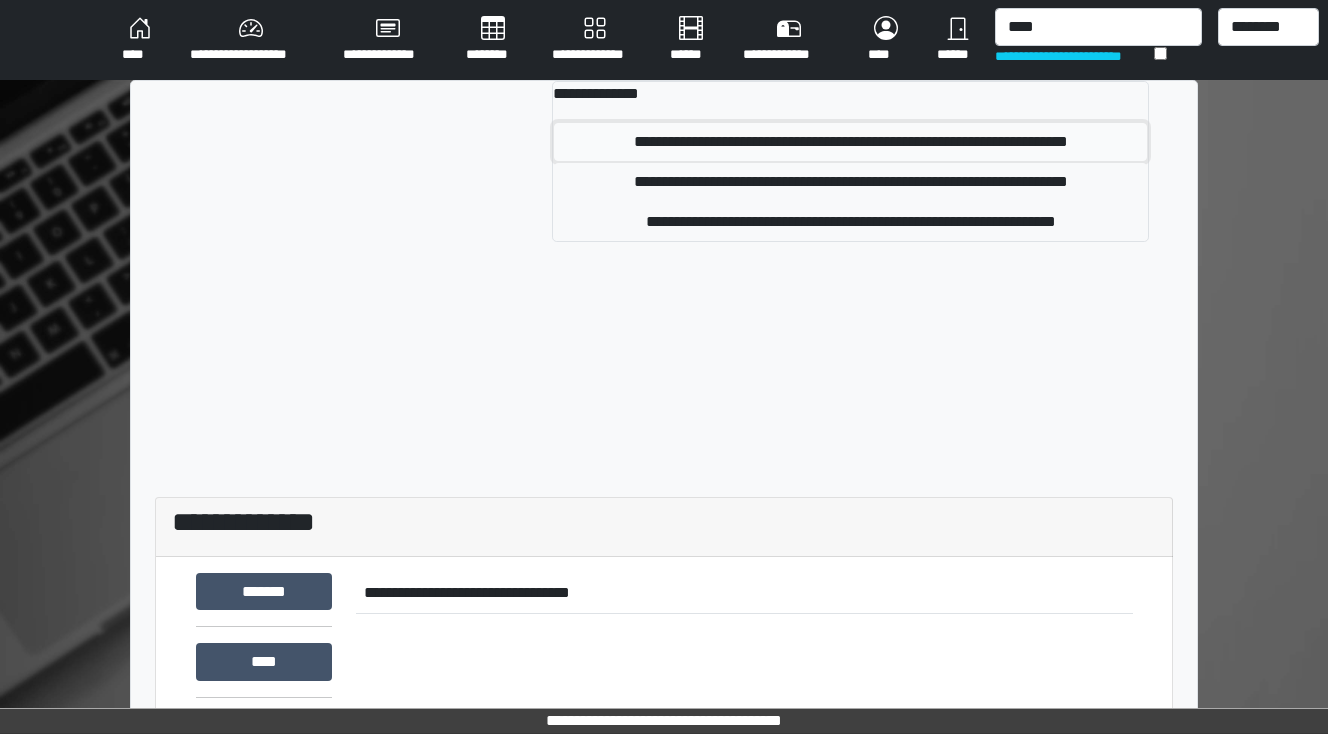 click on "**********" at bounding box center (850, 142) 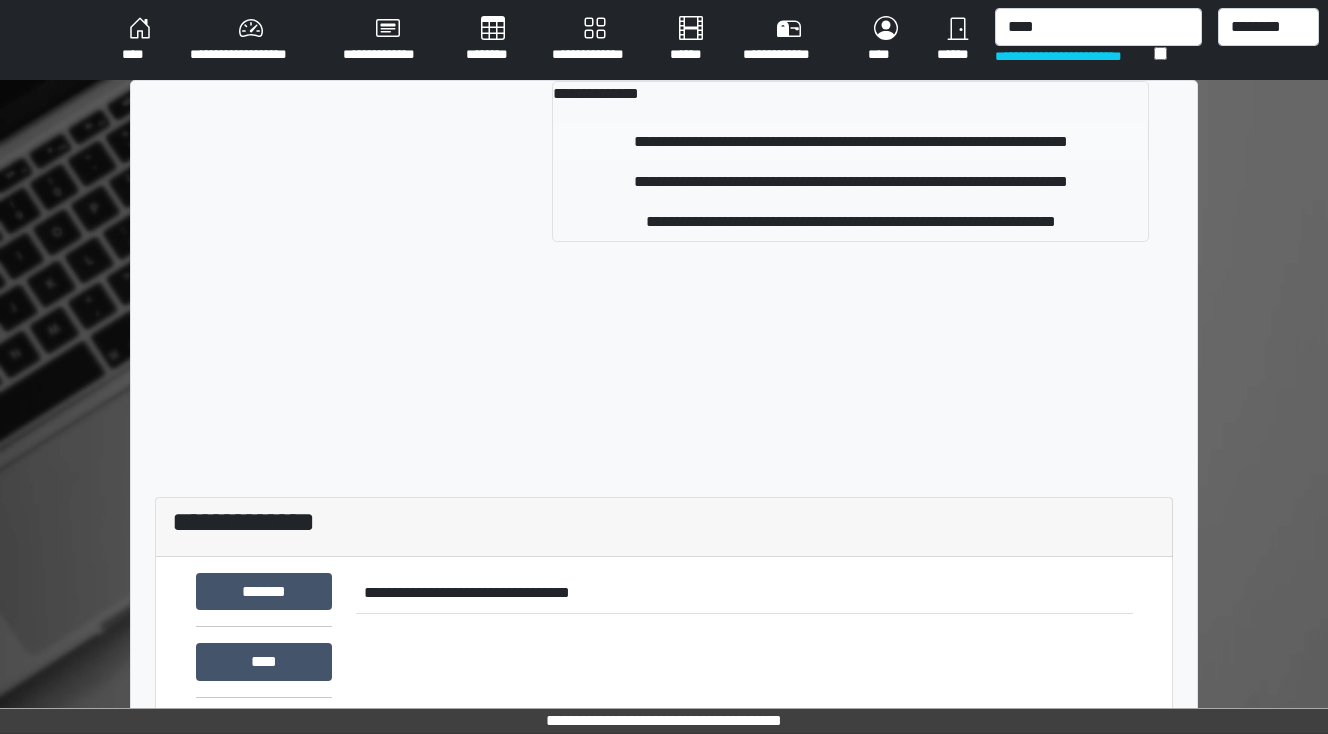 type 